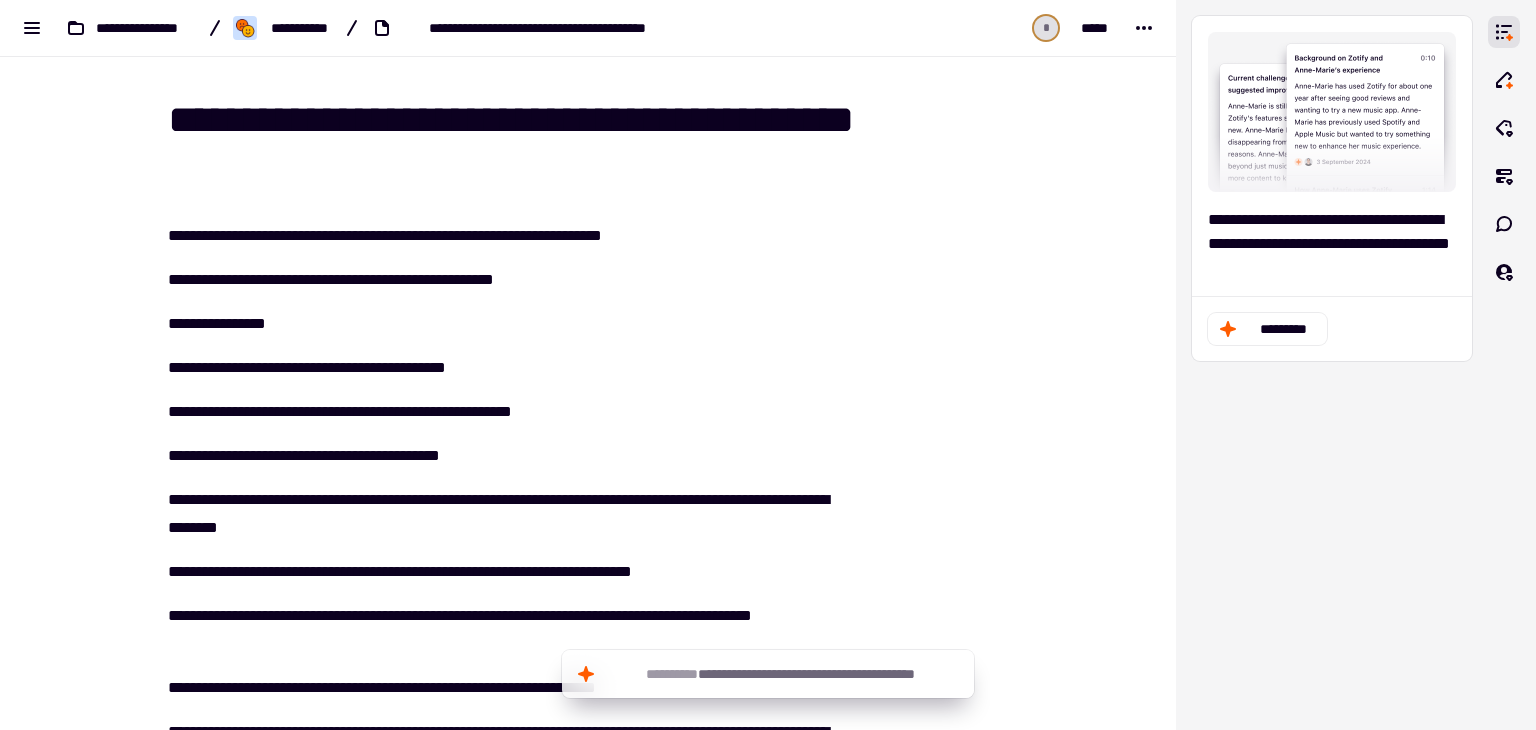 scroll, scrollTop: 0, scrollLeft: 0, axis: both 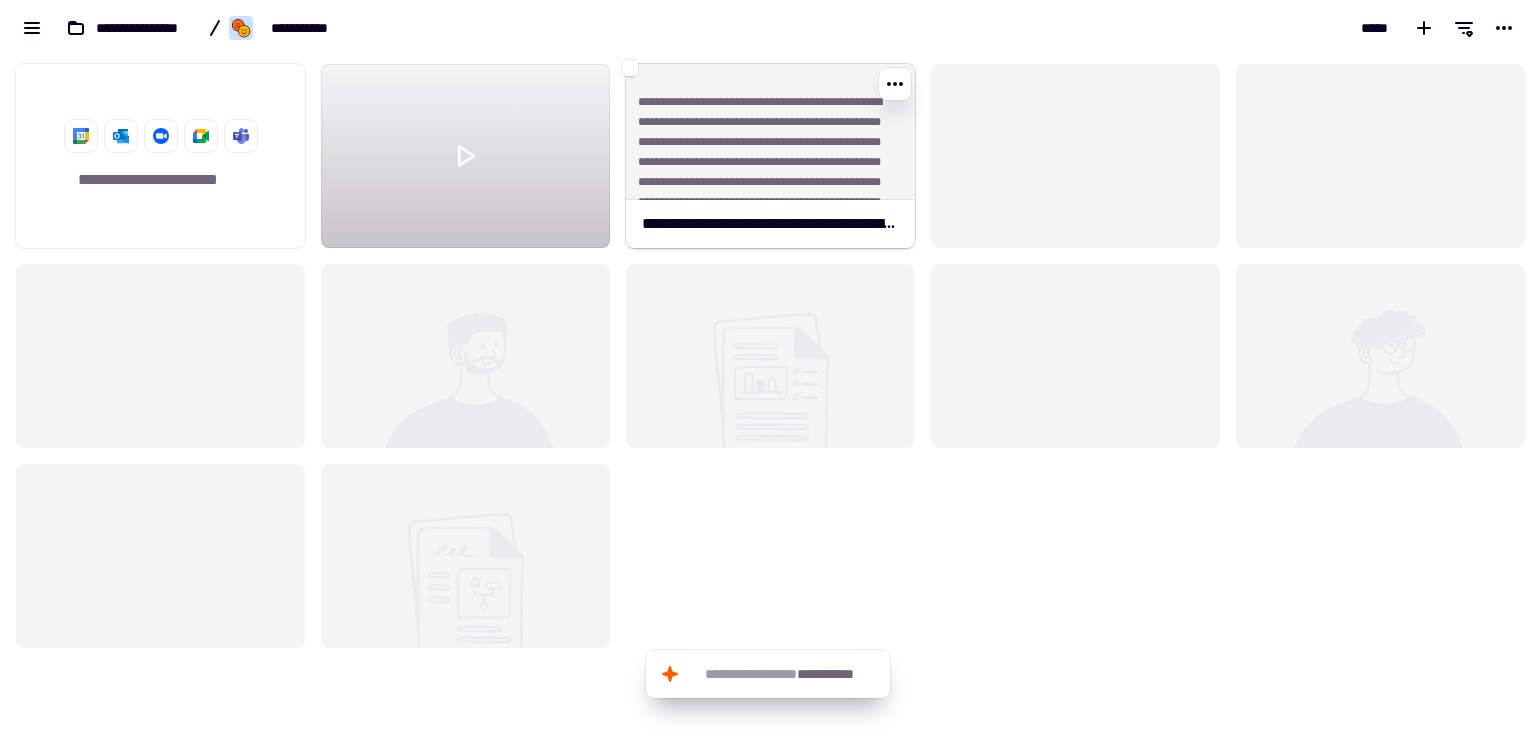 click on "**********" 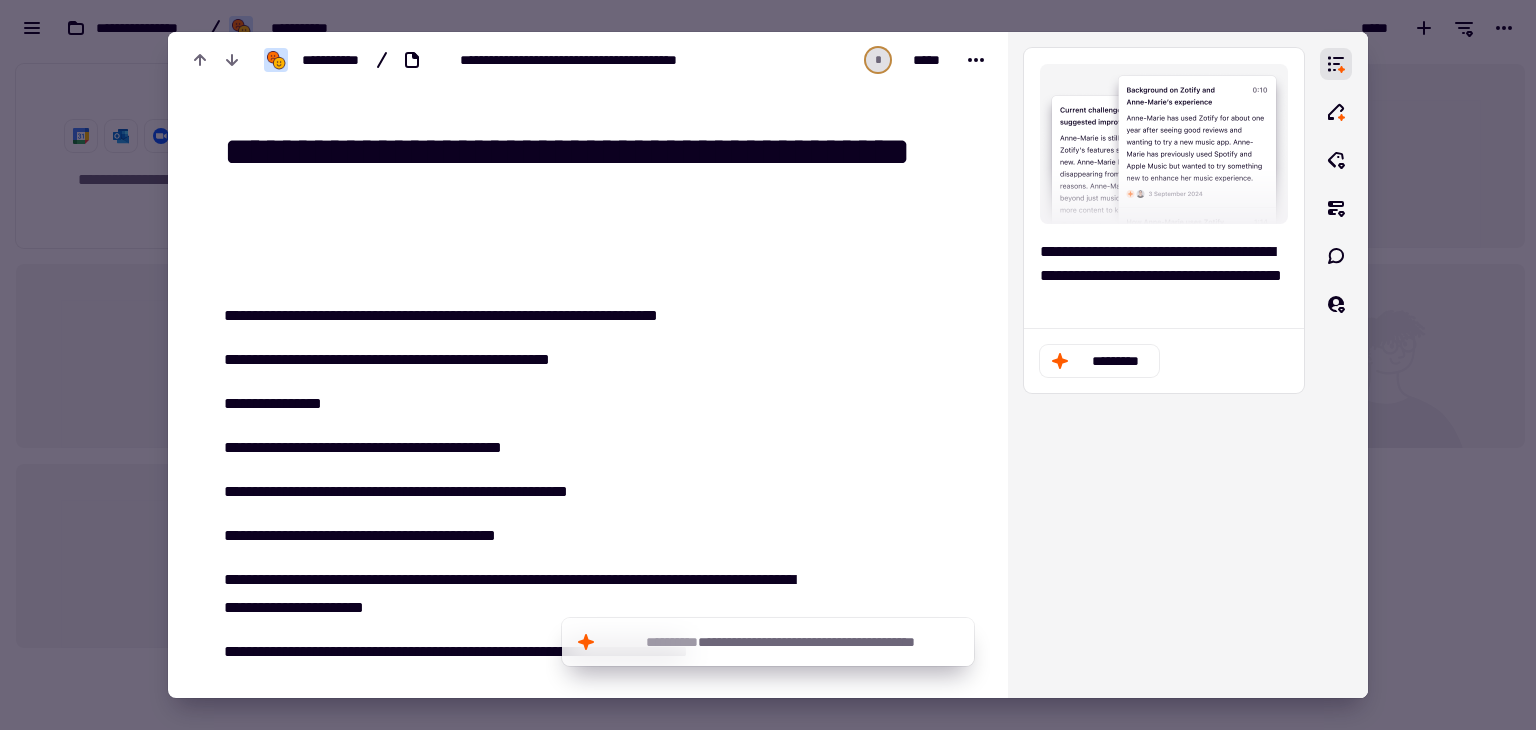 click at bounding box center [768, 365] 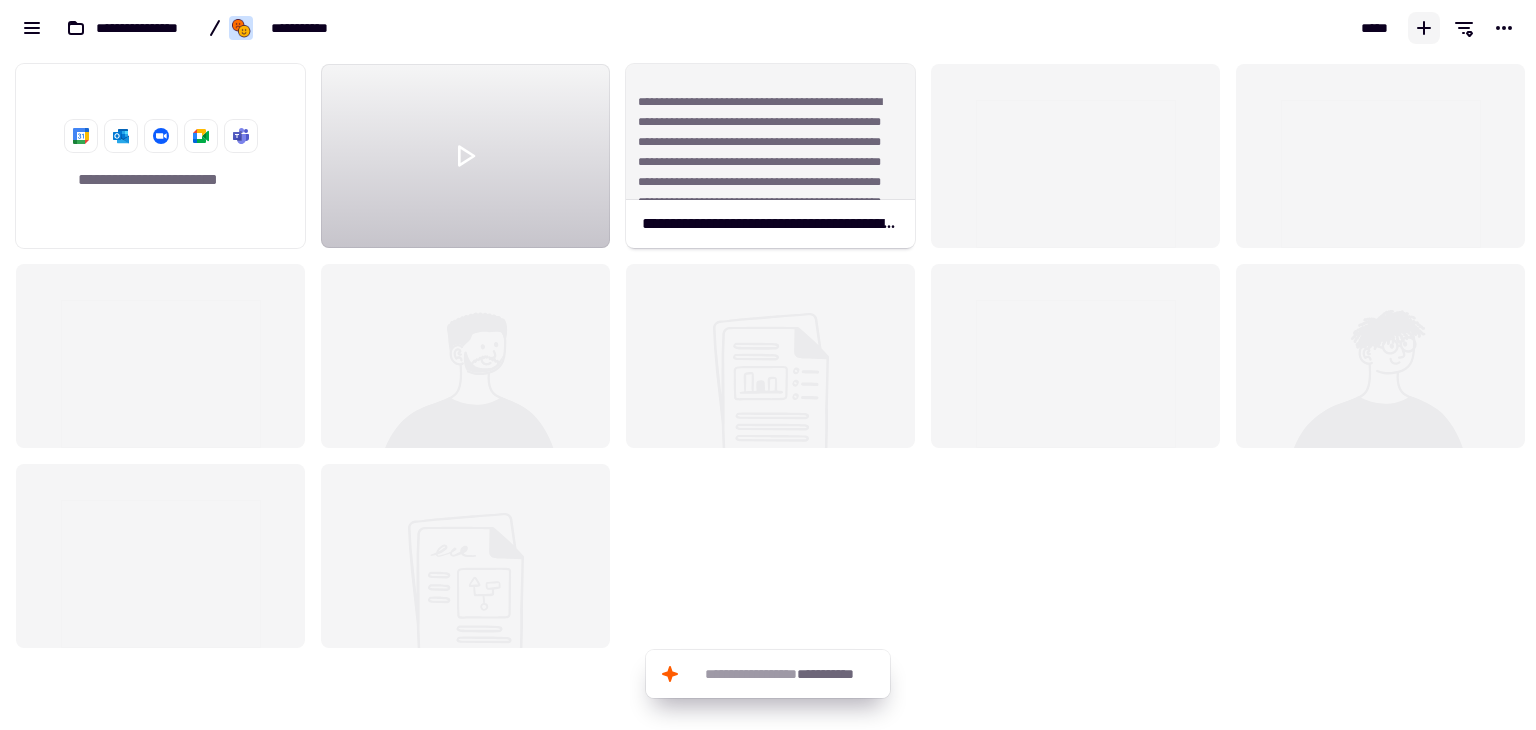 click 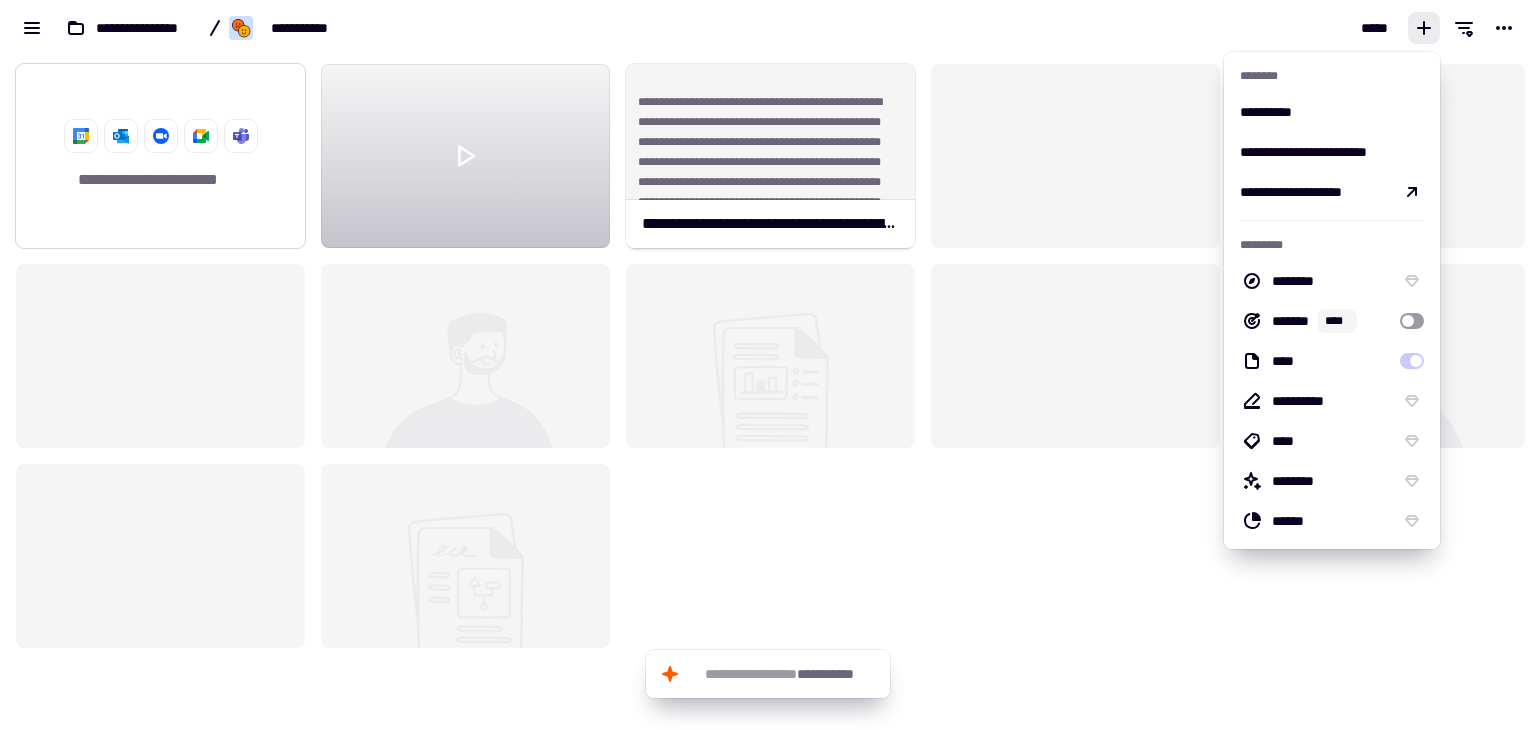 click on "**********" 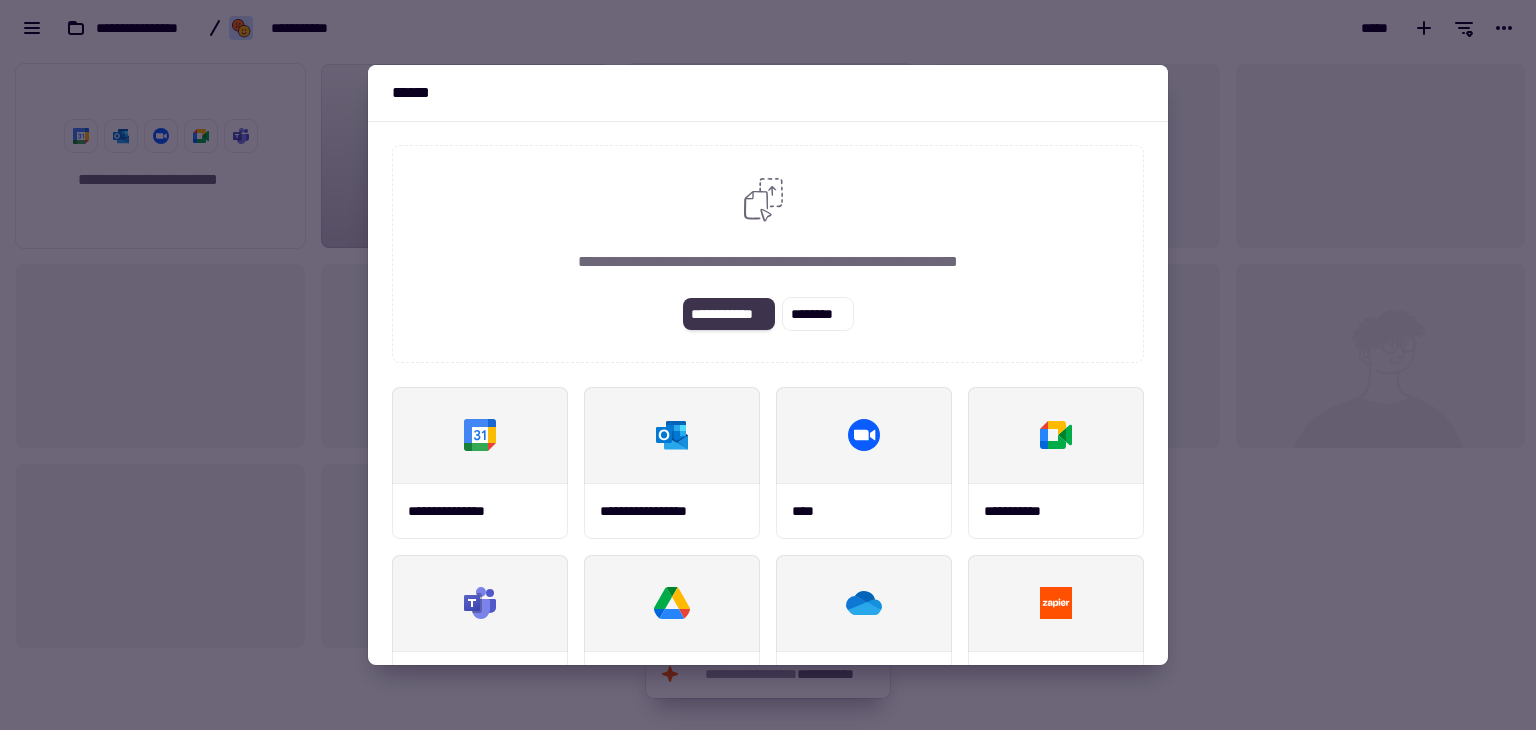 click on "**********" 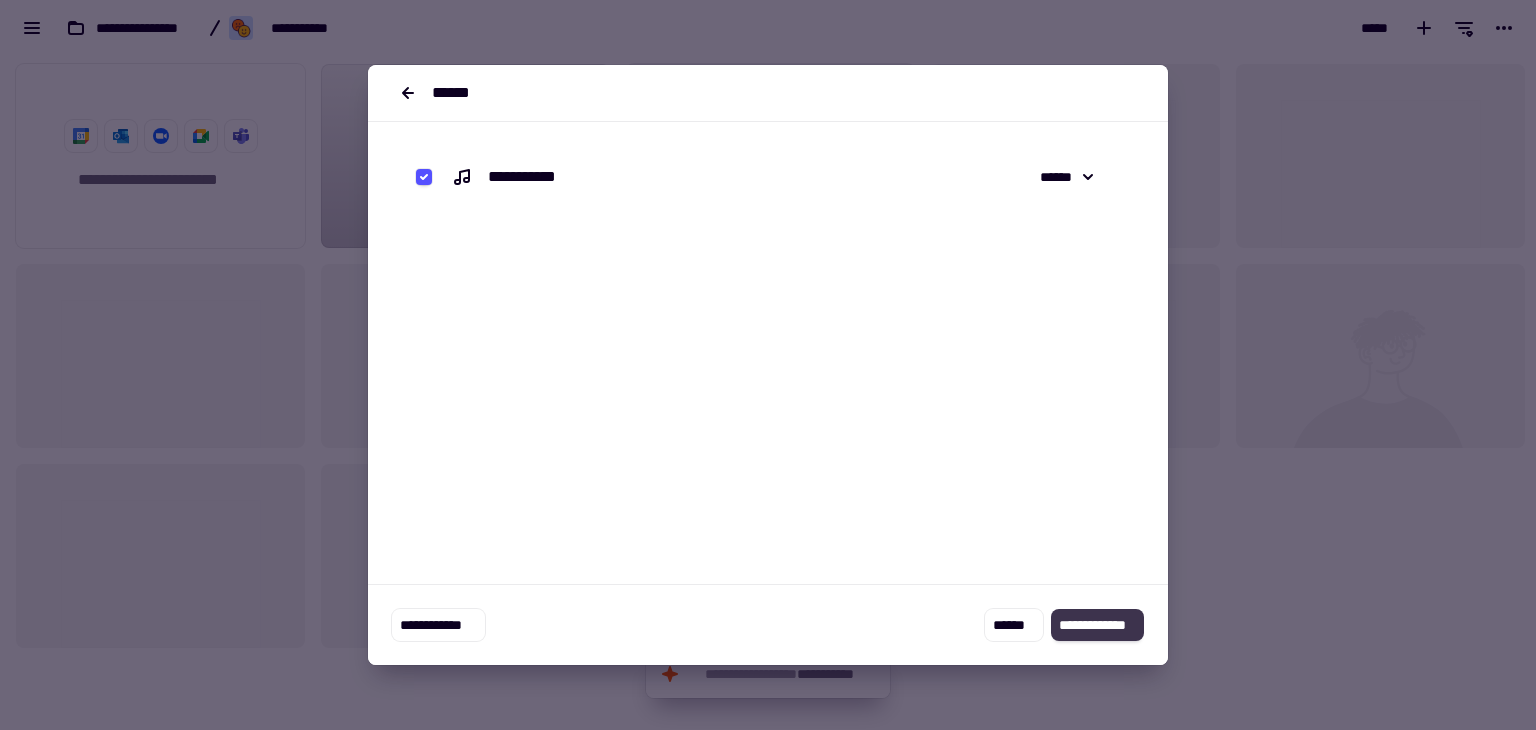 click on "**********" 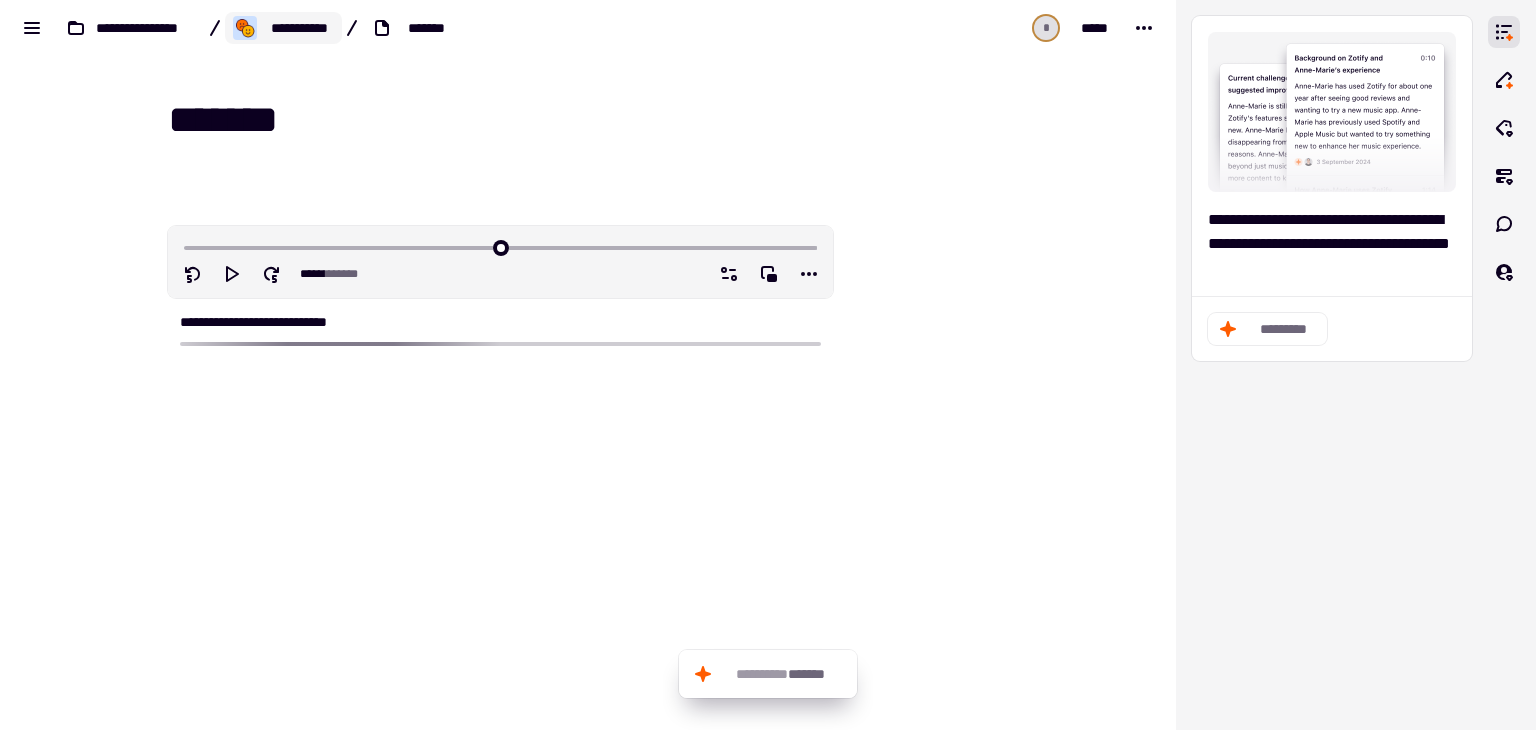 click on "**********" 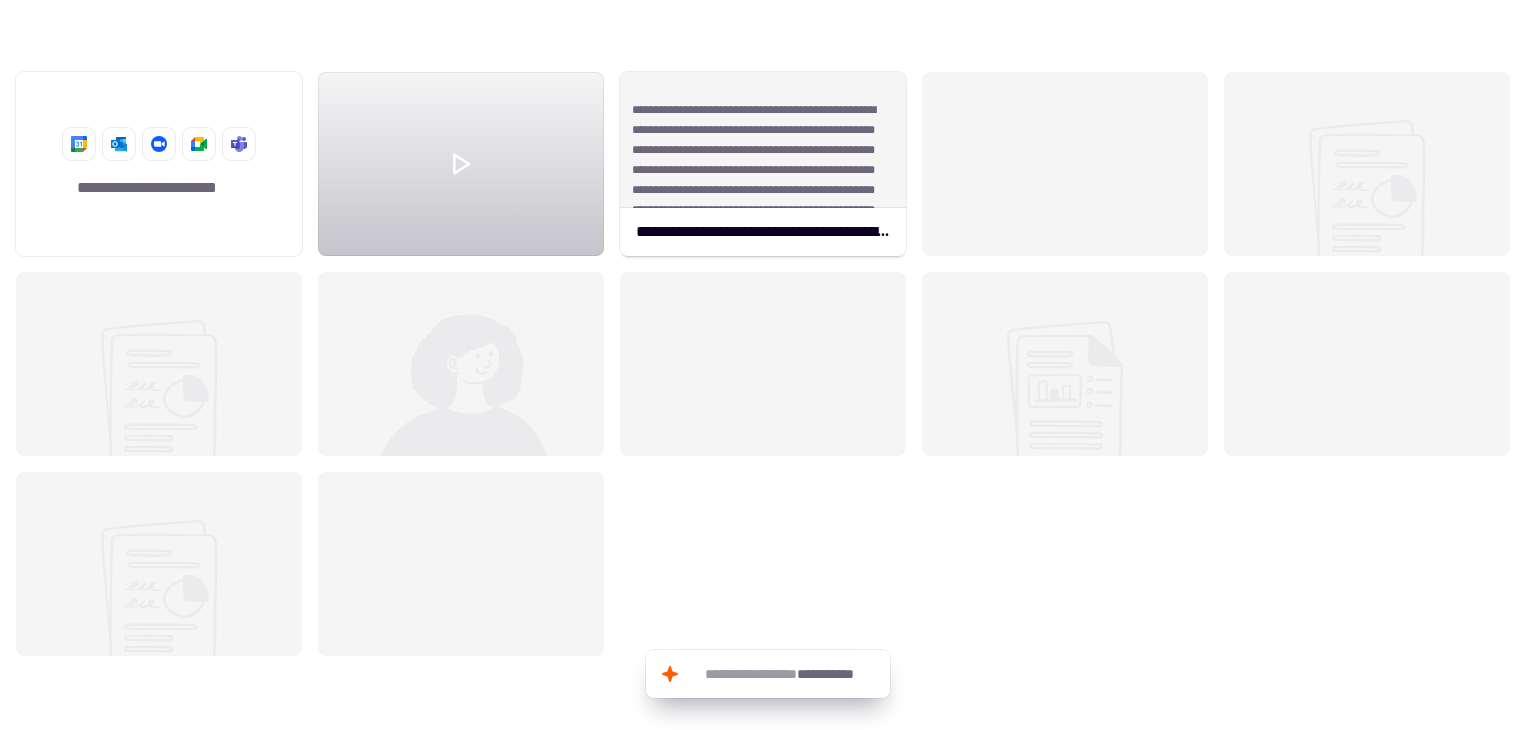scroll, scrollTop: 16, scrollLeft: 16, axis: both 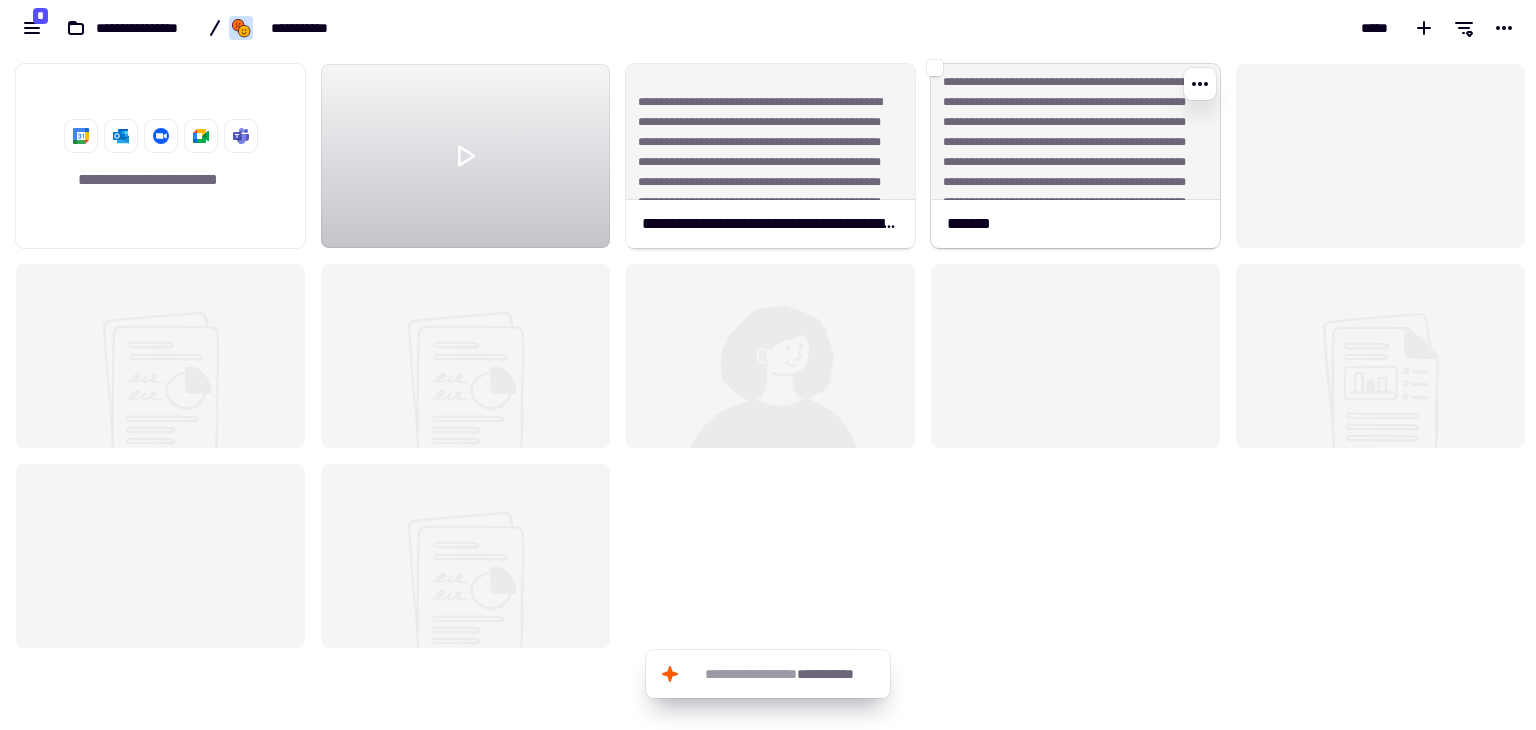click on "**********" 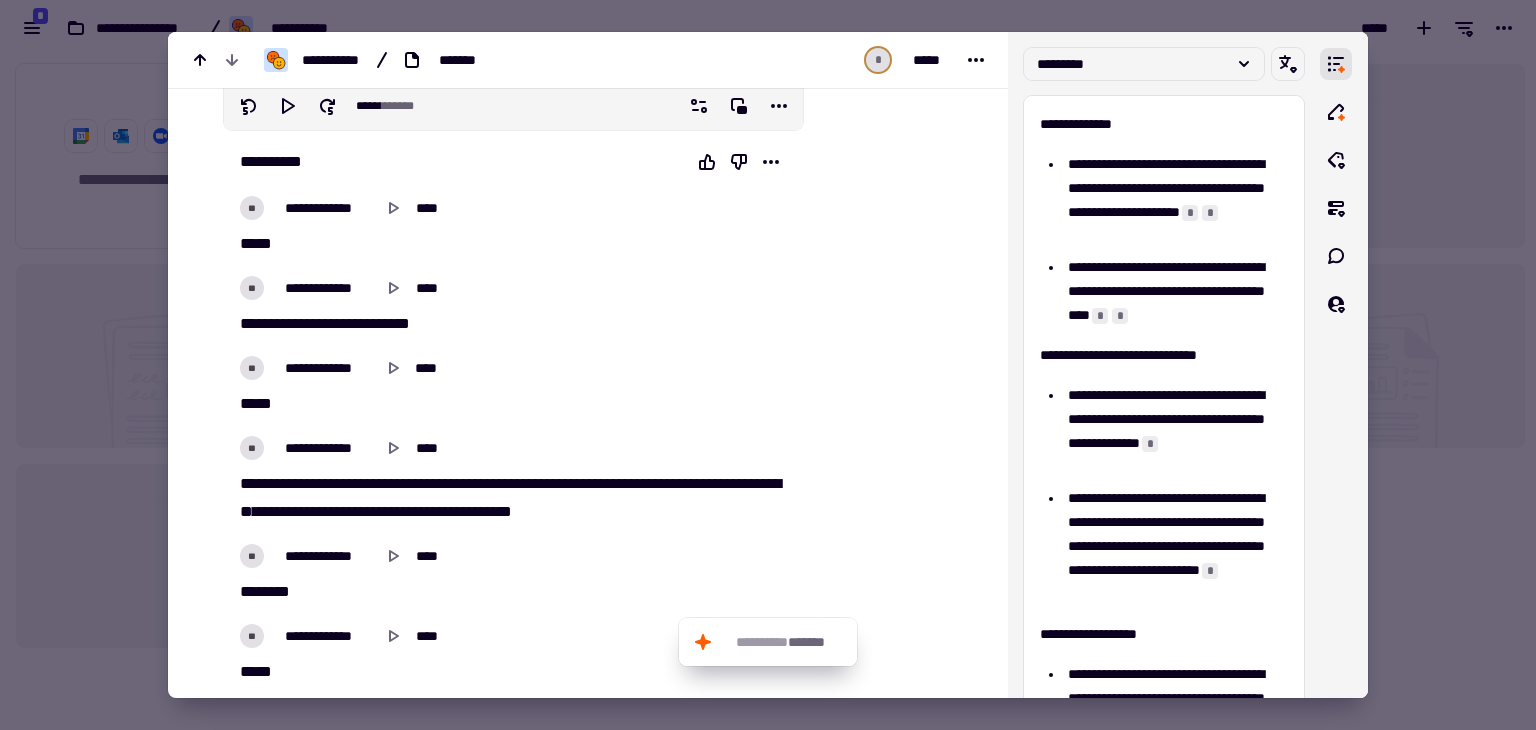 scroll, scrollTop: 0, scrollLeft: 0, axis: both 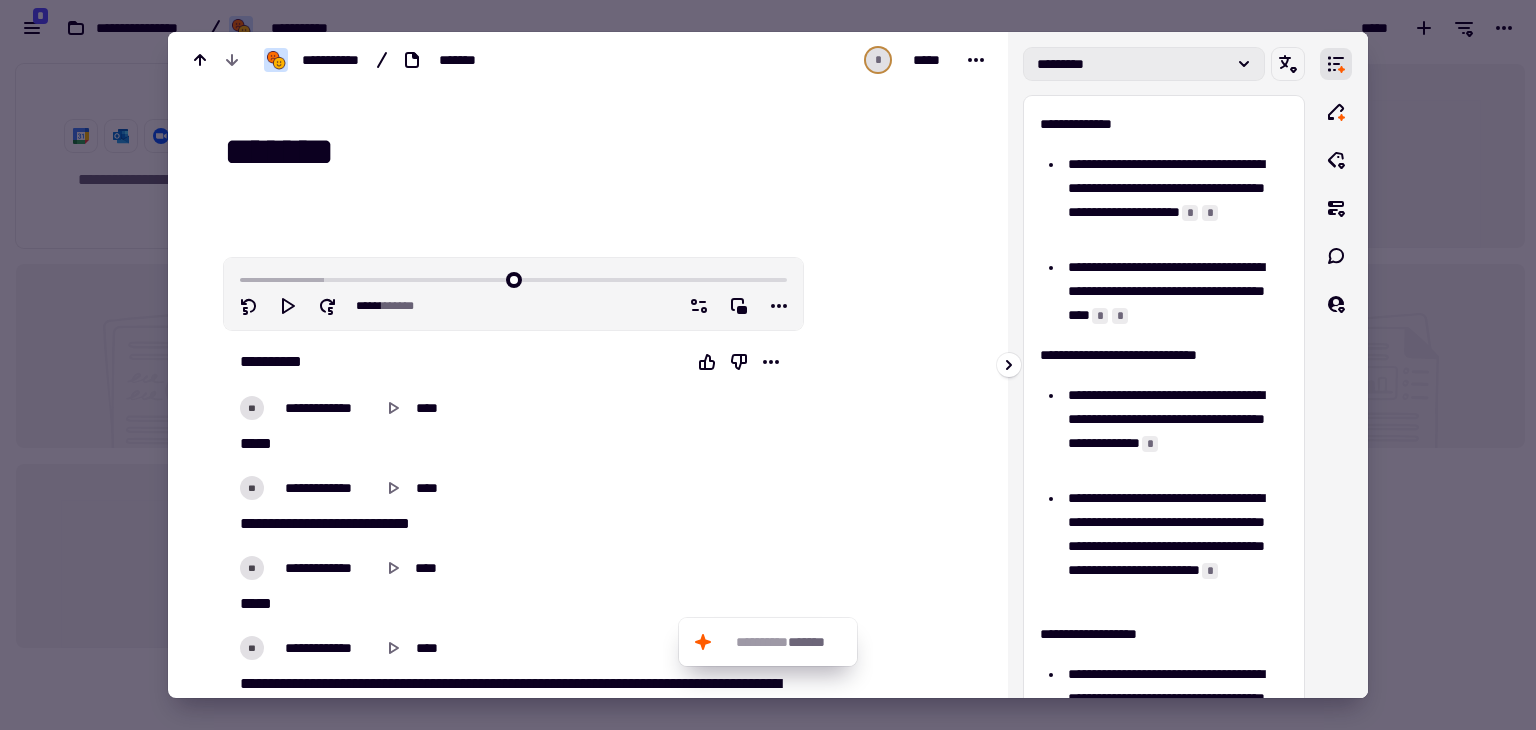 click 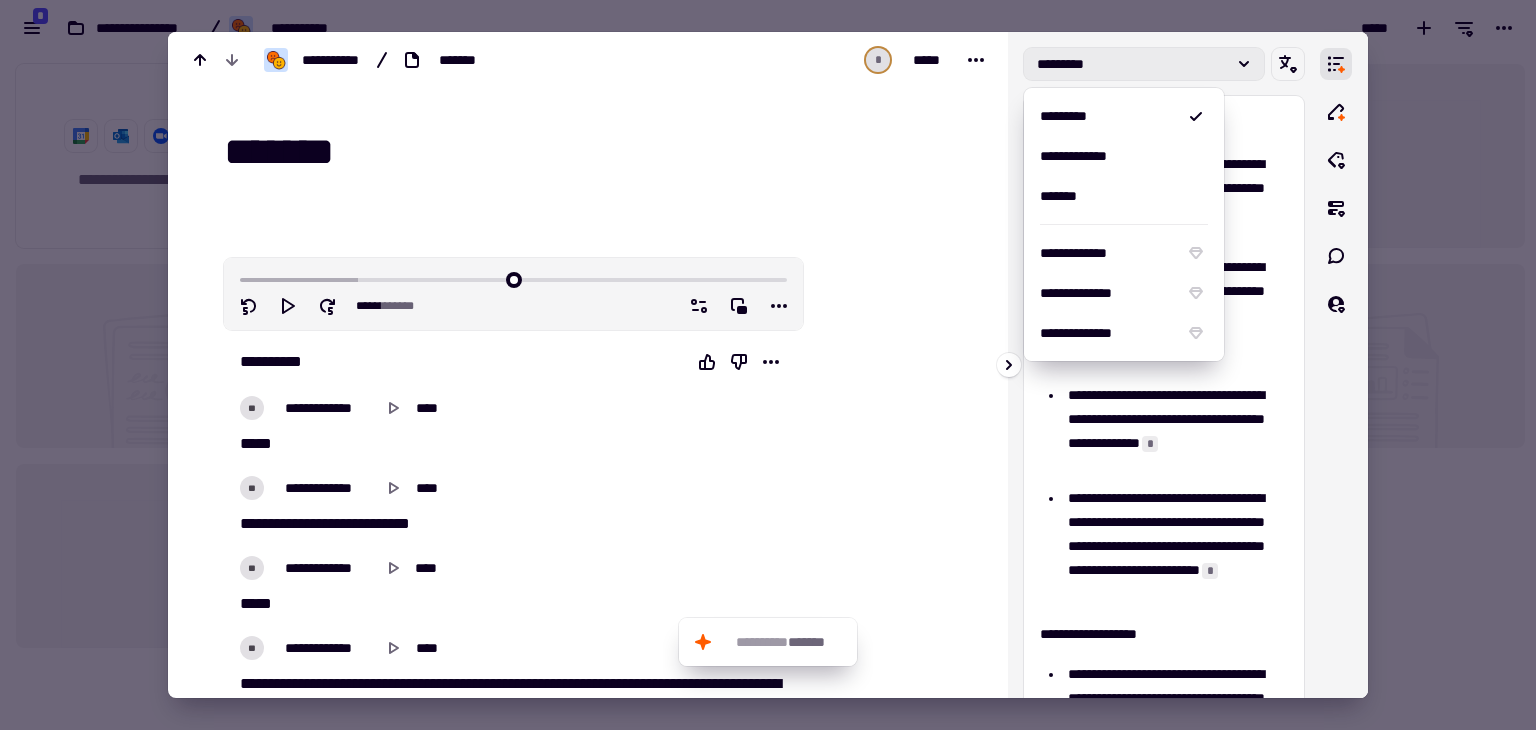 click 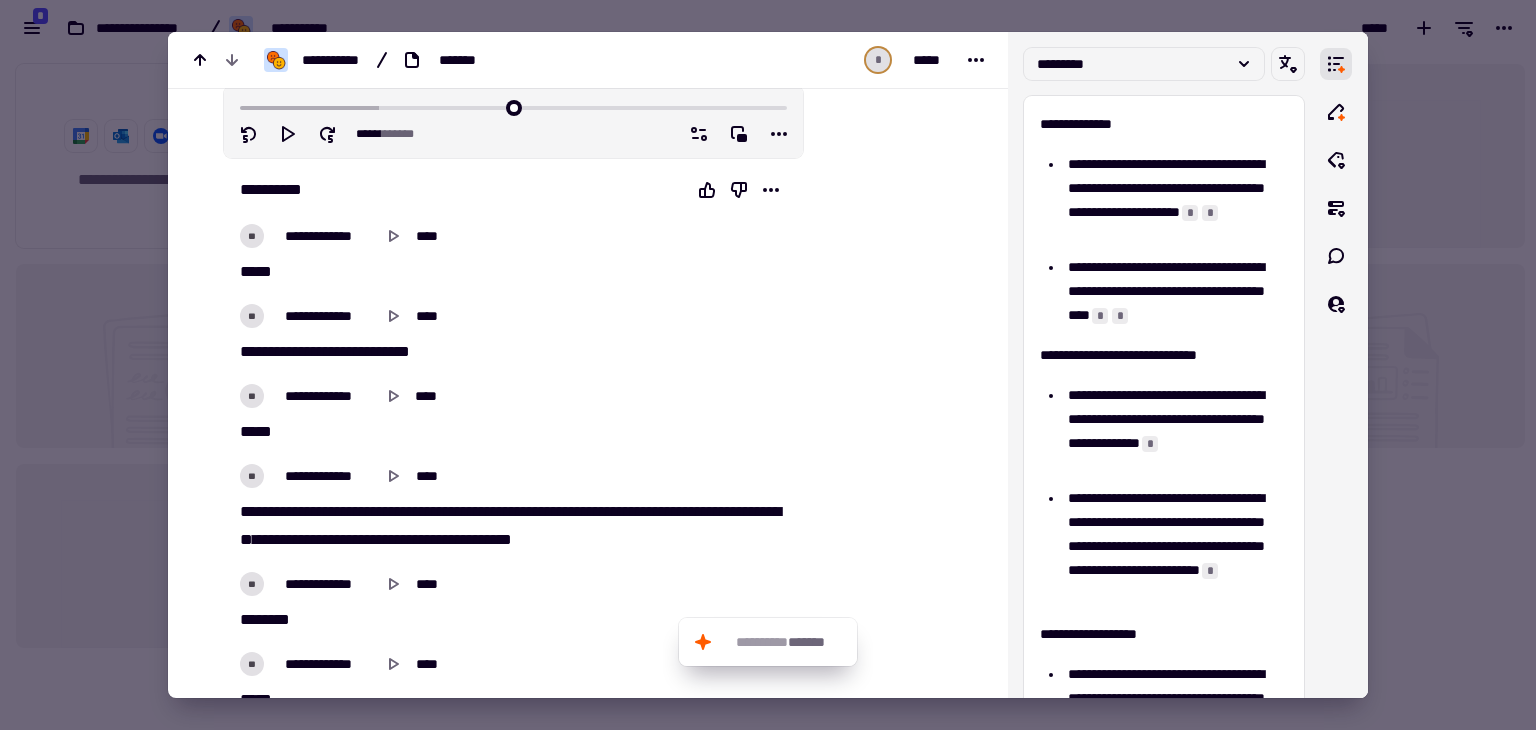 scroll, scrollTop: 72, scrollLeft: 0, axis: vertical 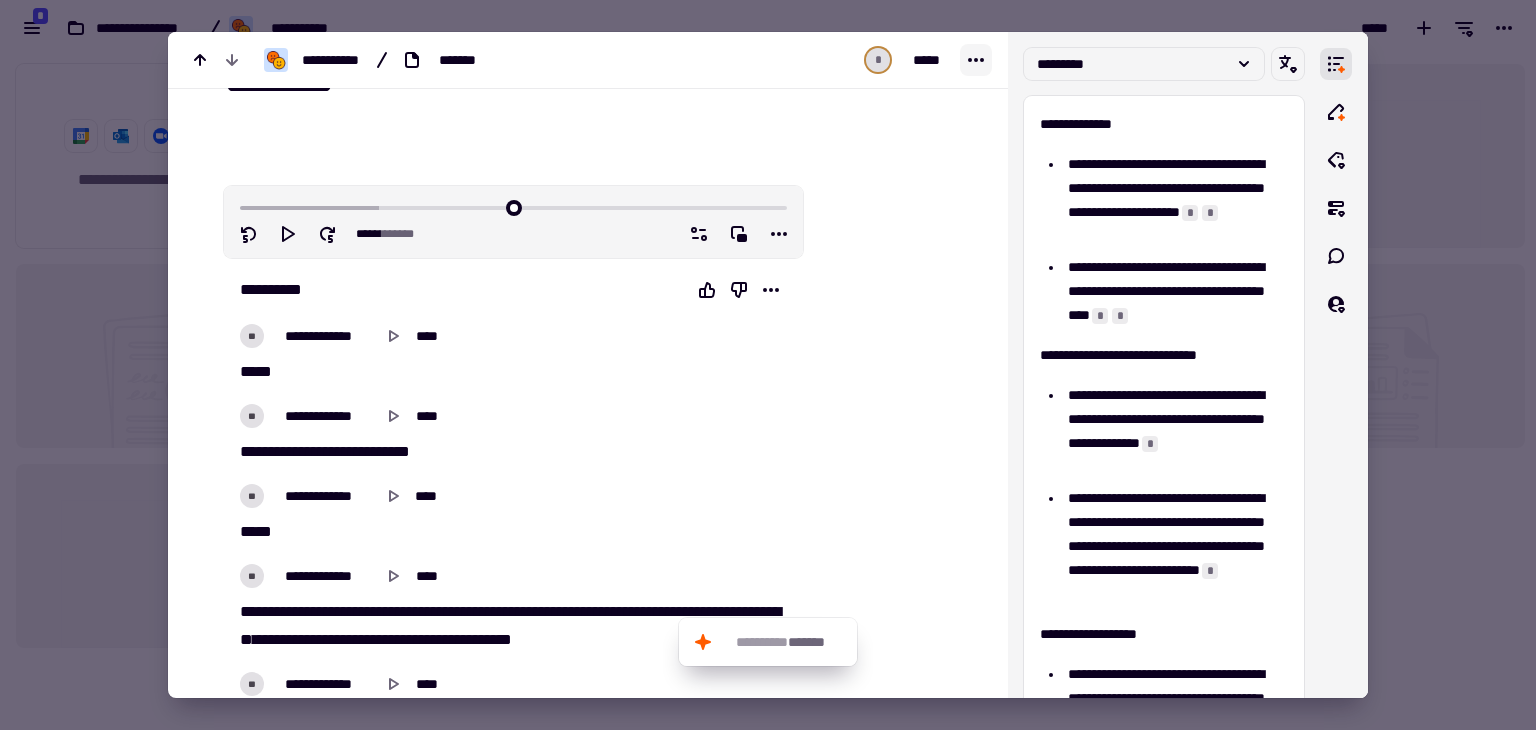 click 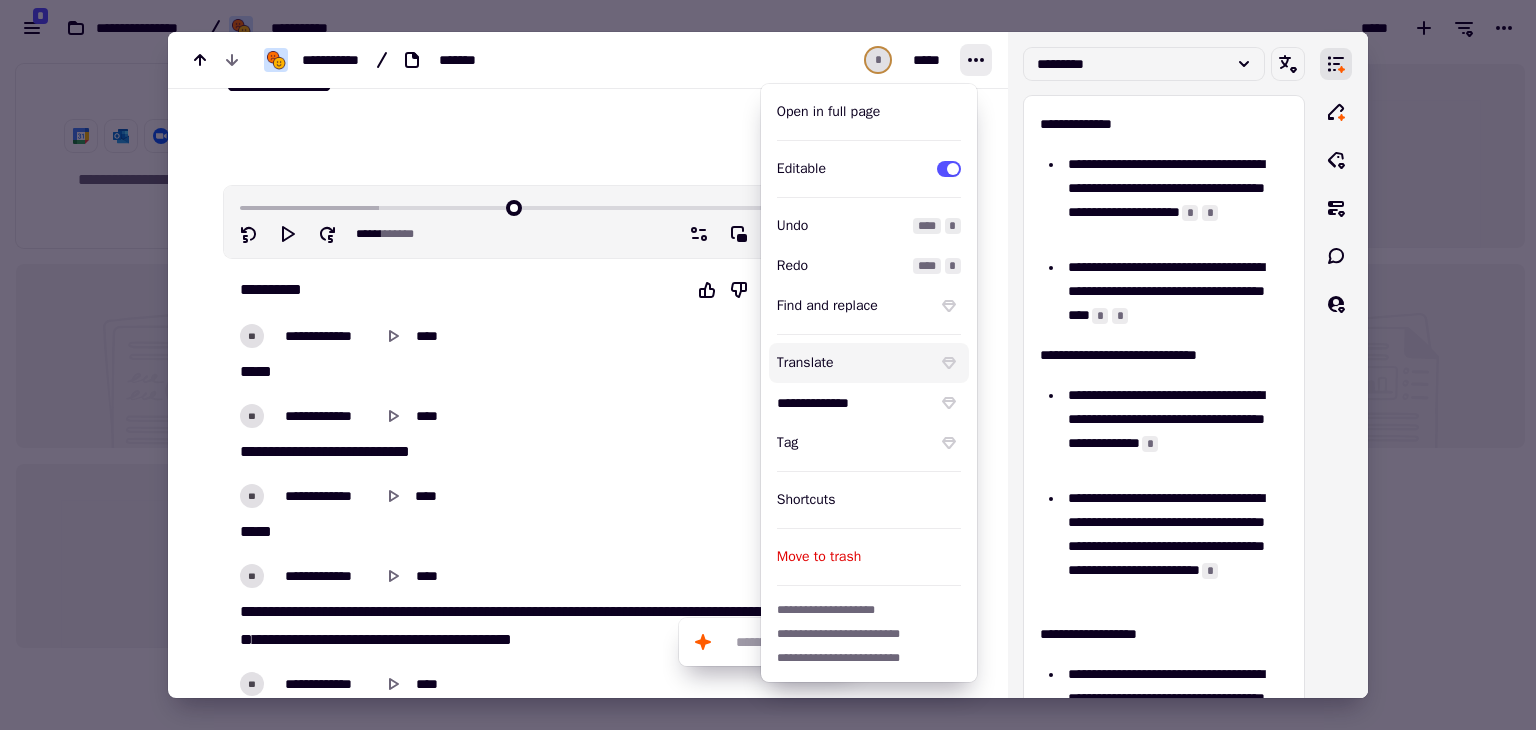 click on "Translate" at bounding box center [853, 363] 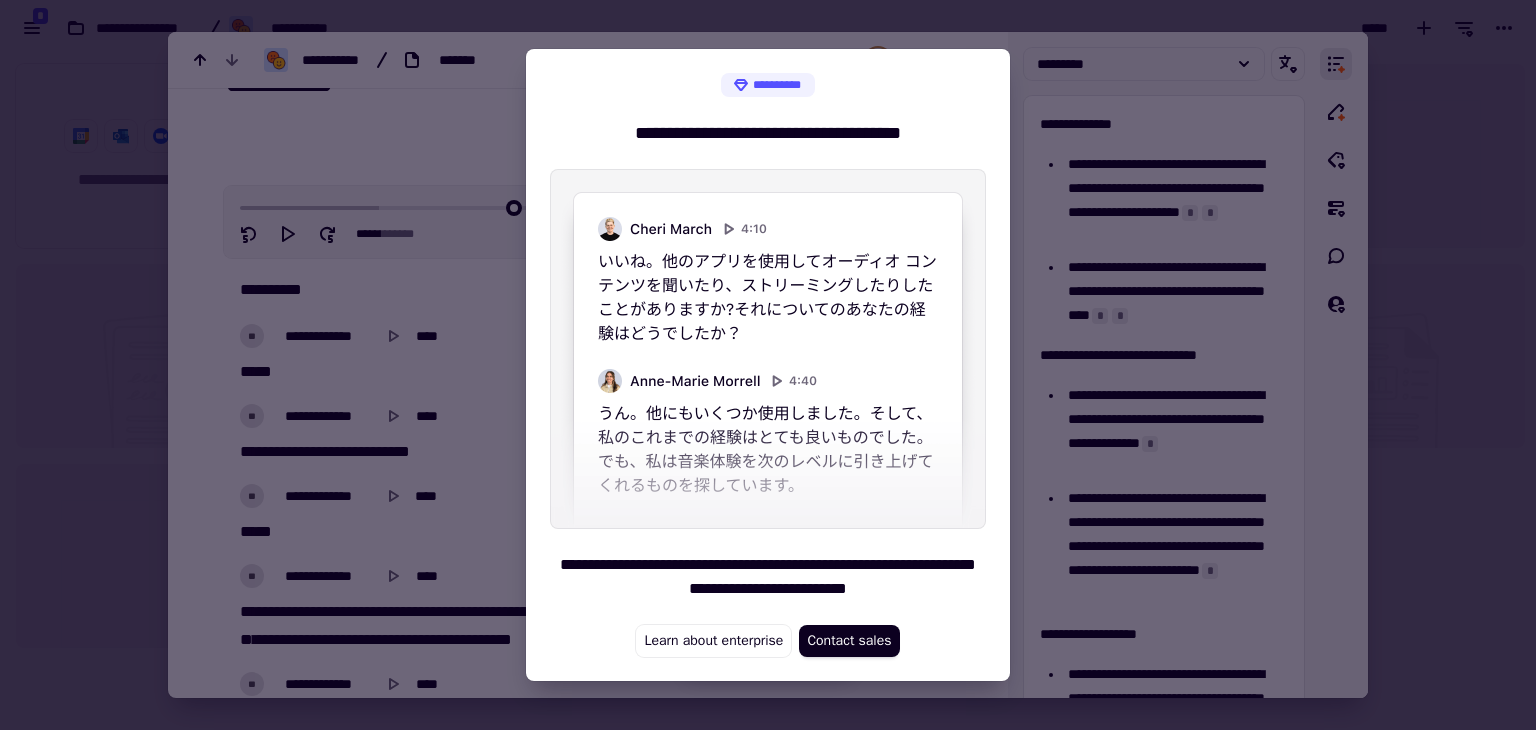 click at bounding box center [768, 365] 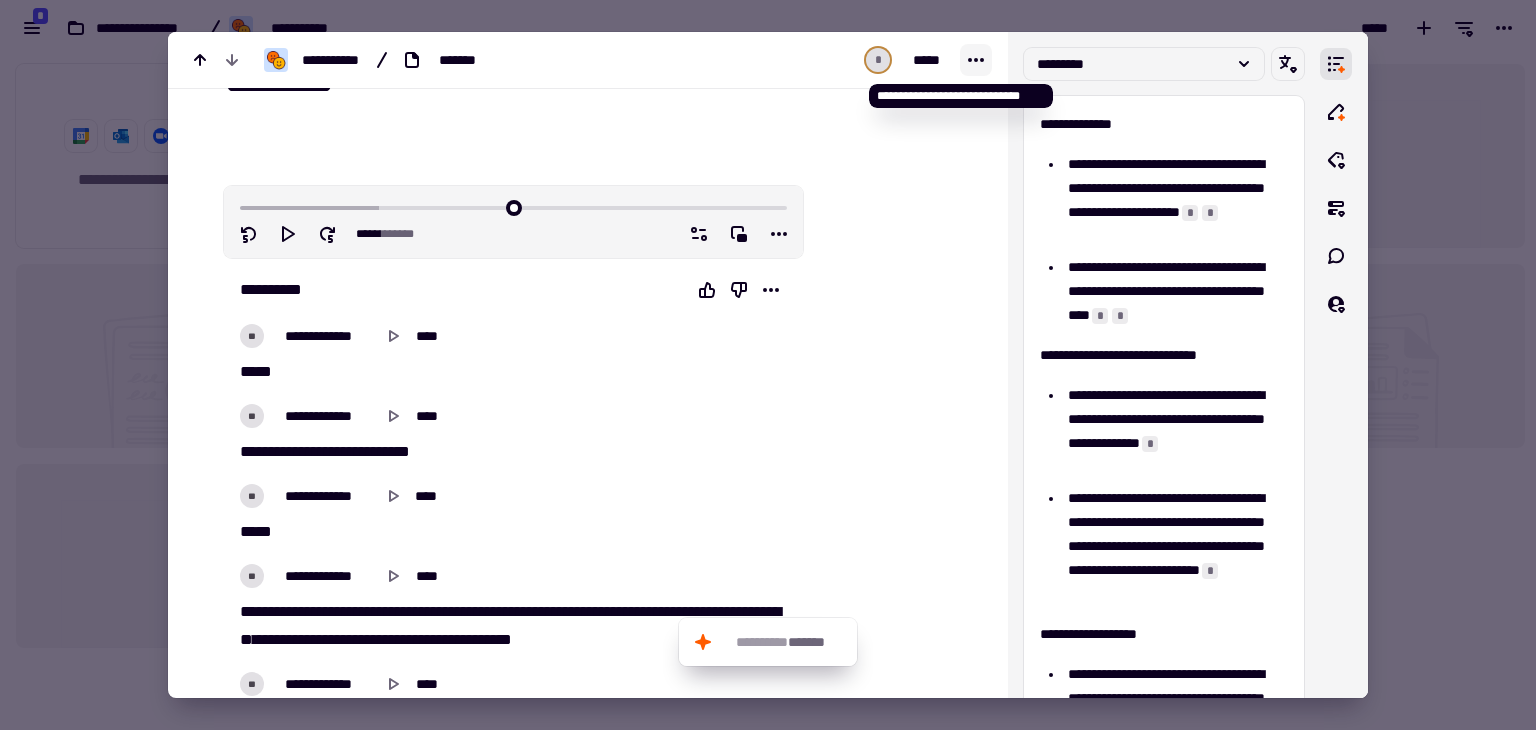 click 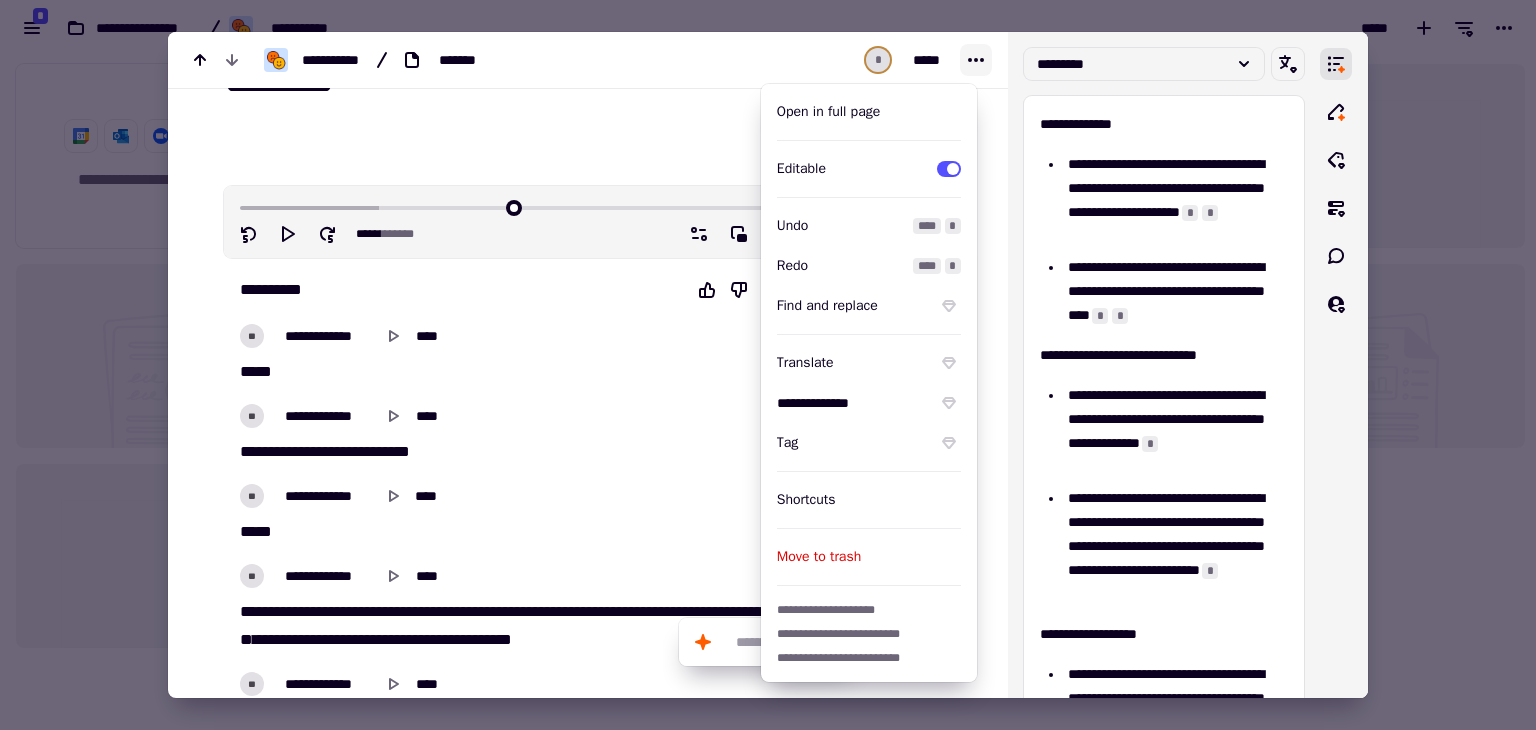 click 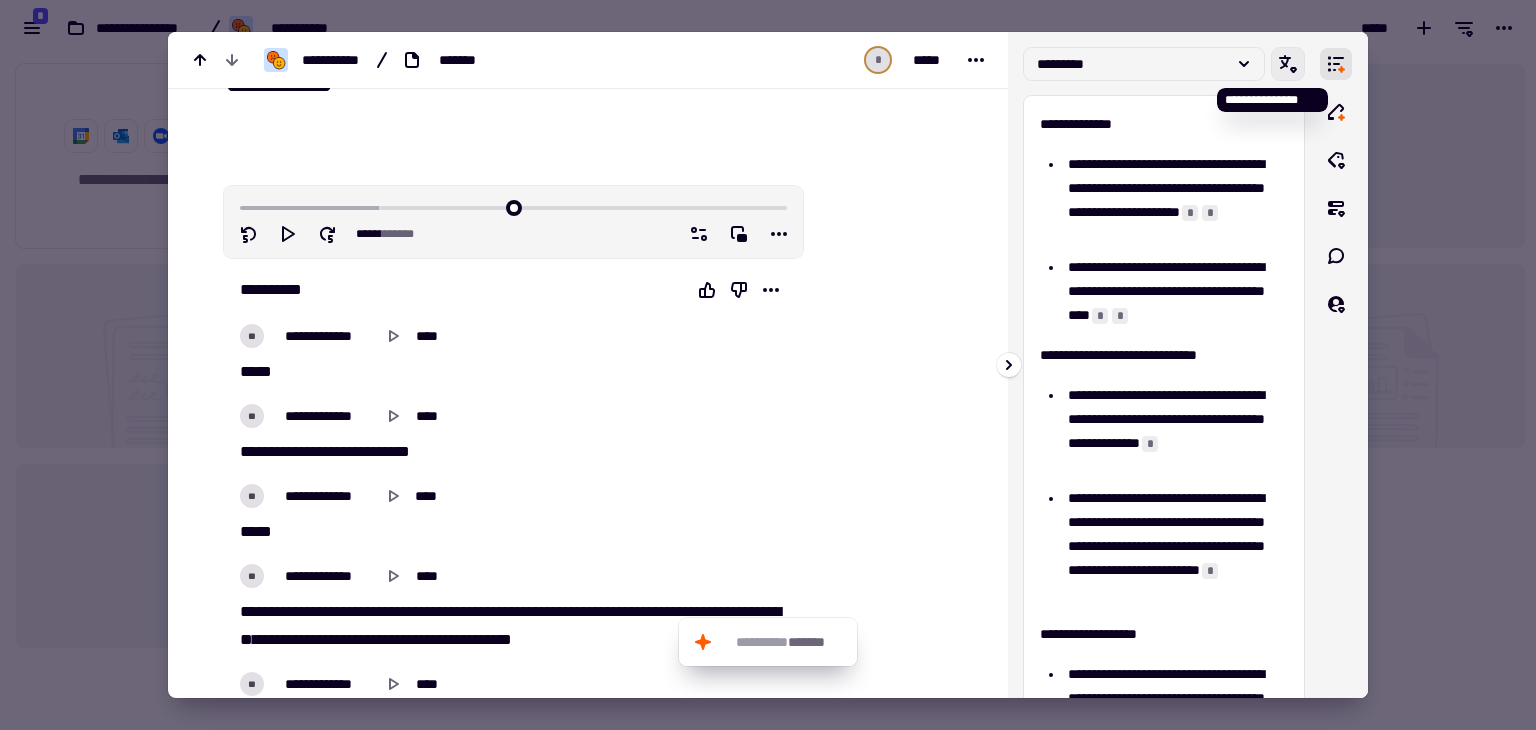 click 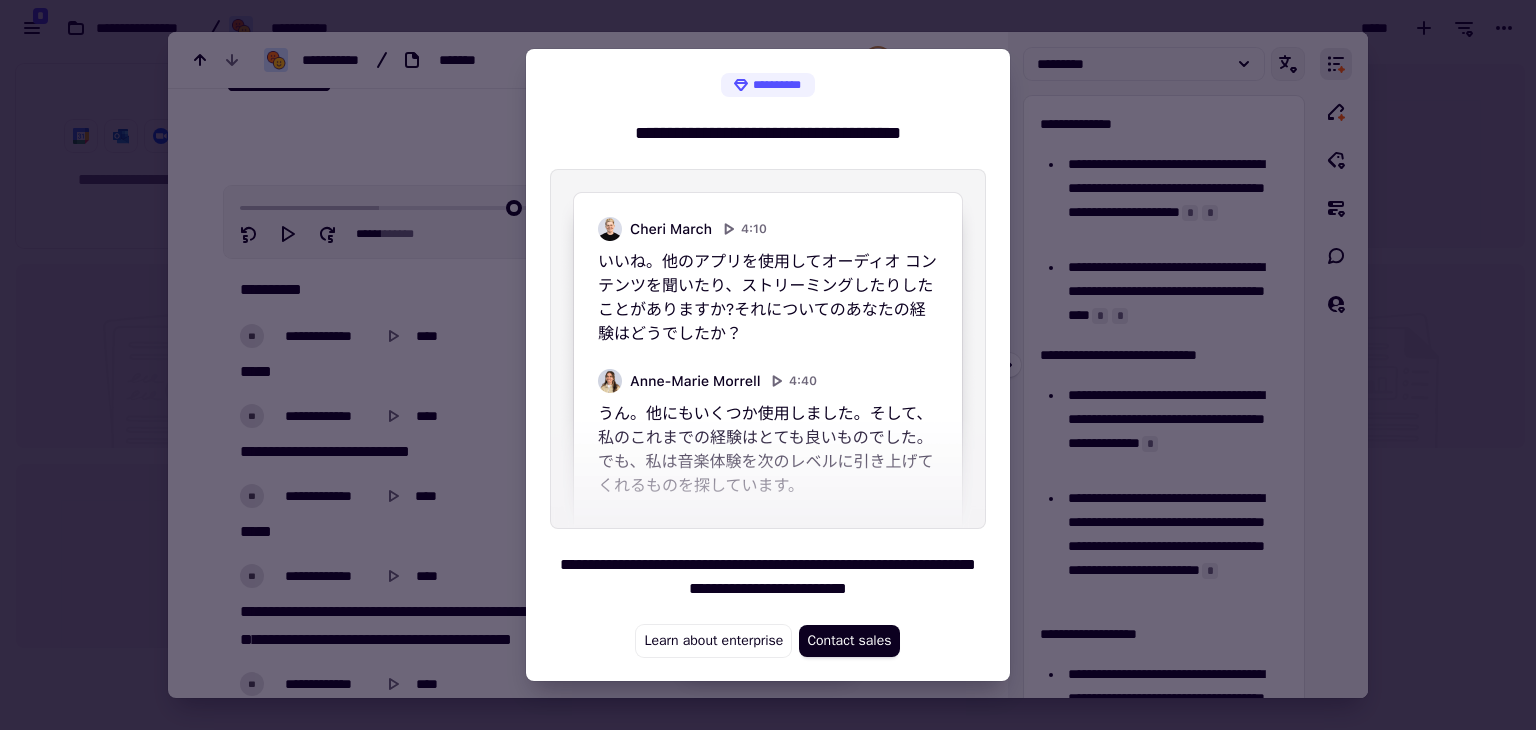 click at bounding box center (768, 365) 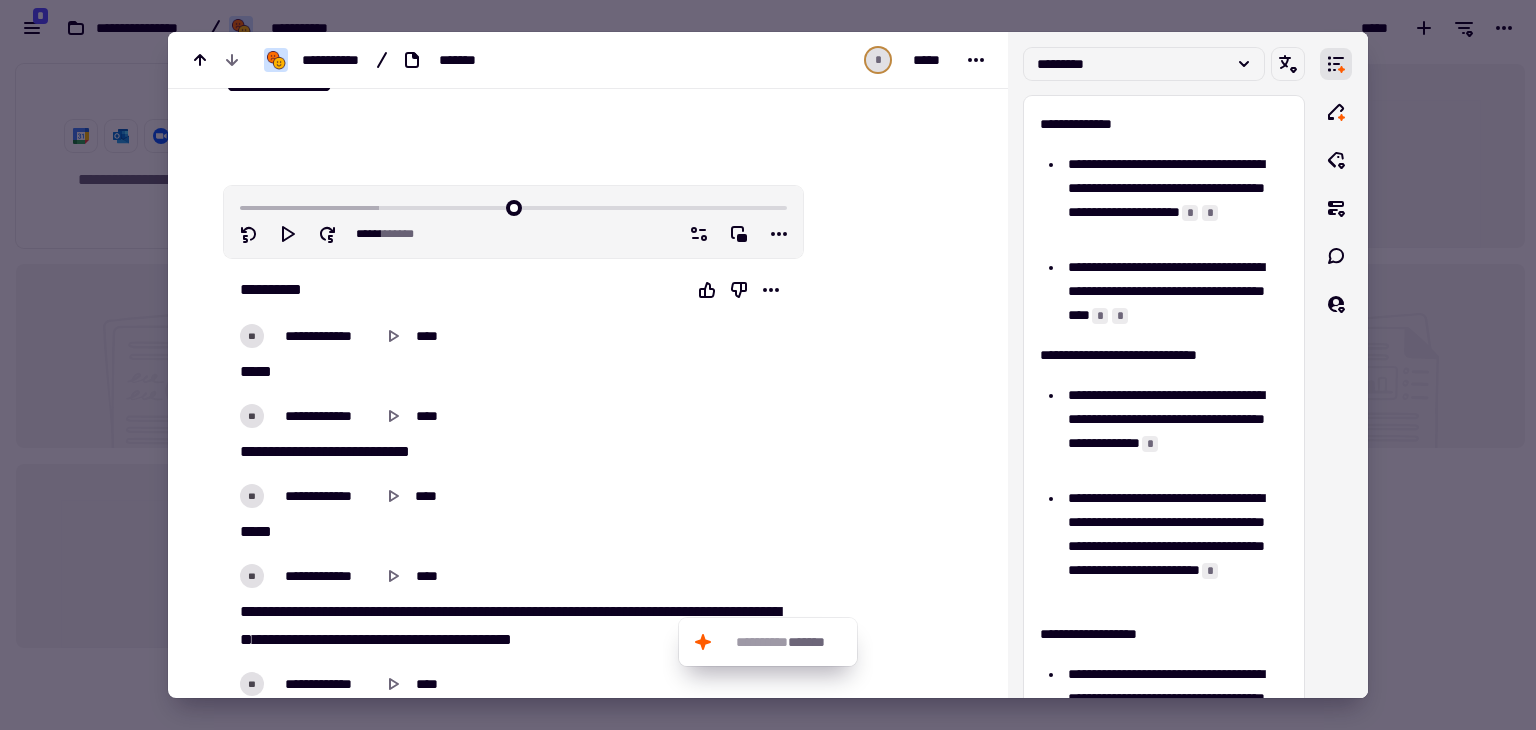 click at bounding box center (768, 365) 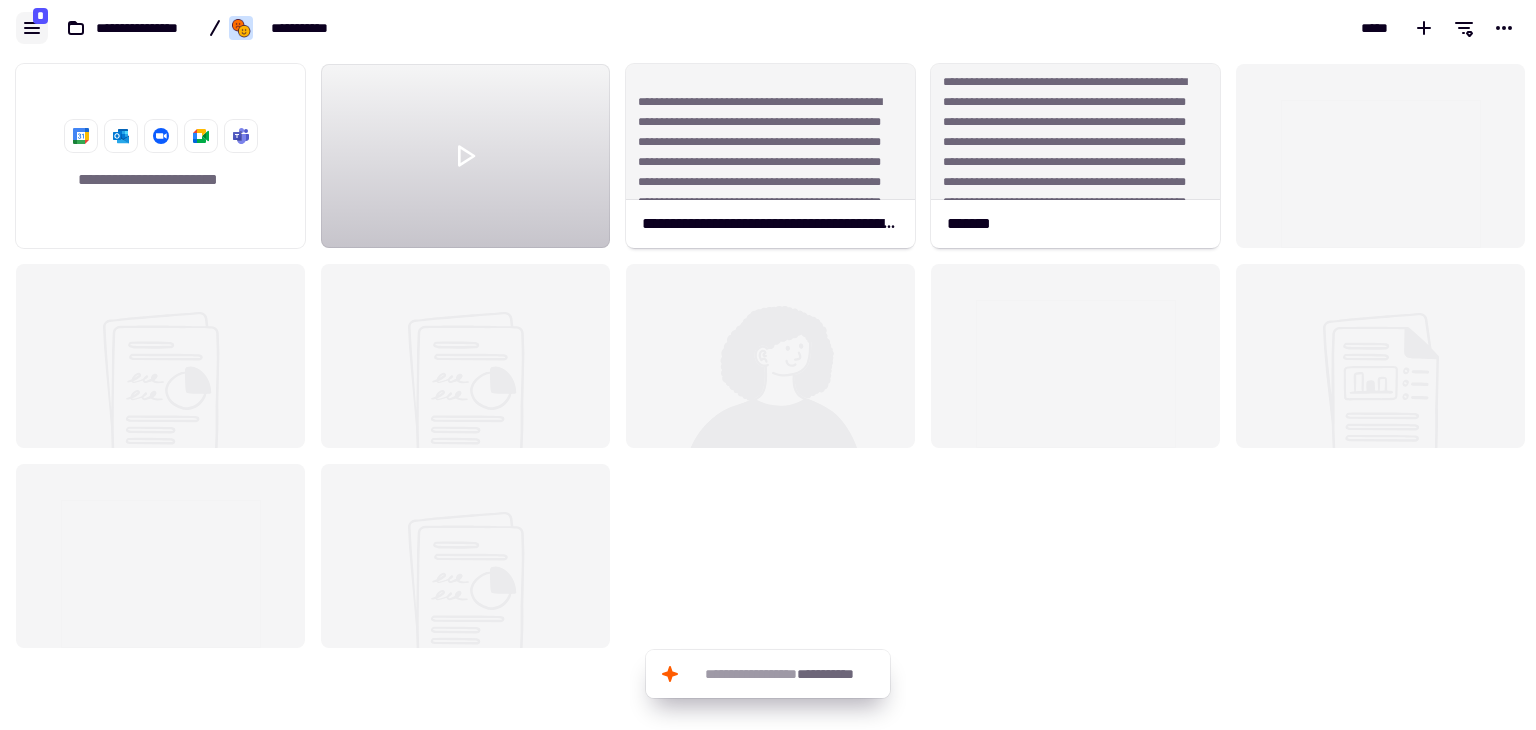 click 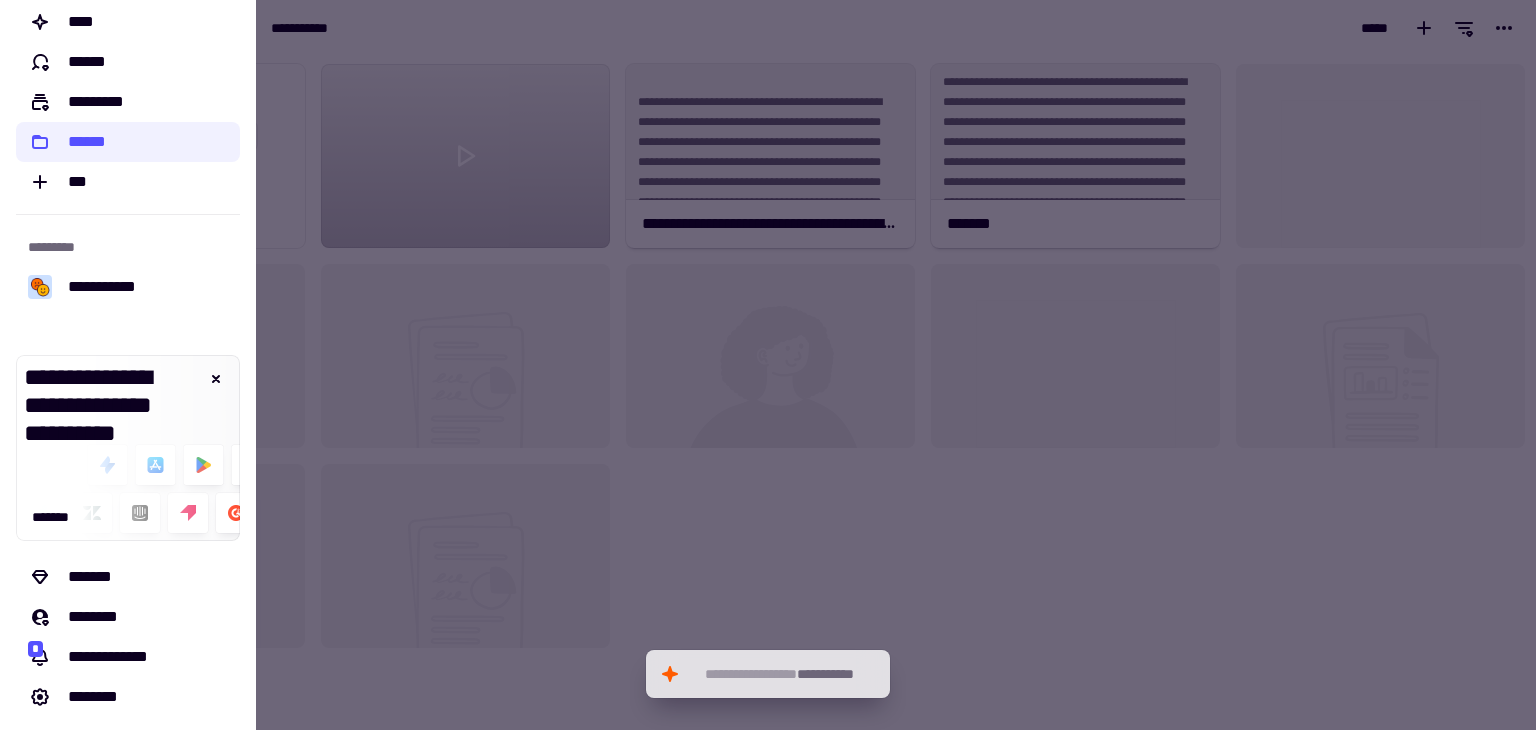 scroll, scrollTop: 97, scrollLeft: 0, axis: vertical 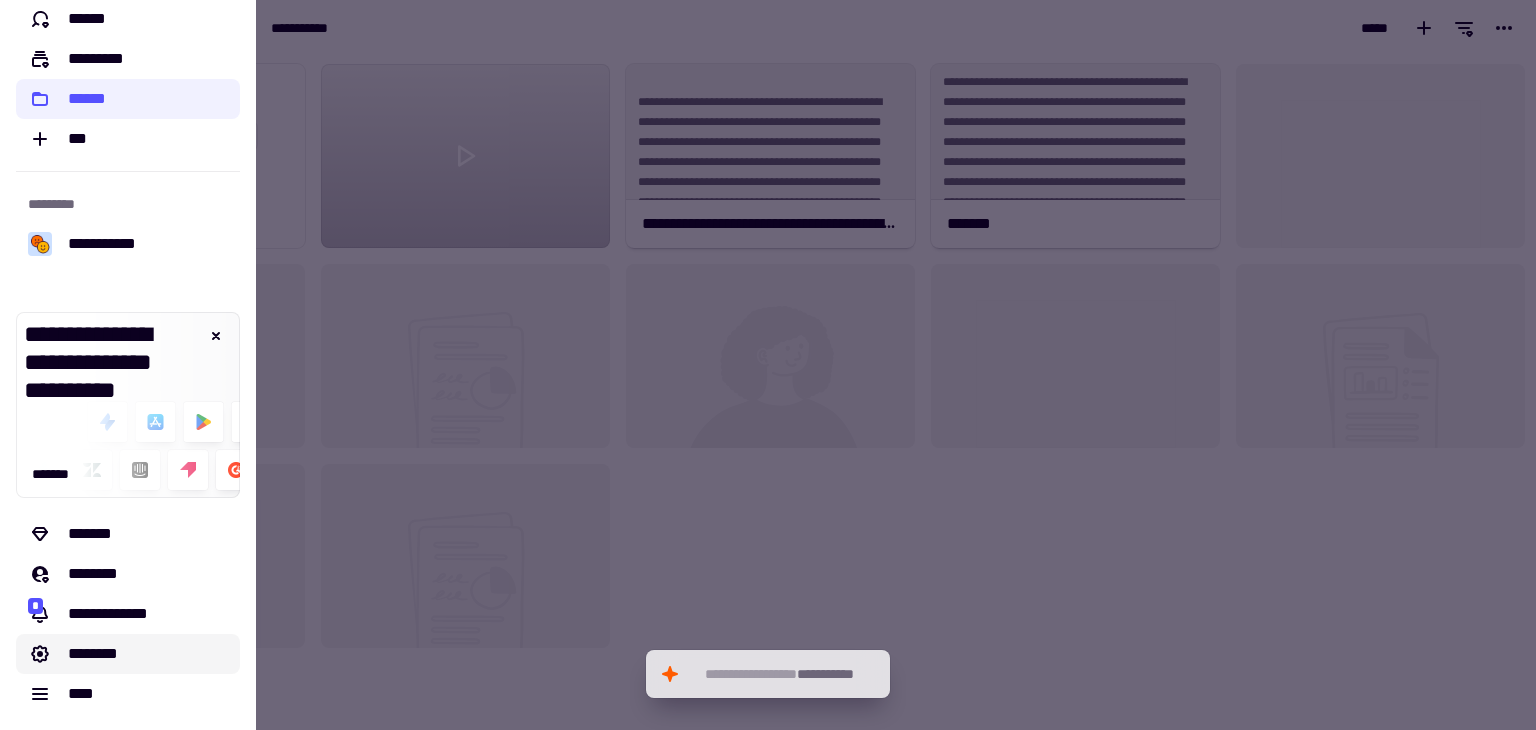 click on "********" 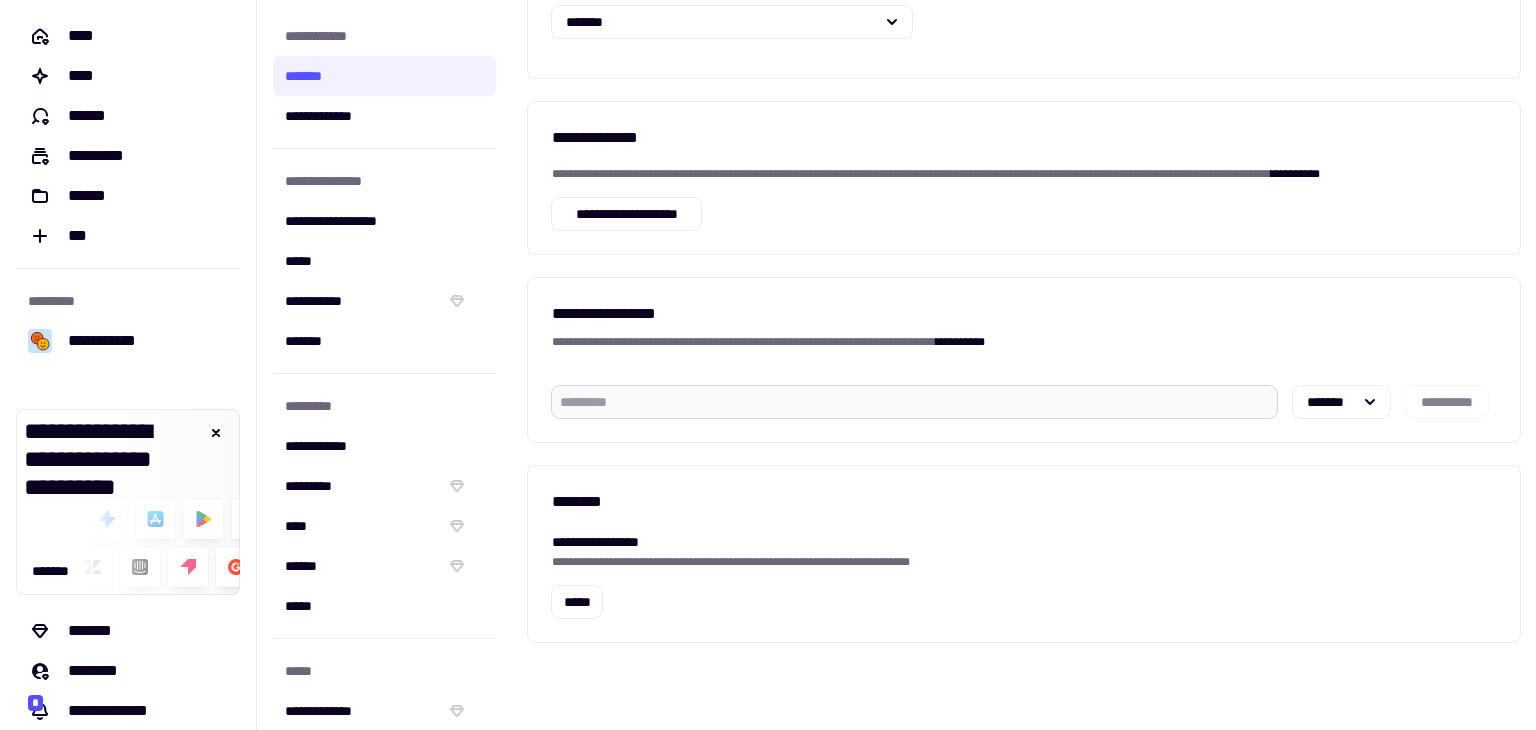 scroll, scrollTop: 425, scrollLeft: 0, axis: vertical 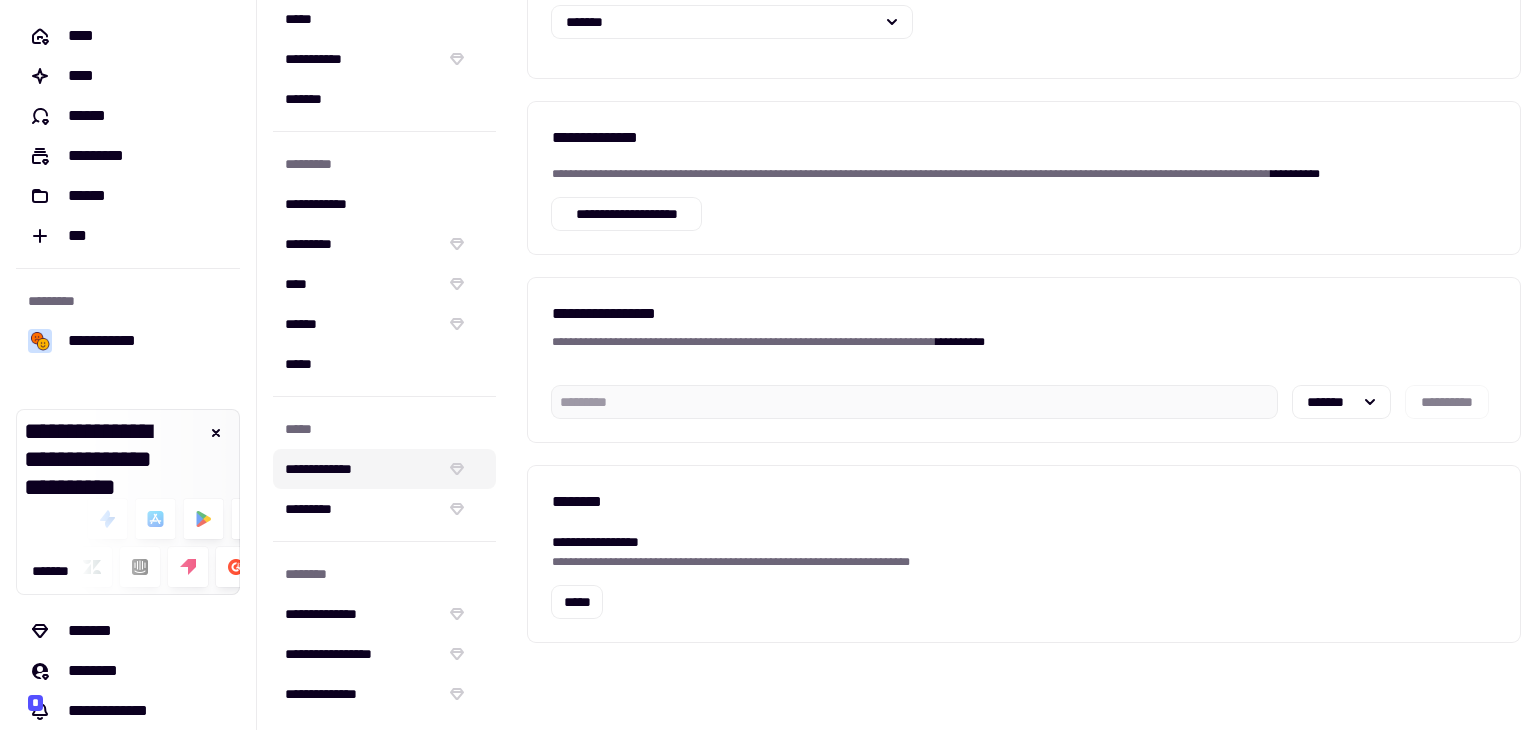 click on "**********" 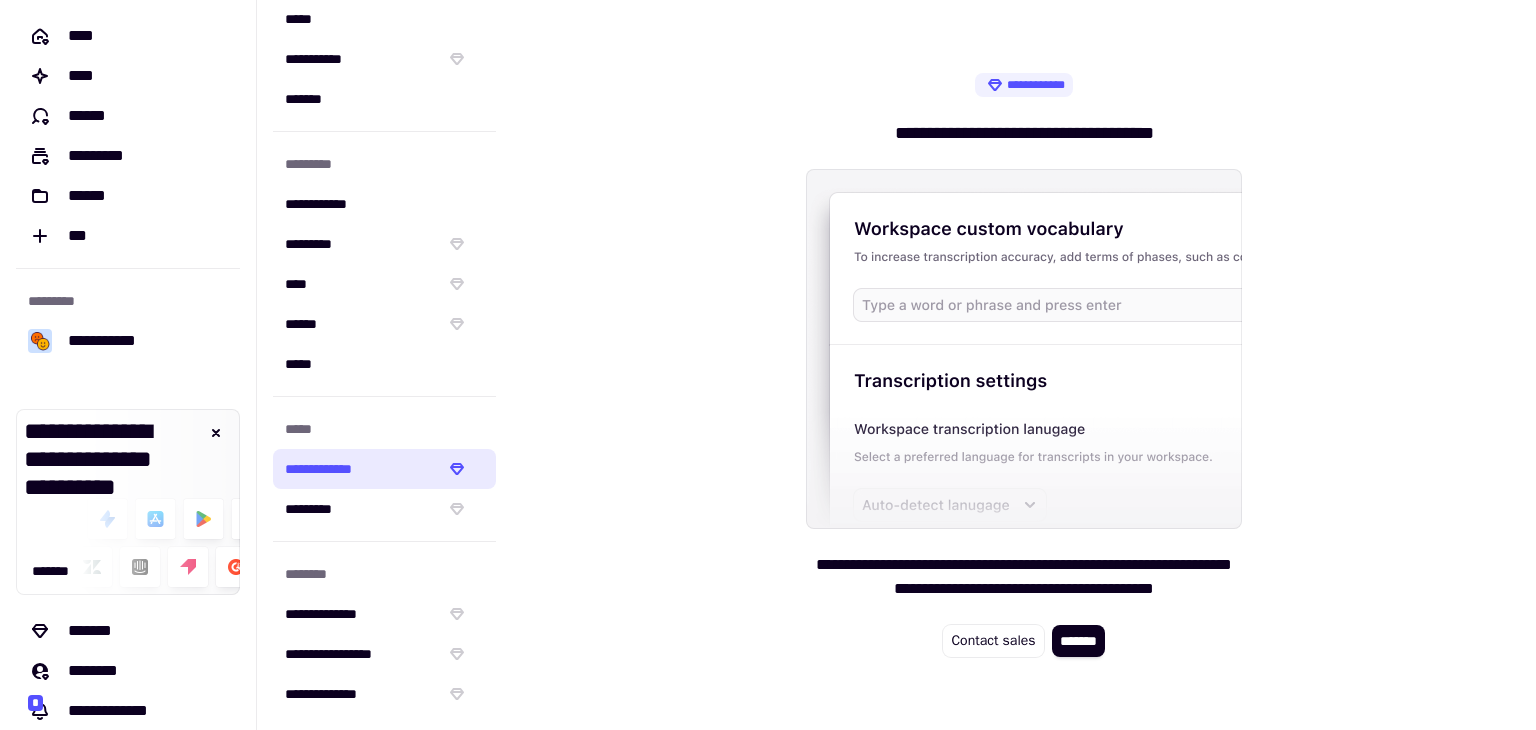 scroll, scrollTop: 0, scrollLeft: 0, axis: both 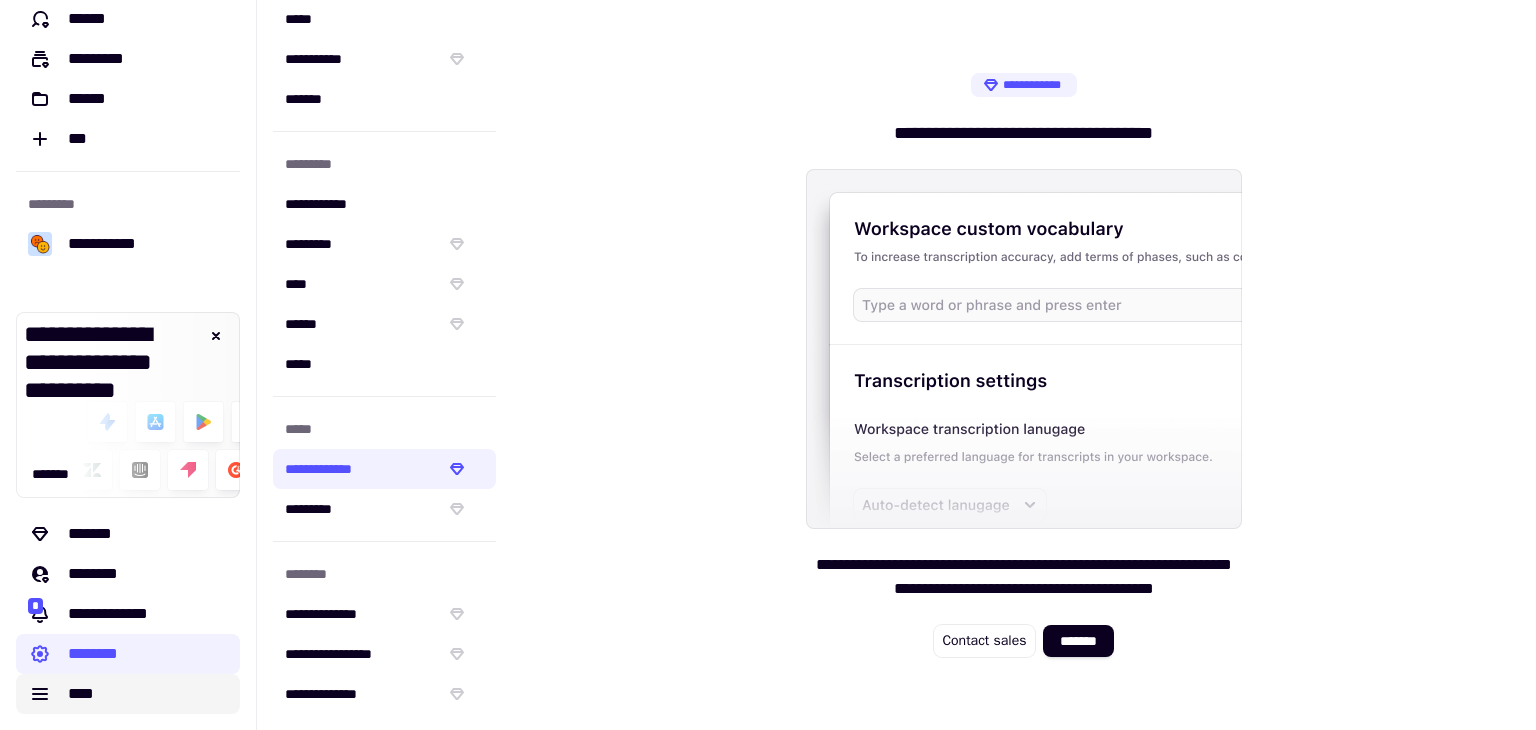 click on "****" 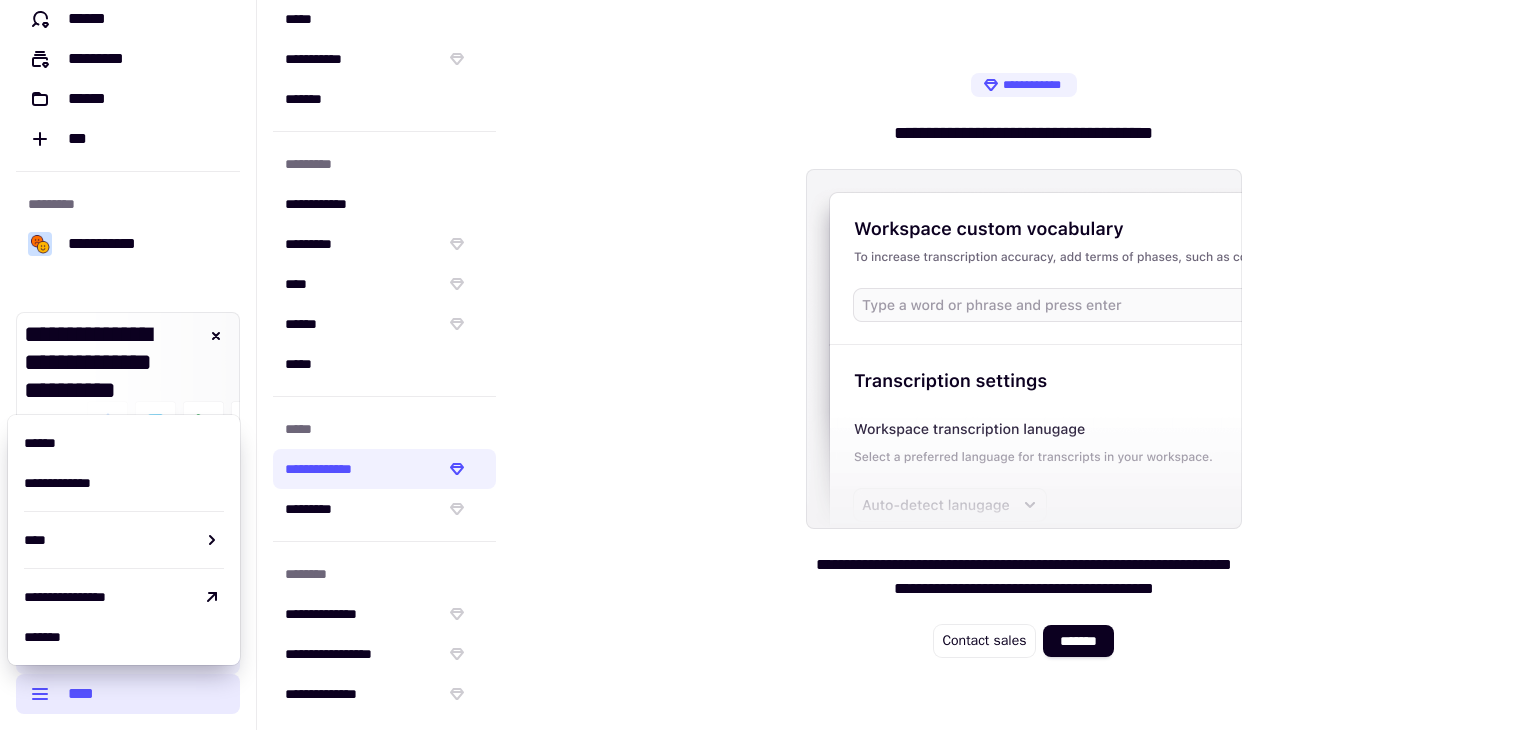 click on "****" 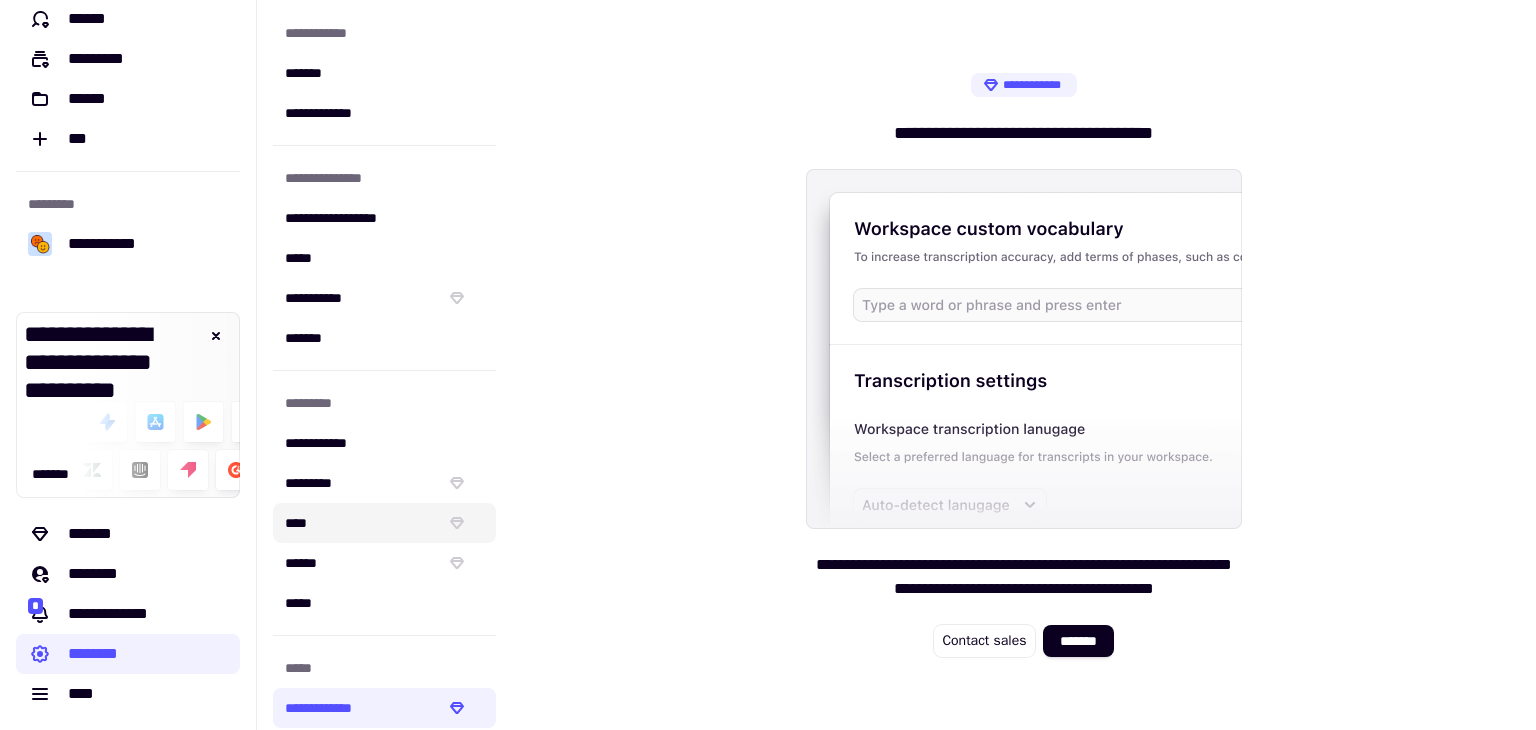 scroll, scrollTop: 0, scrollLeft: 0, axis: both 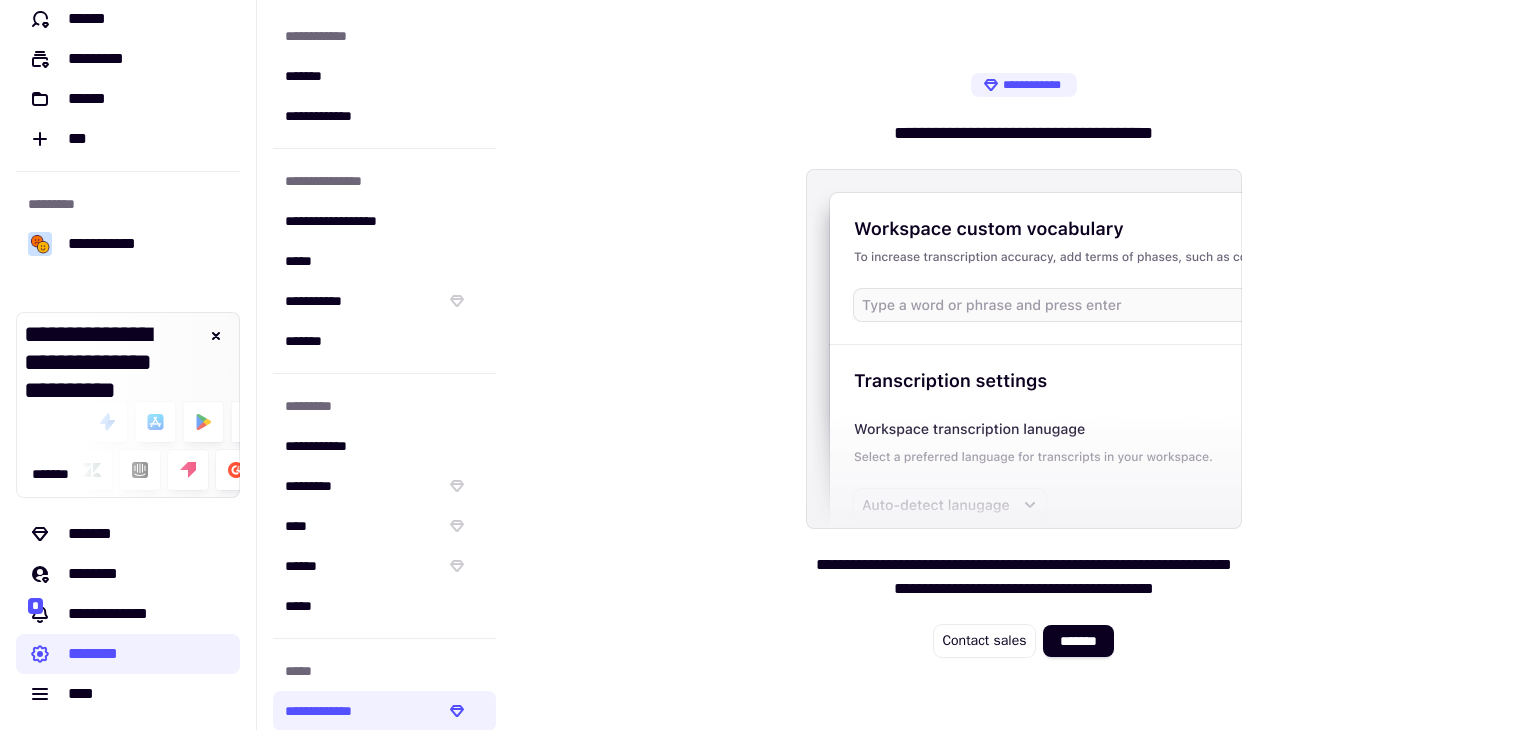 click on "**********" at bounding box center (1024, 365) 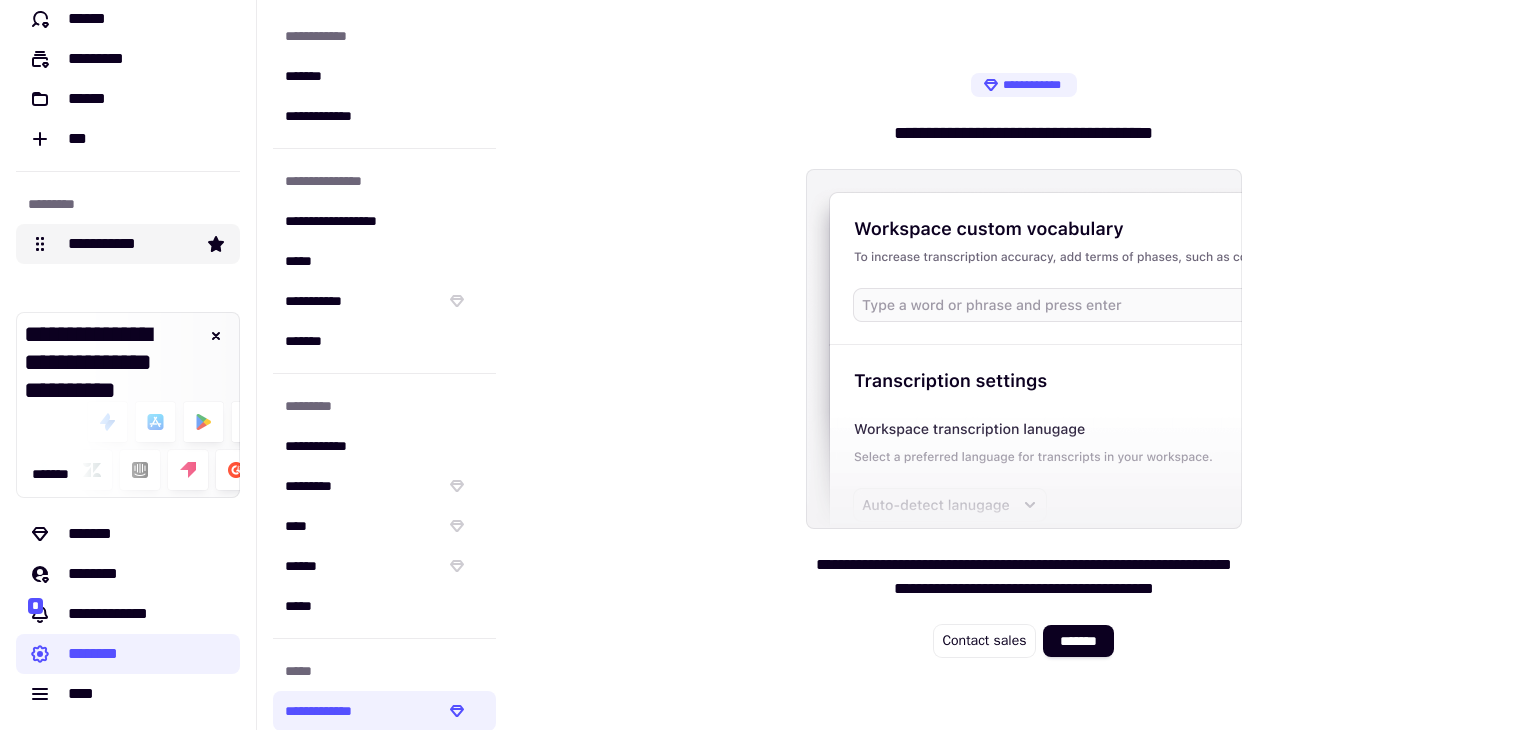 click on "**********" 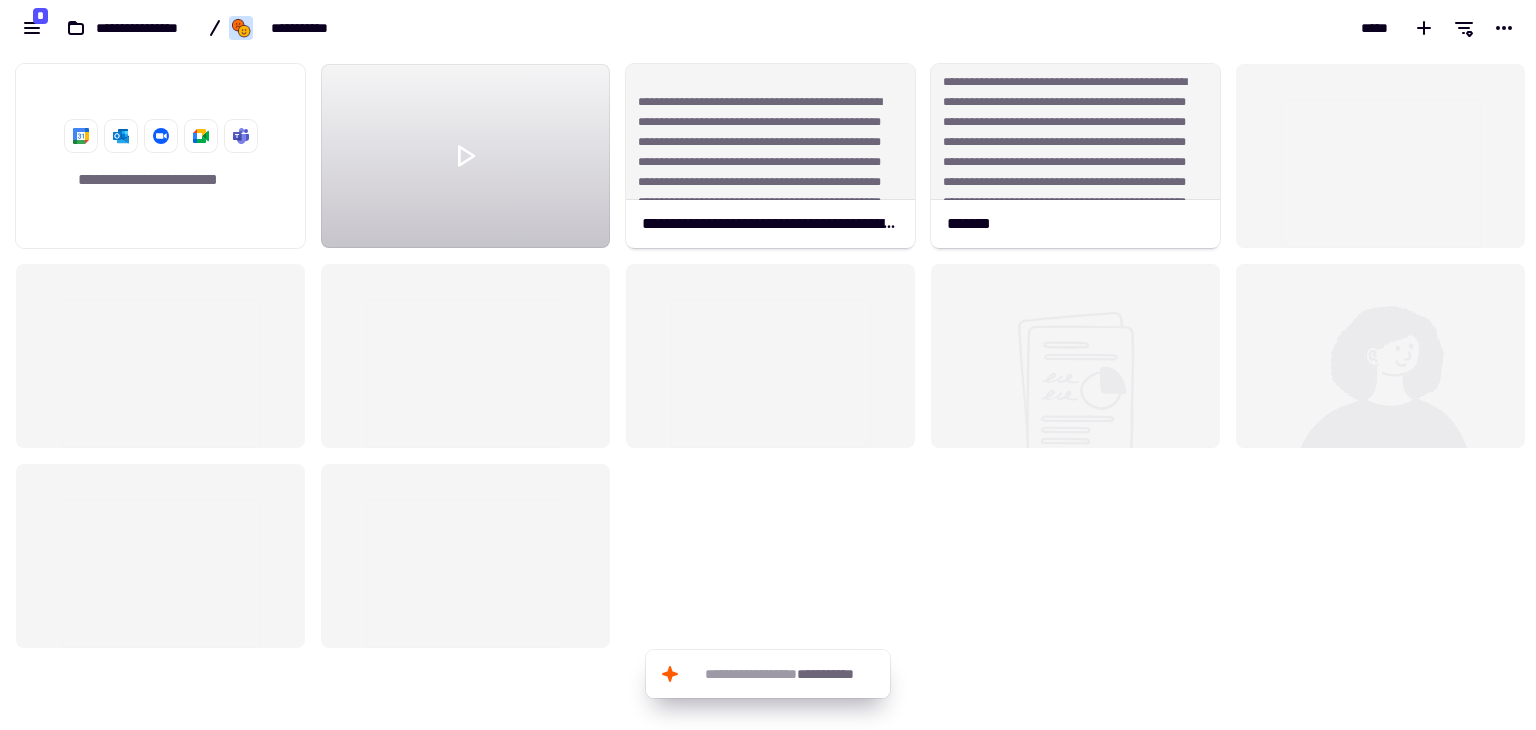 scroll, scrollTop: 16, scrollLeft: 16, axis: both 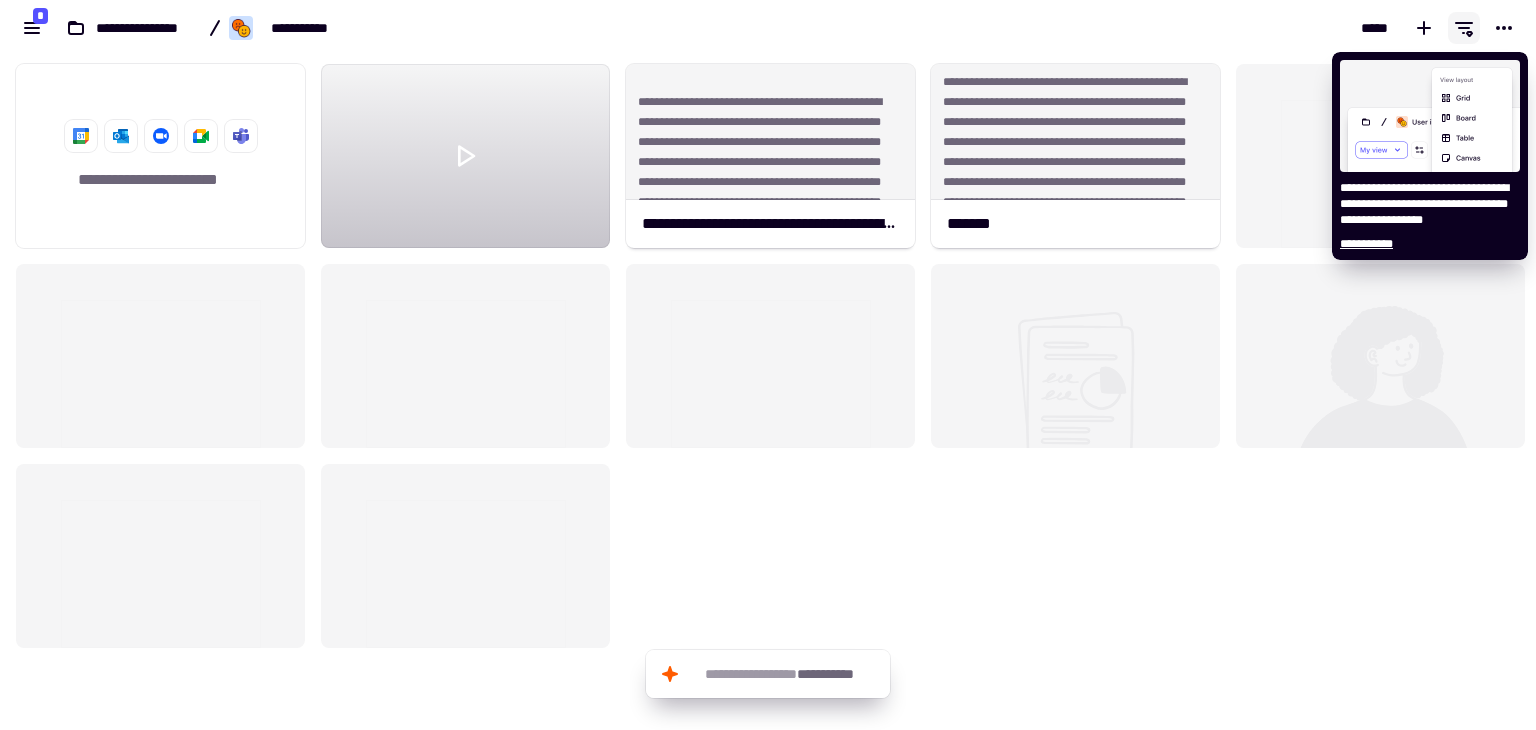 click 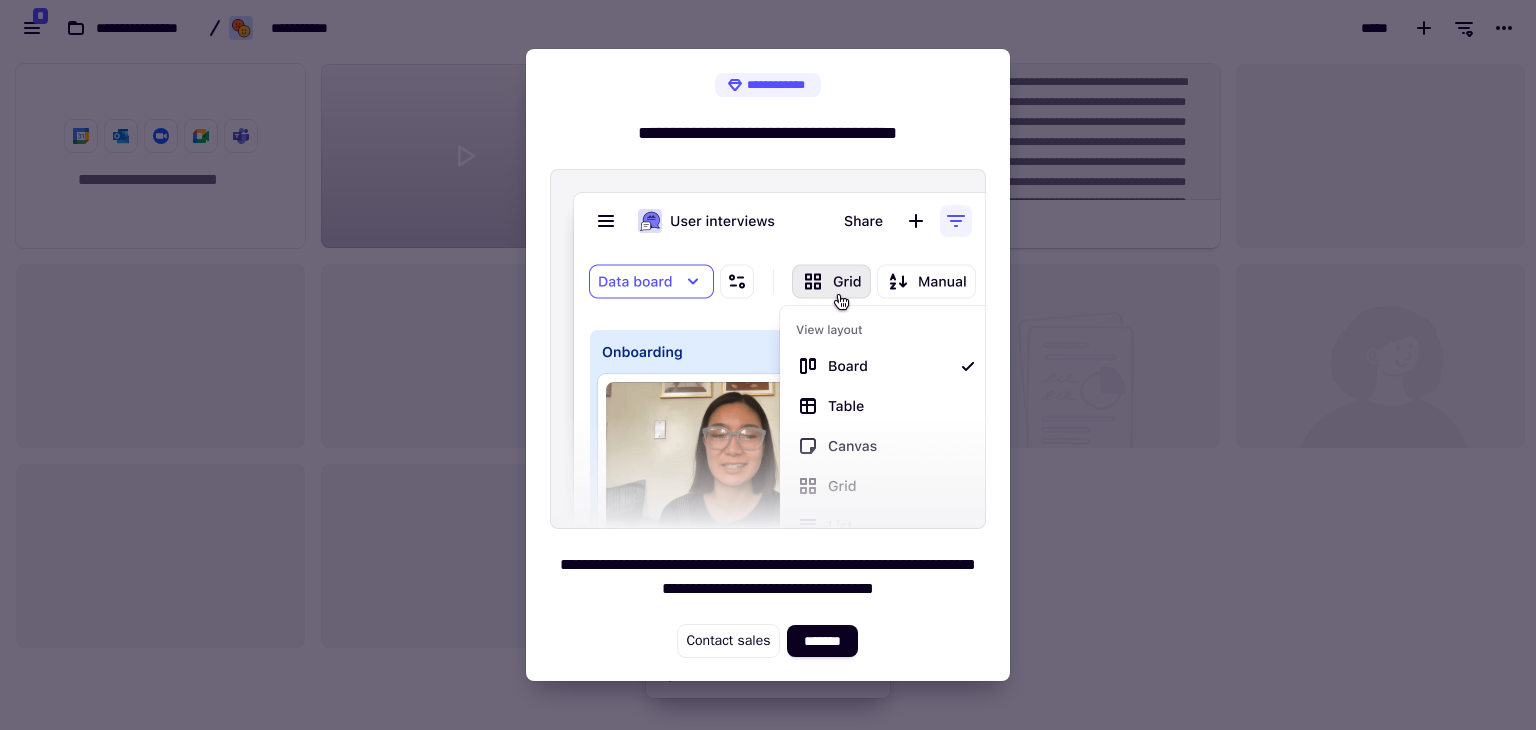 click at bounding box center (768, 365) 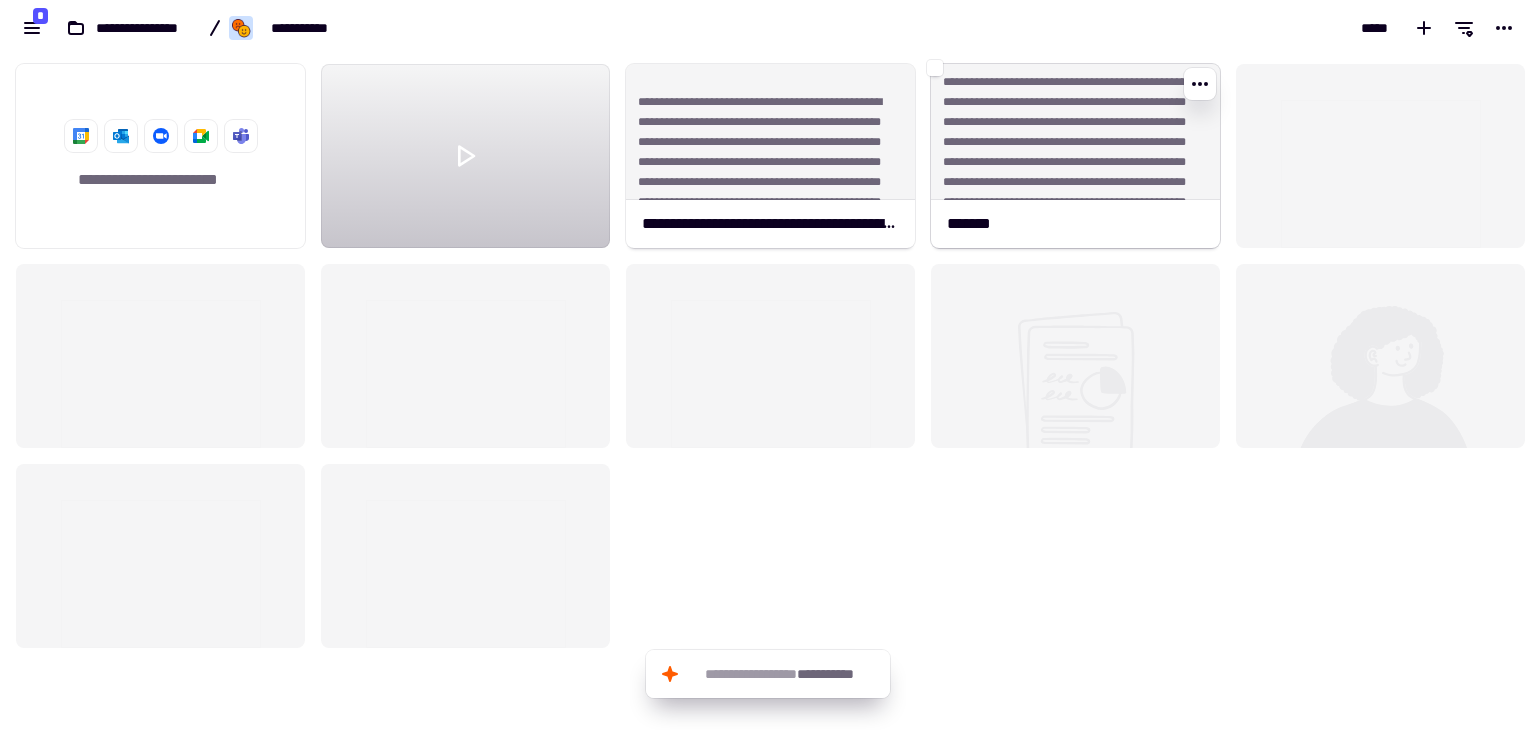 click on "**********" 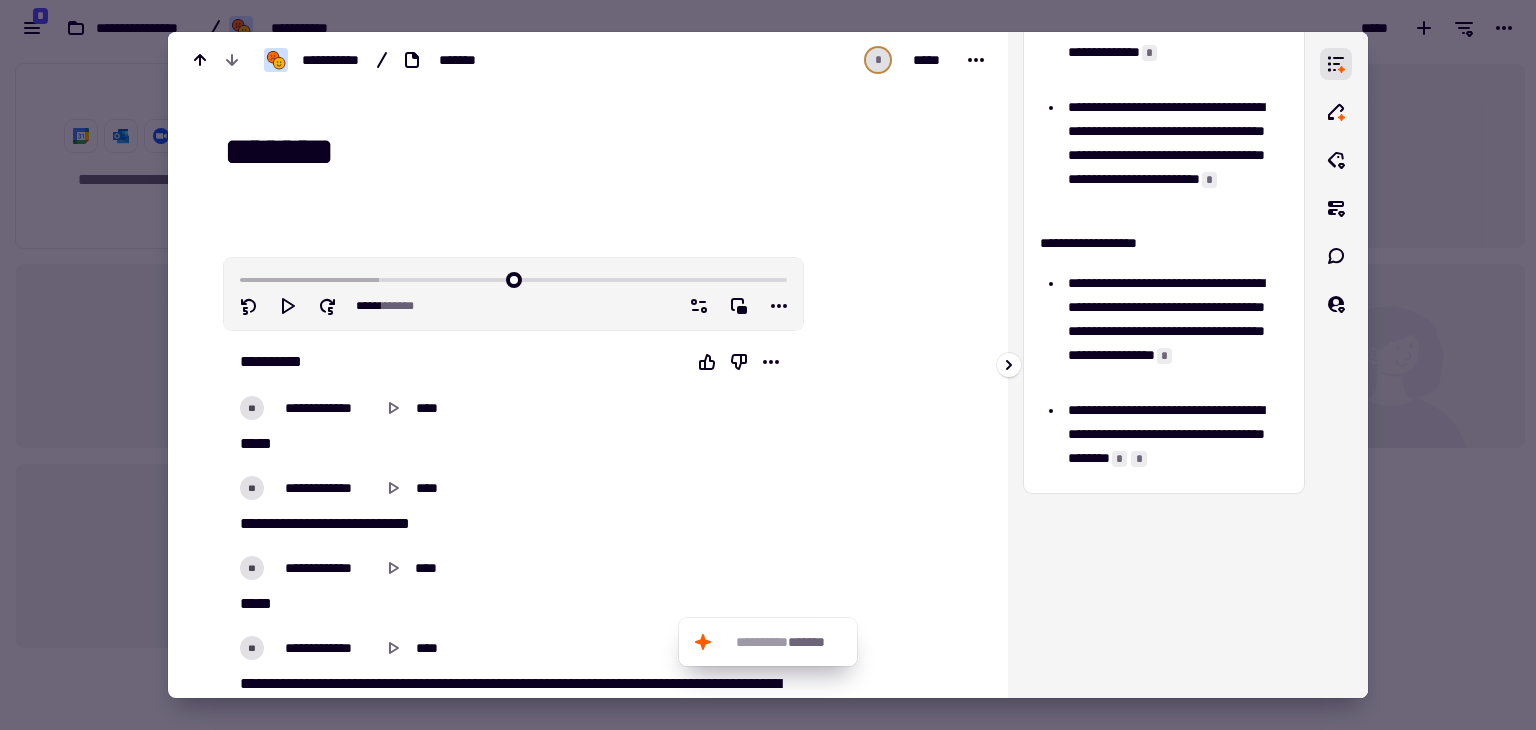 scroll, scrollTop: 393, scrollLeft: 0, axis: vertical 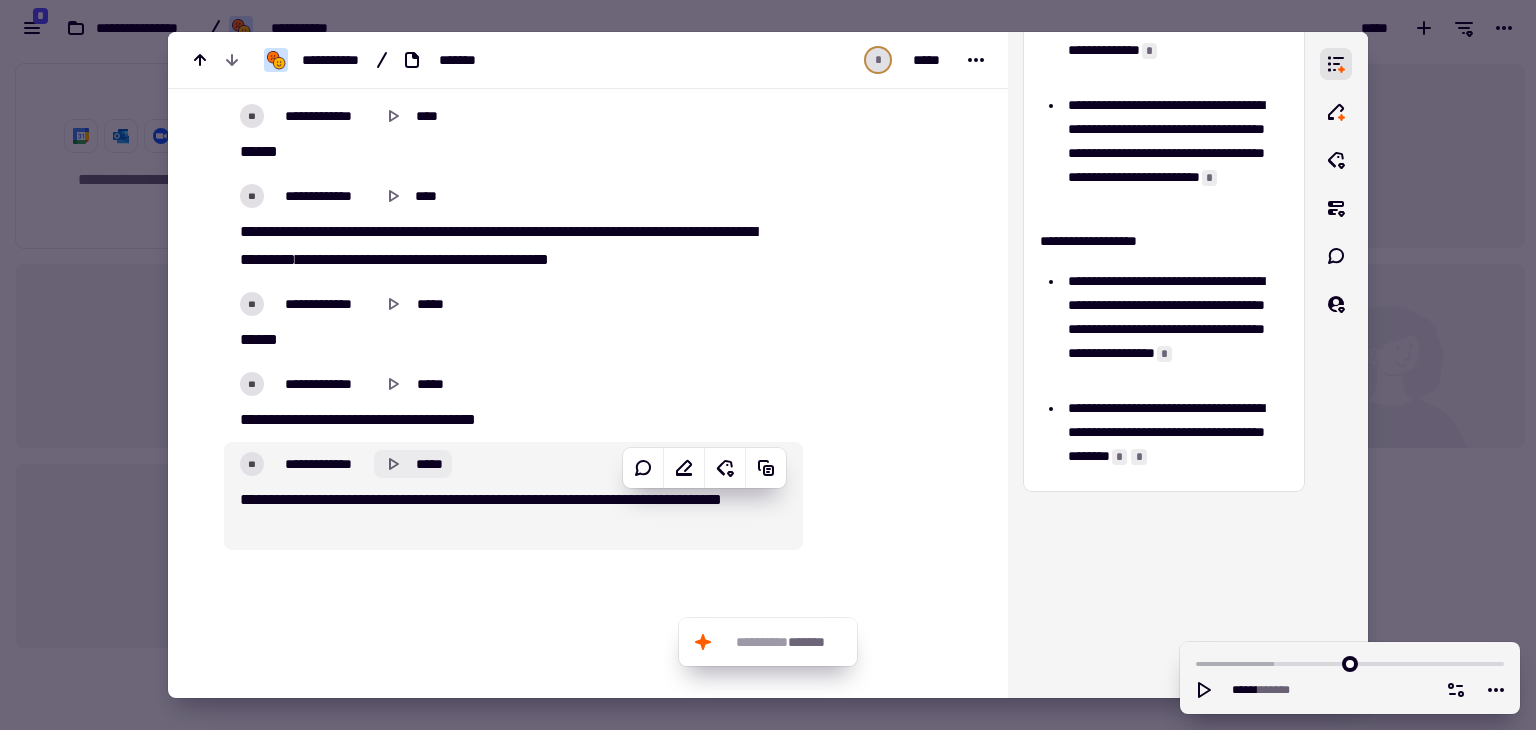 click 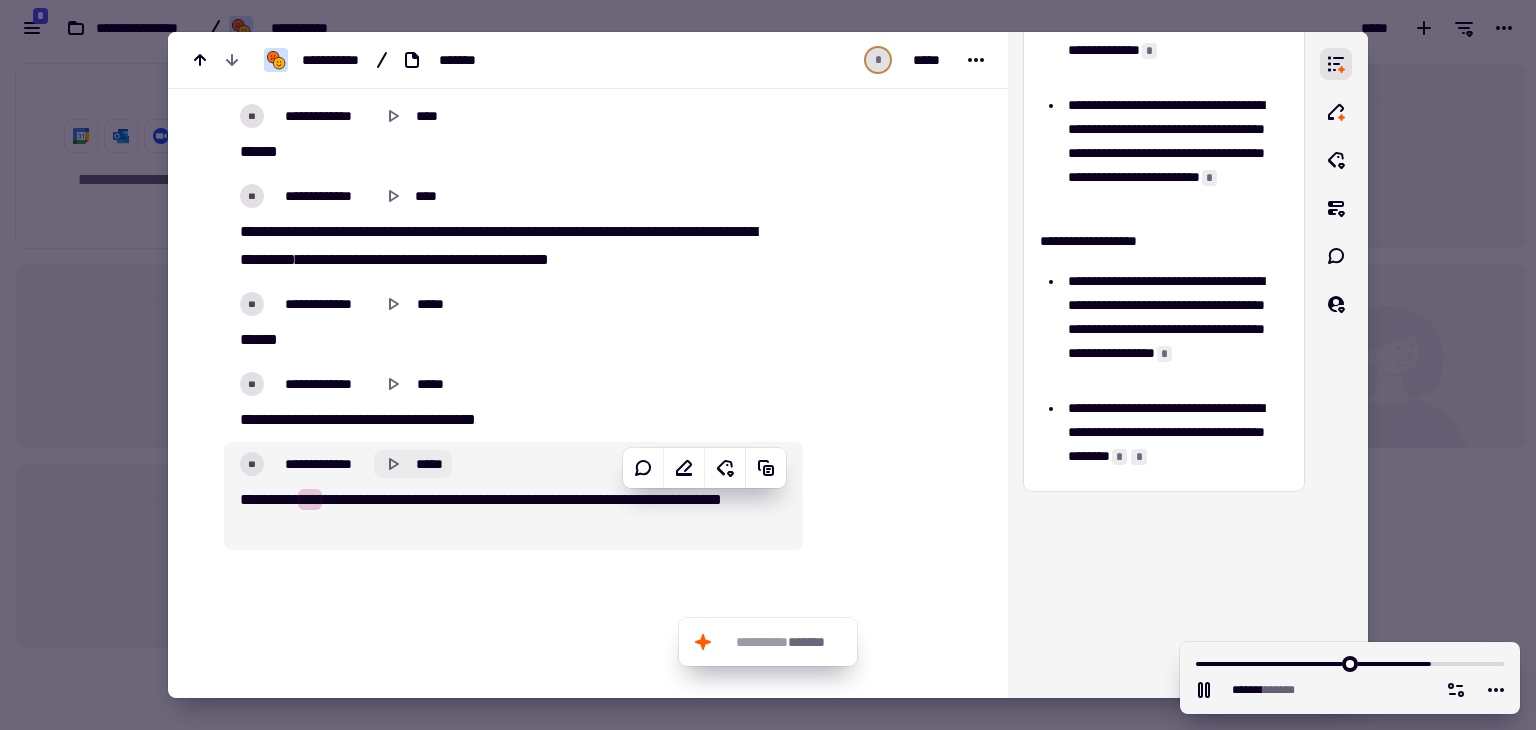 click 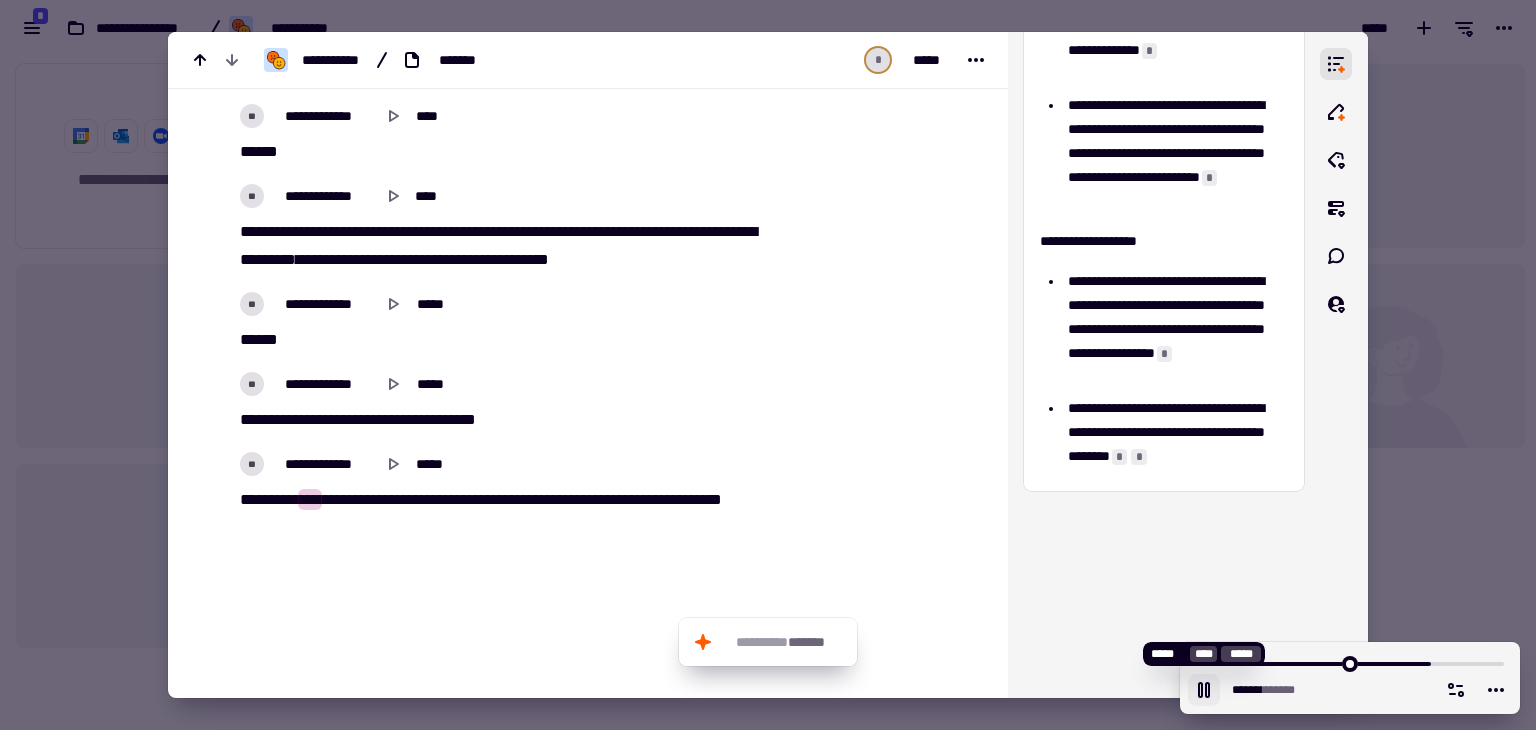 click 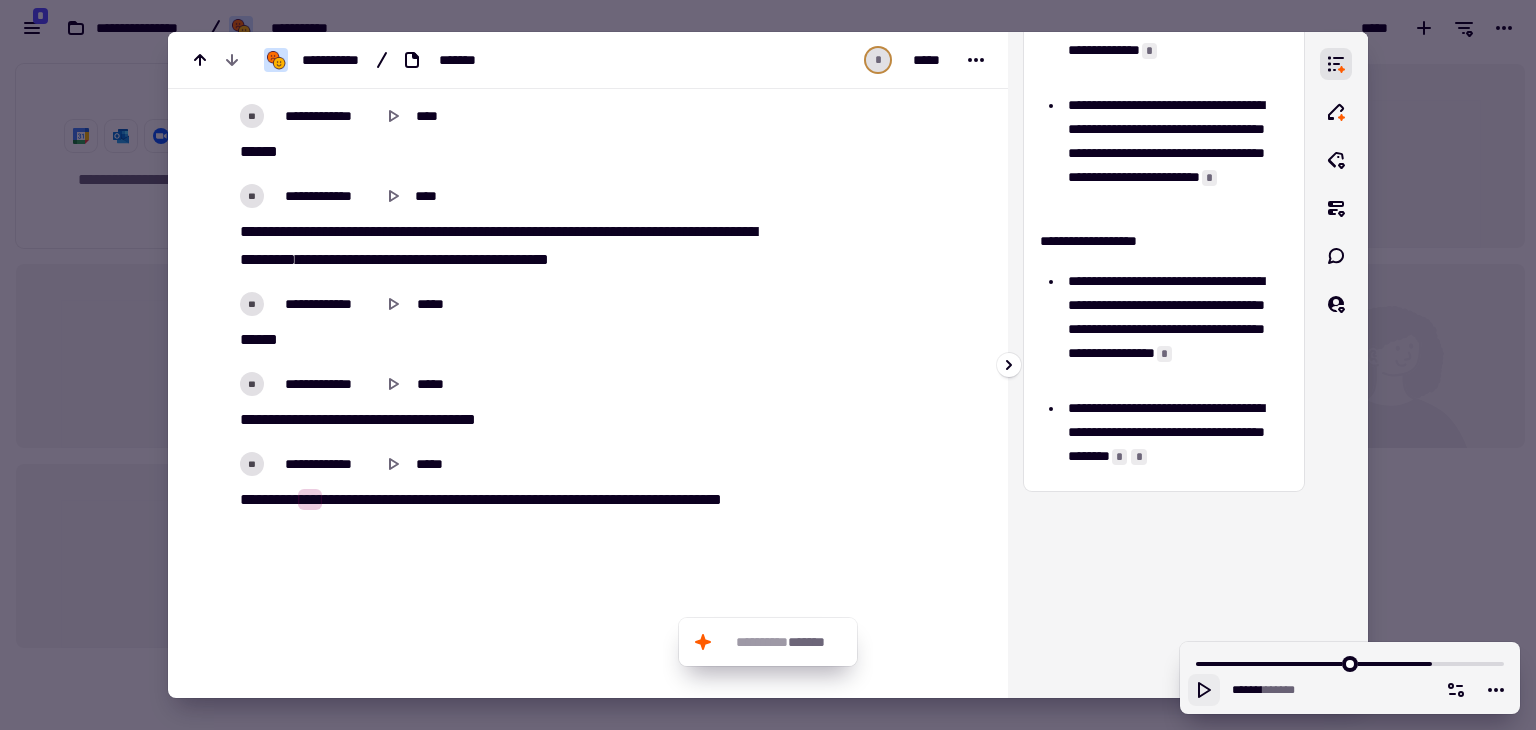 type on "*******" 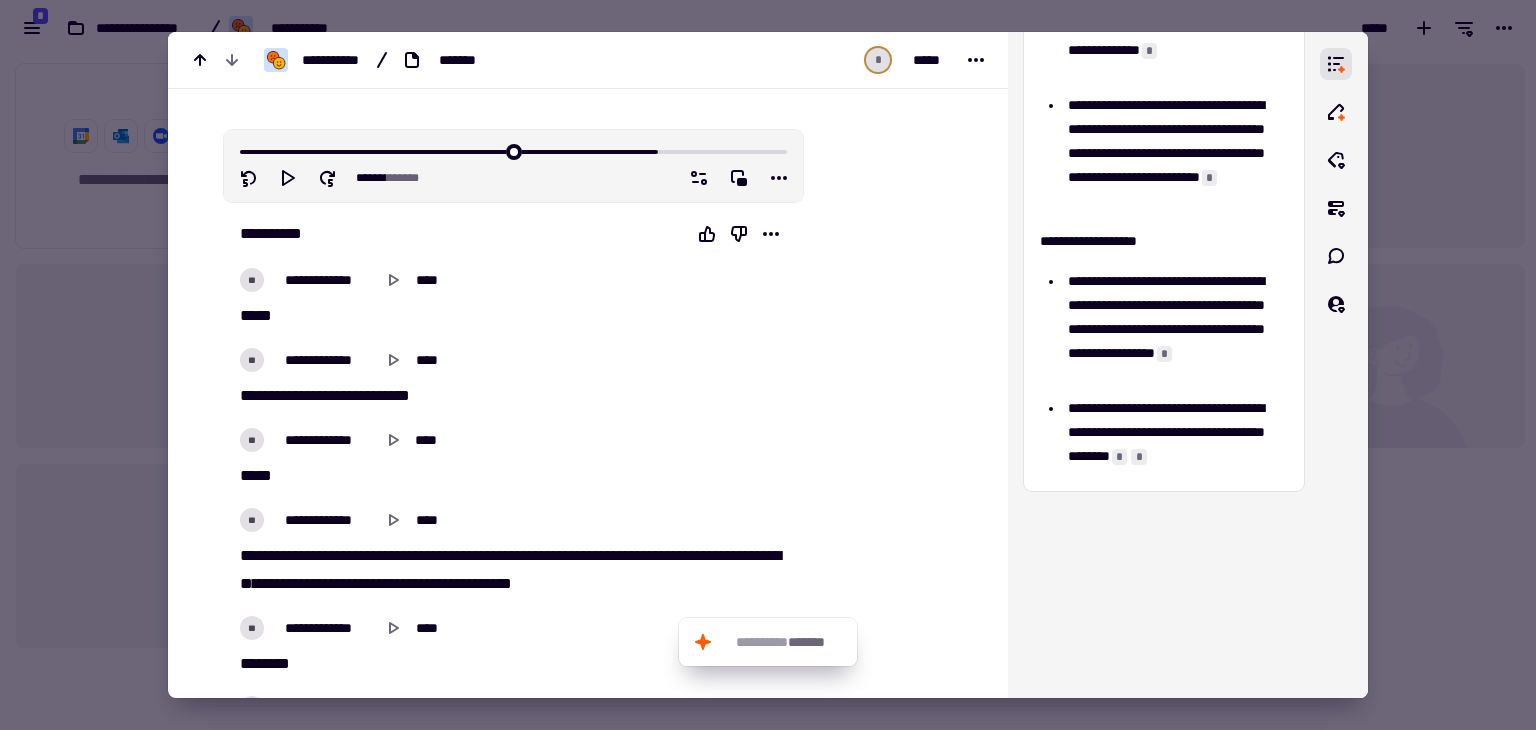 scroll, scrollTop: 0, scrollLeft: 0, axis: both 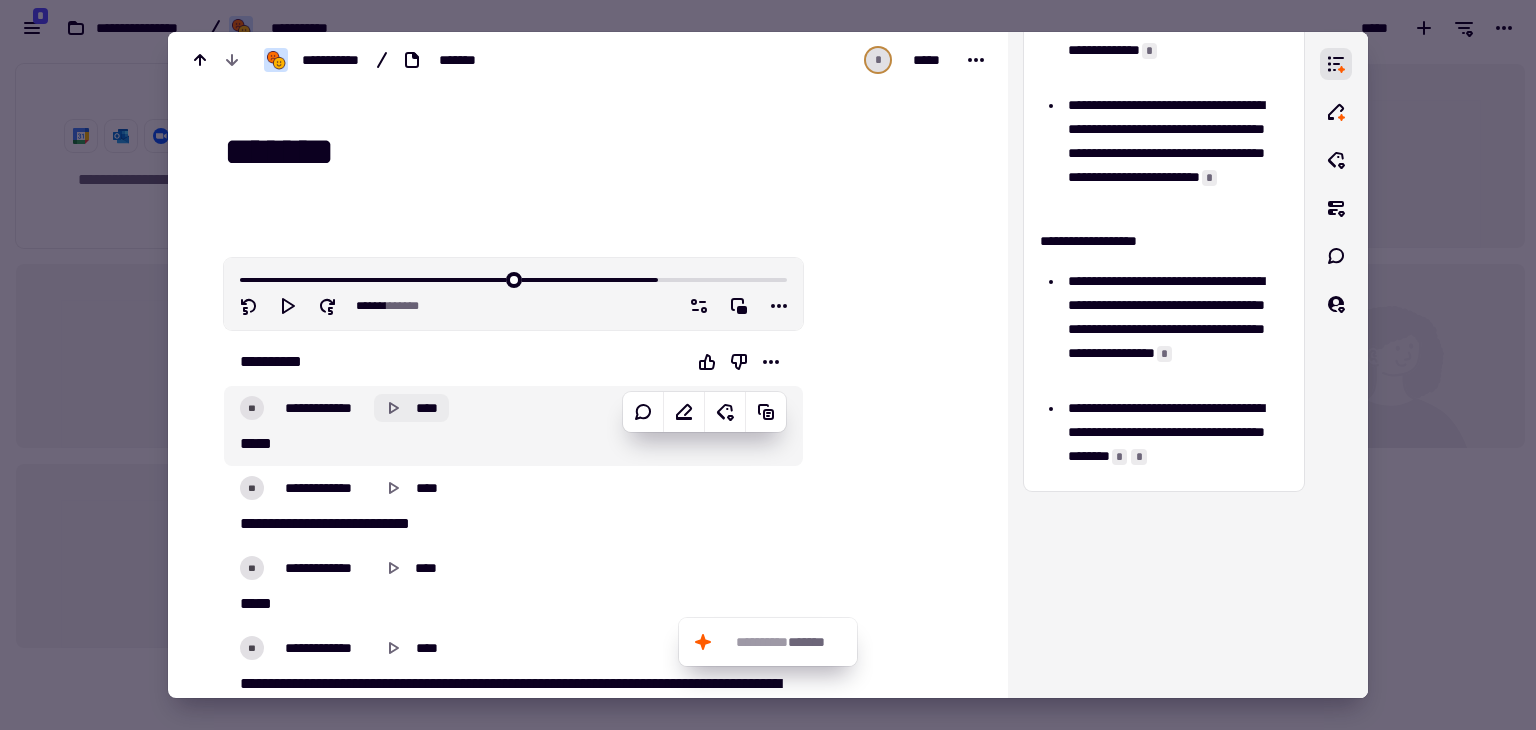 click 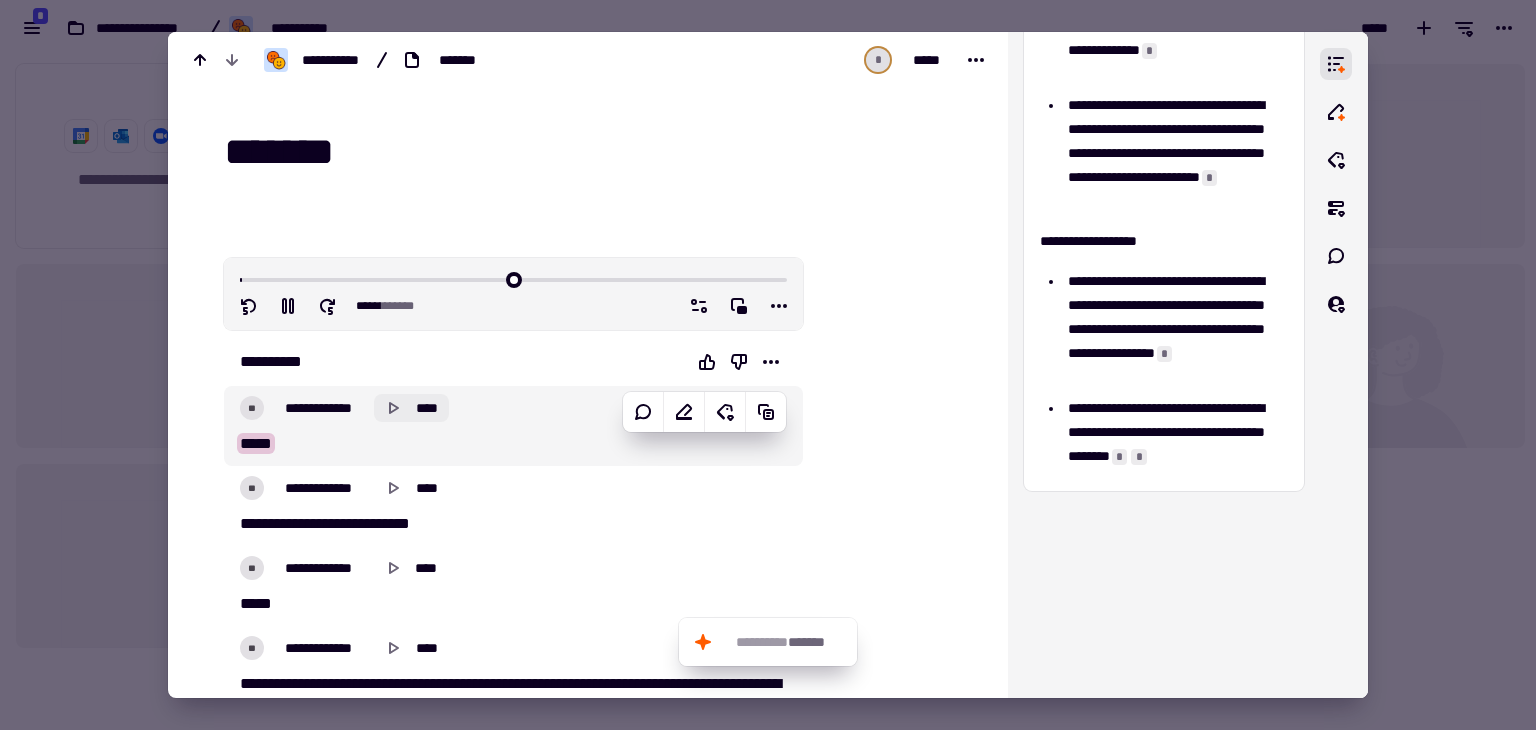 click 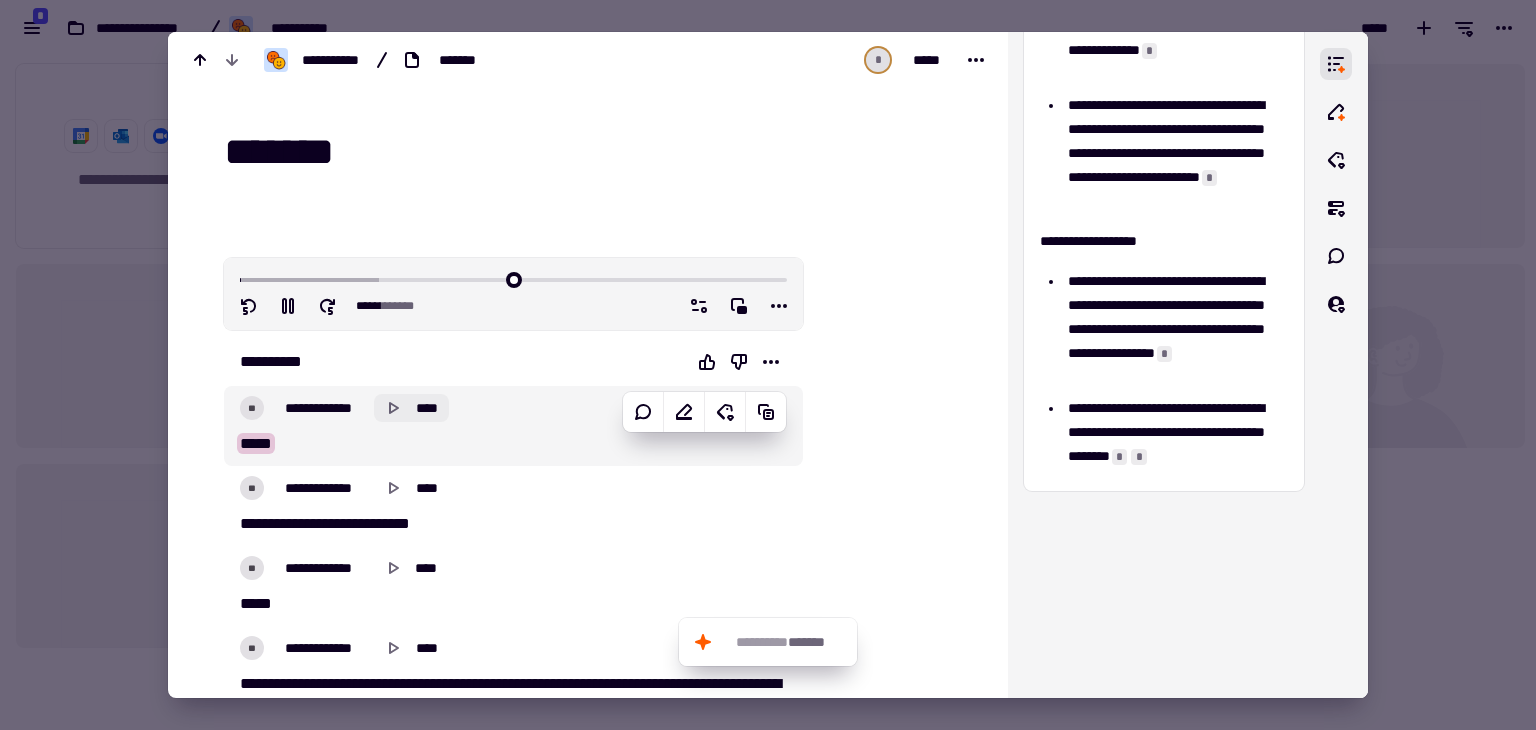 click 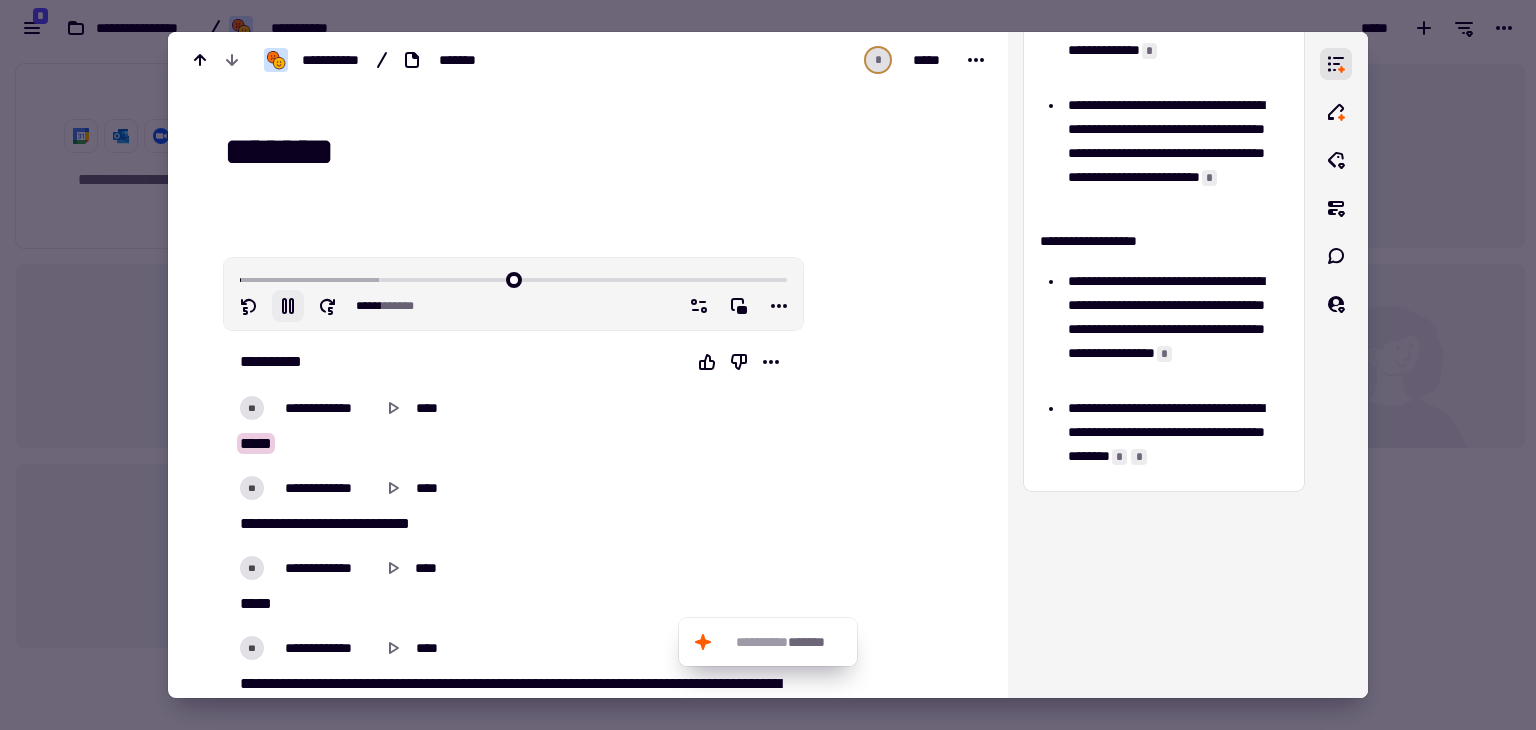 click 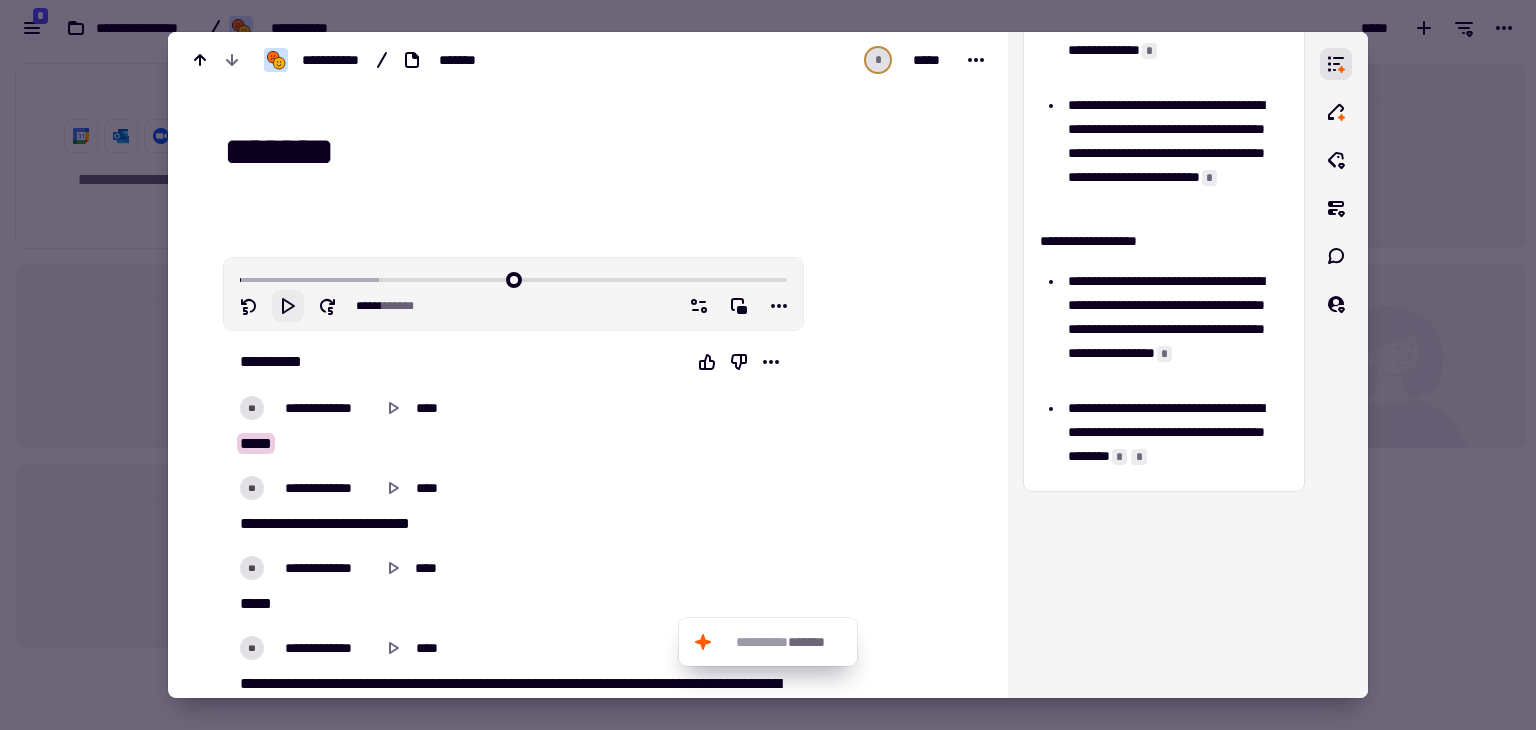 click at bounding box center [513, 278] 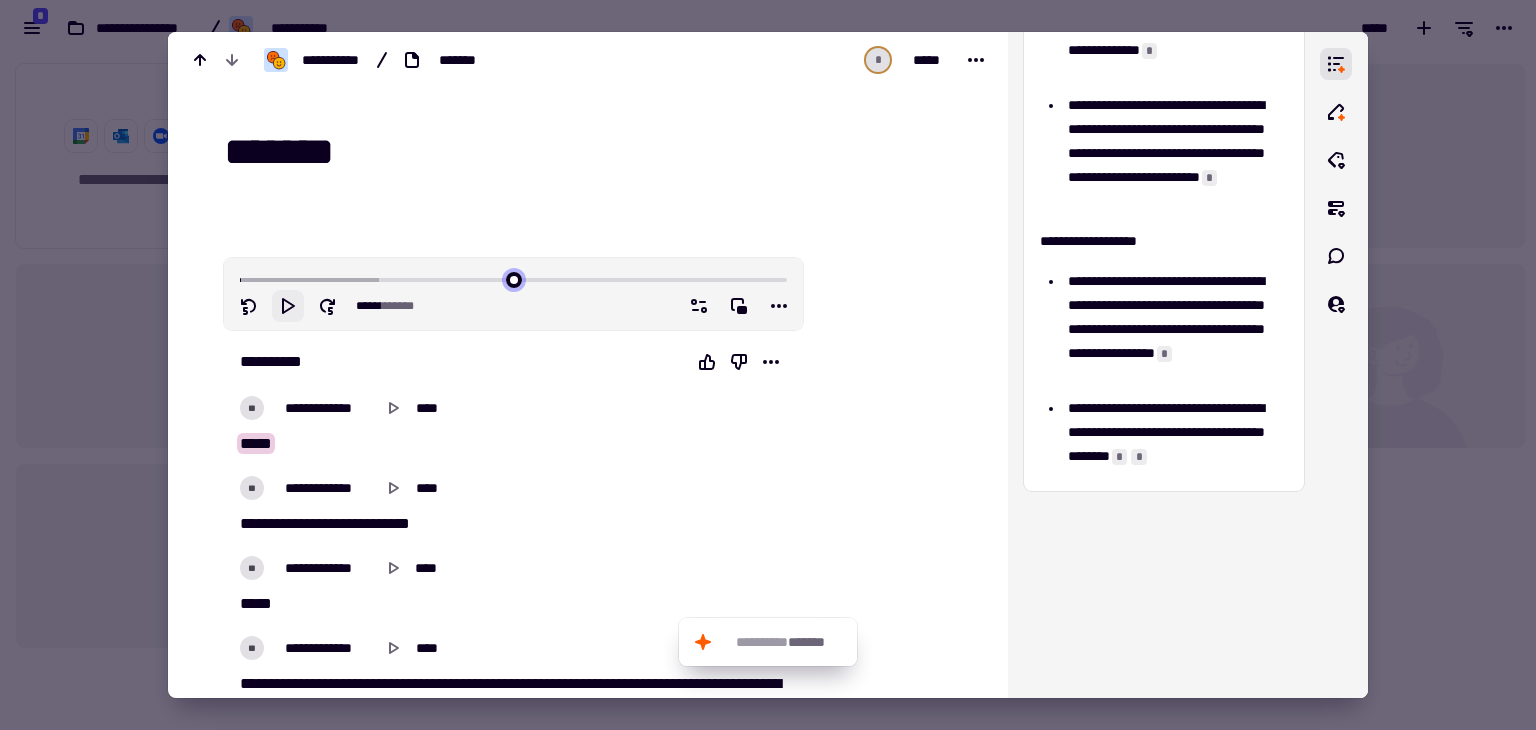 click at bounding box center (513, 278) 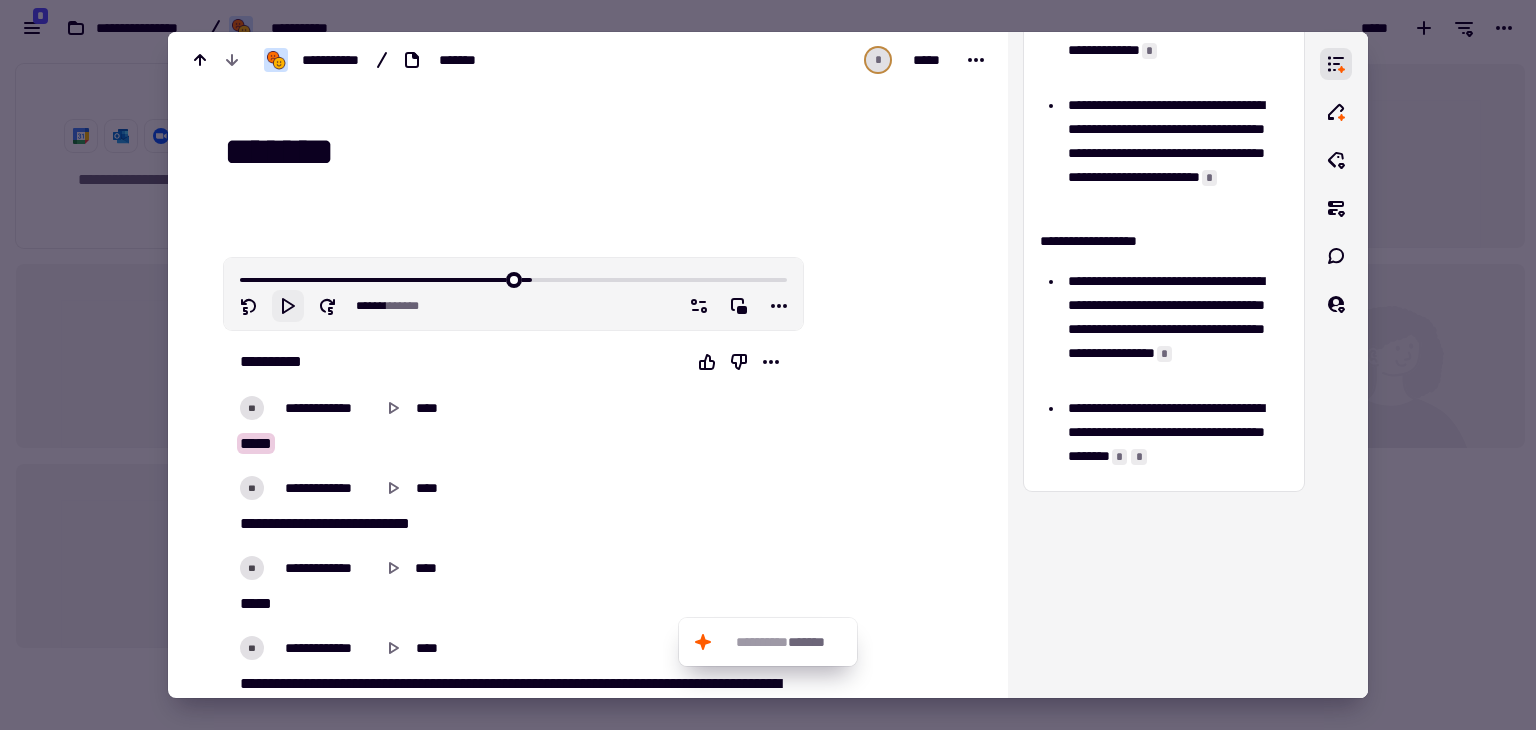 click 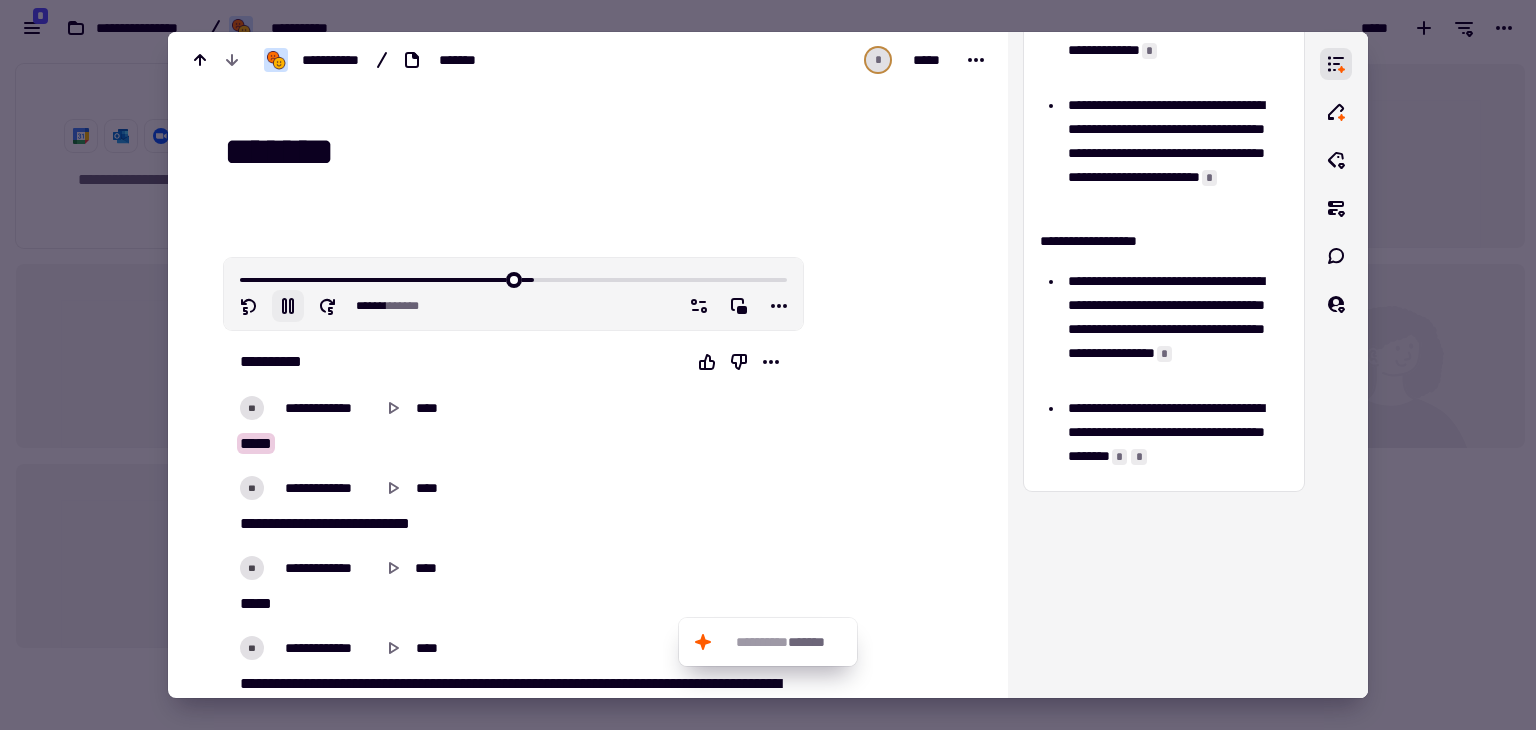 click 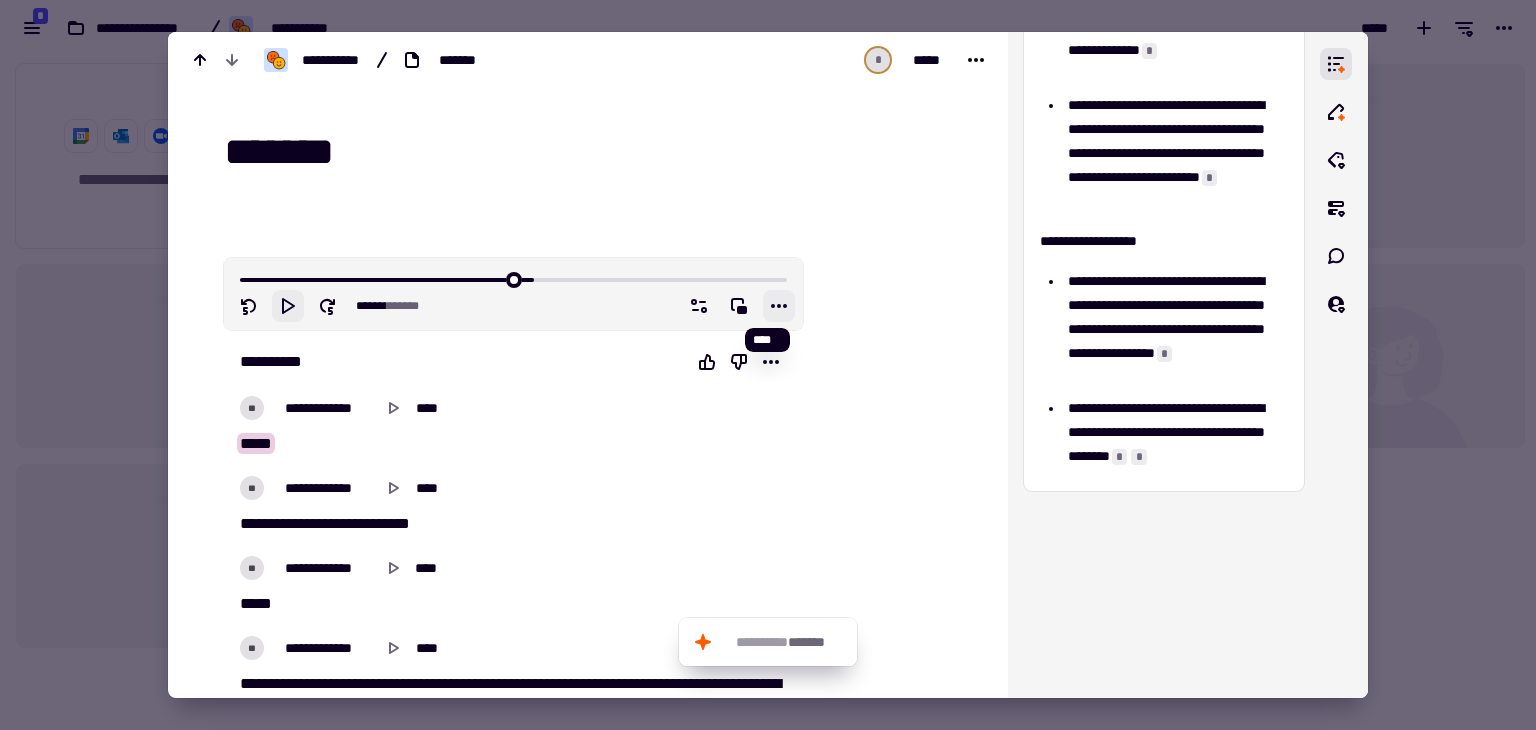 click 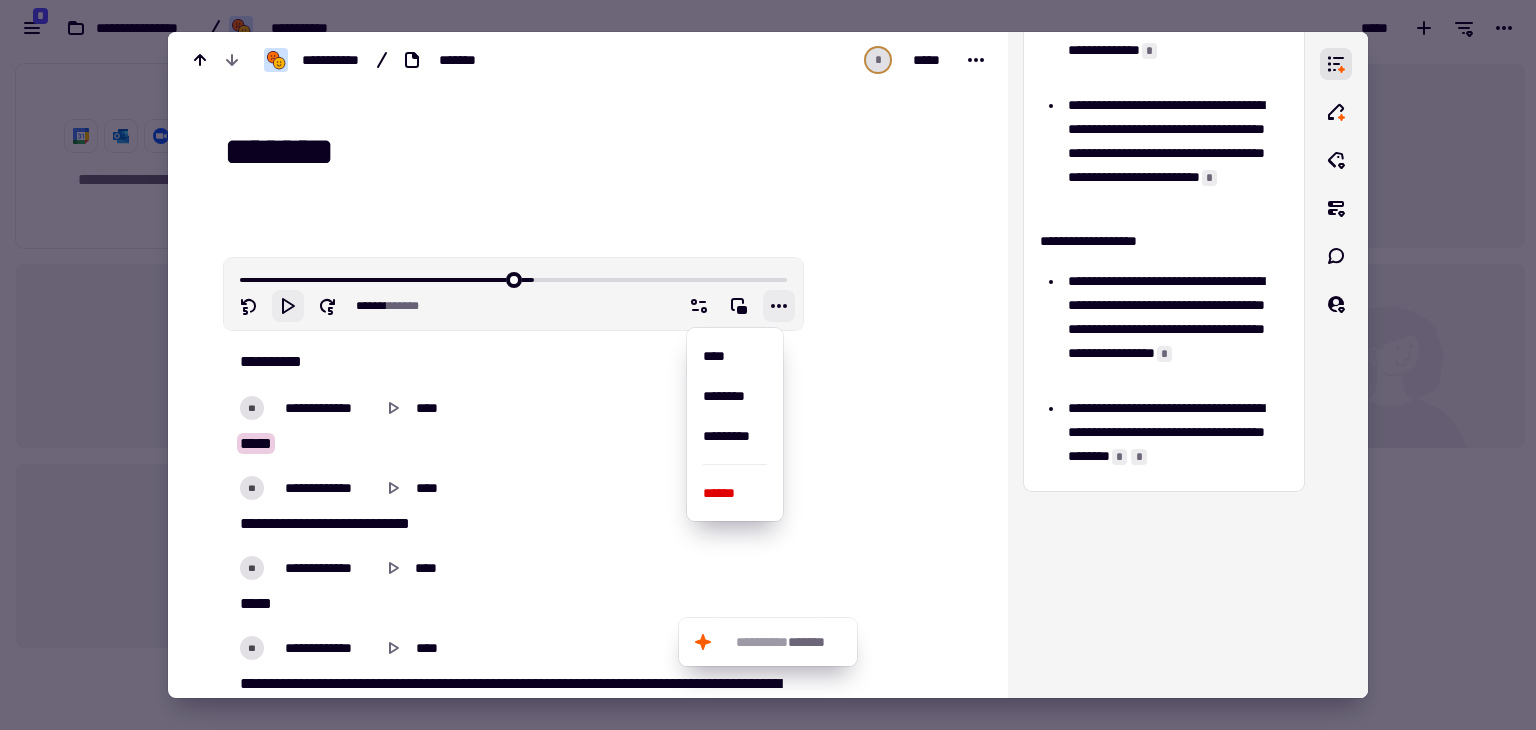 type on "******" 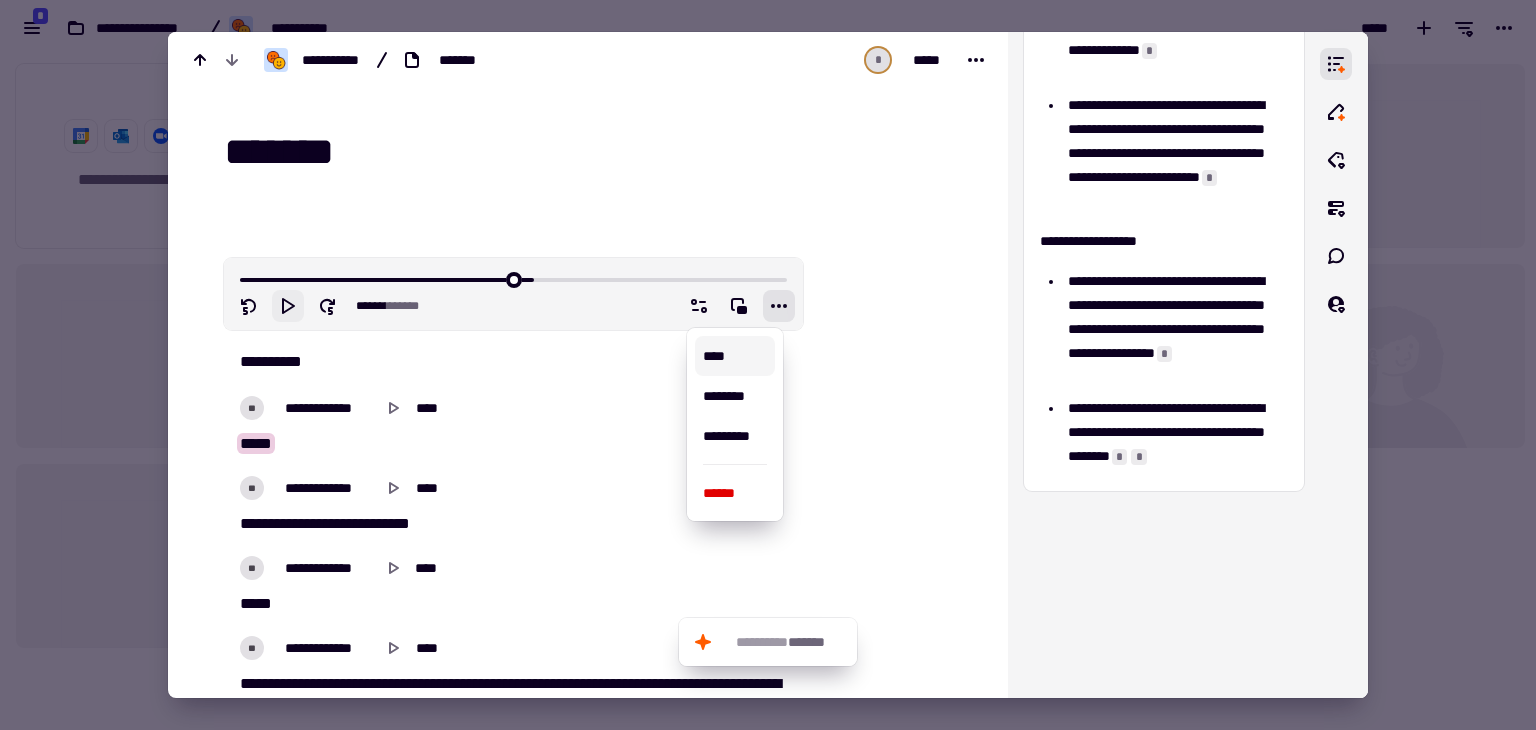 click at bounding box center (891, 889) 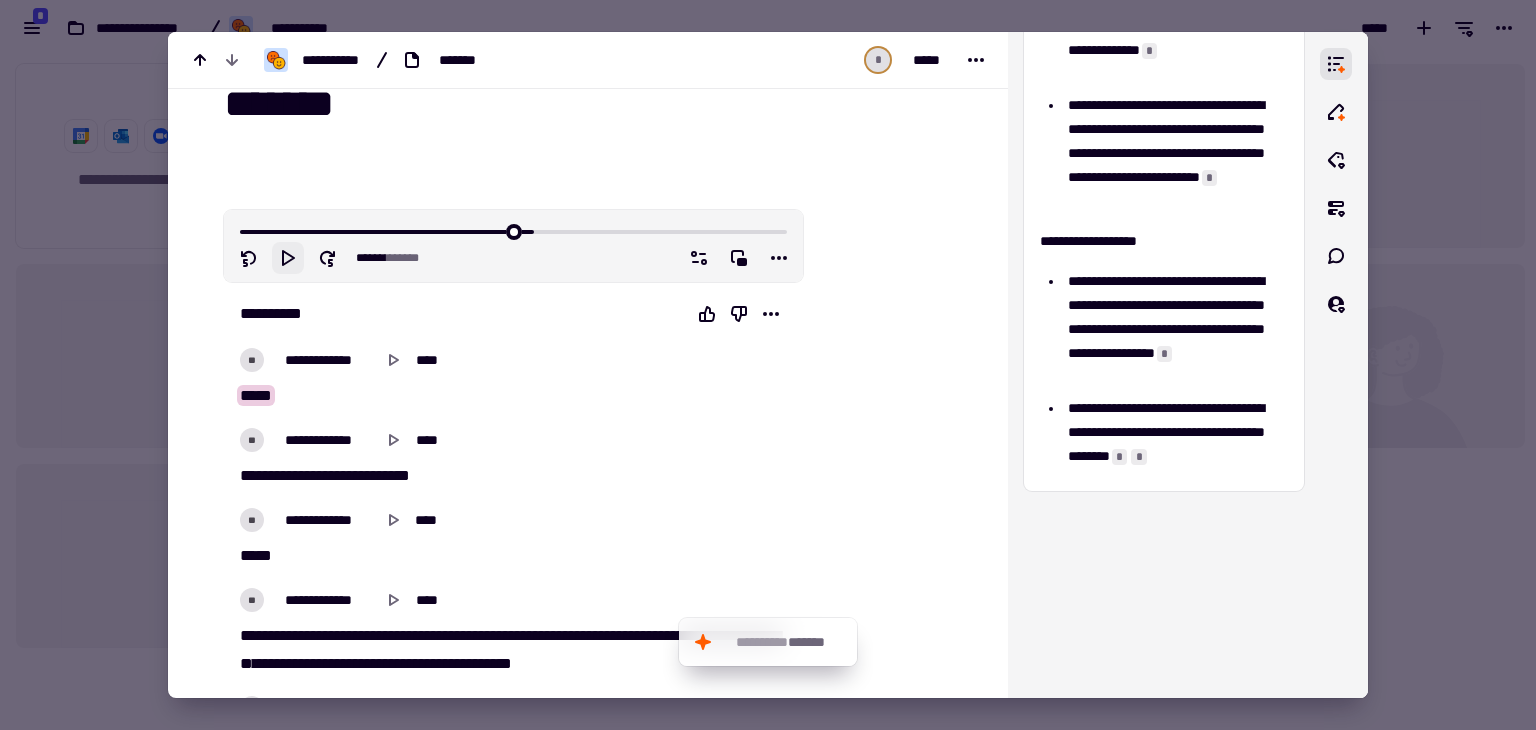 scroll, scrollTop: 0, scrollLeft: 0, axis: both 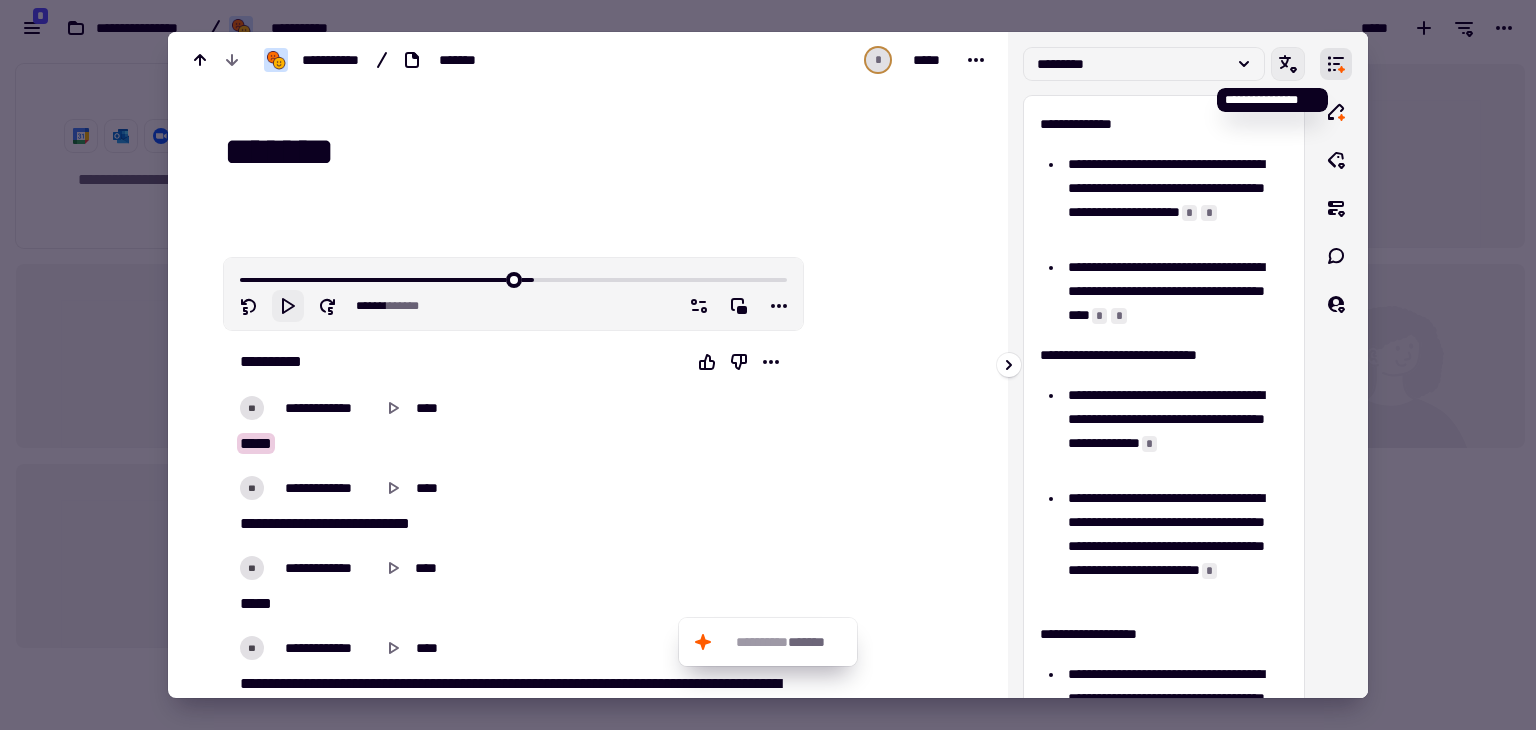 click 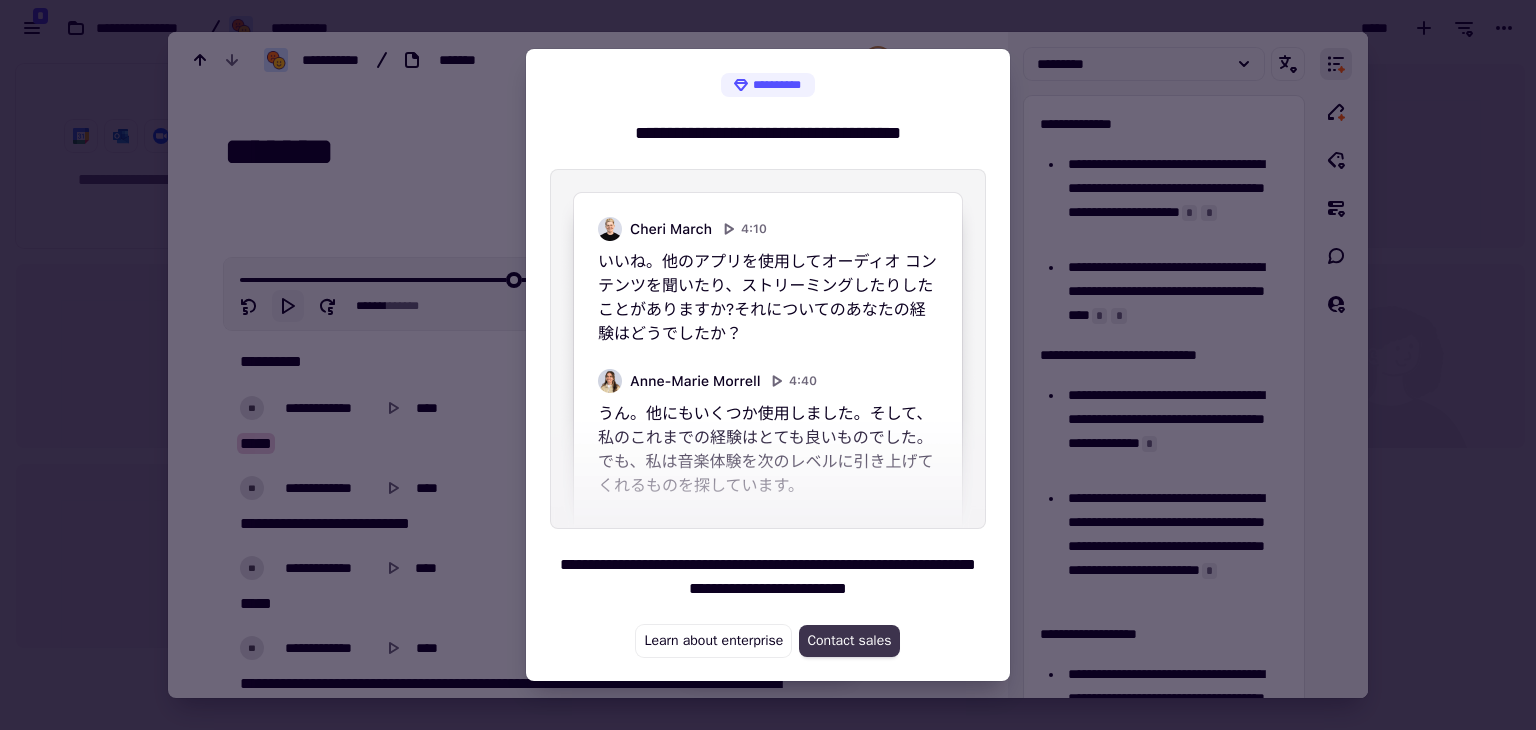 click on "Contact sales" 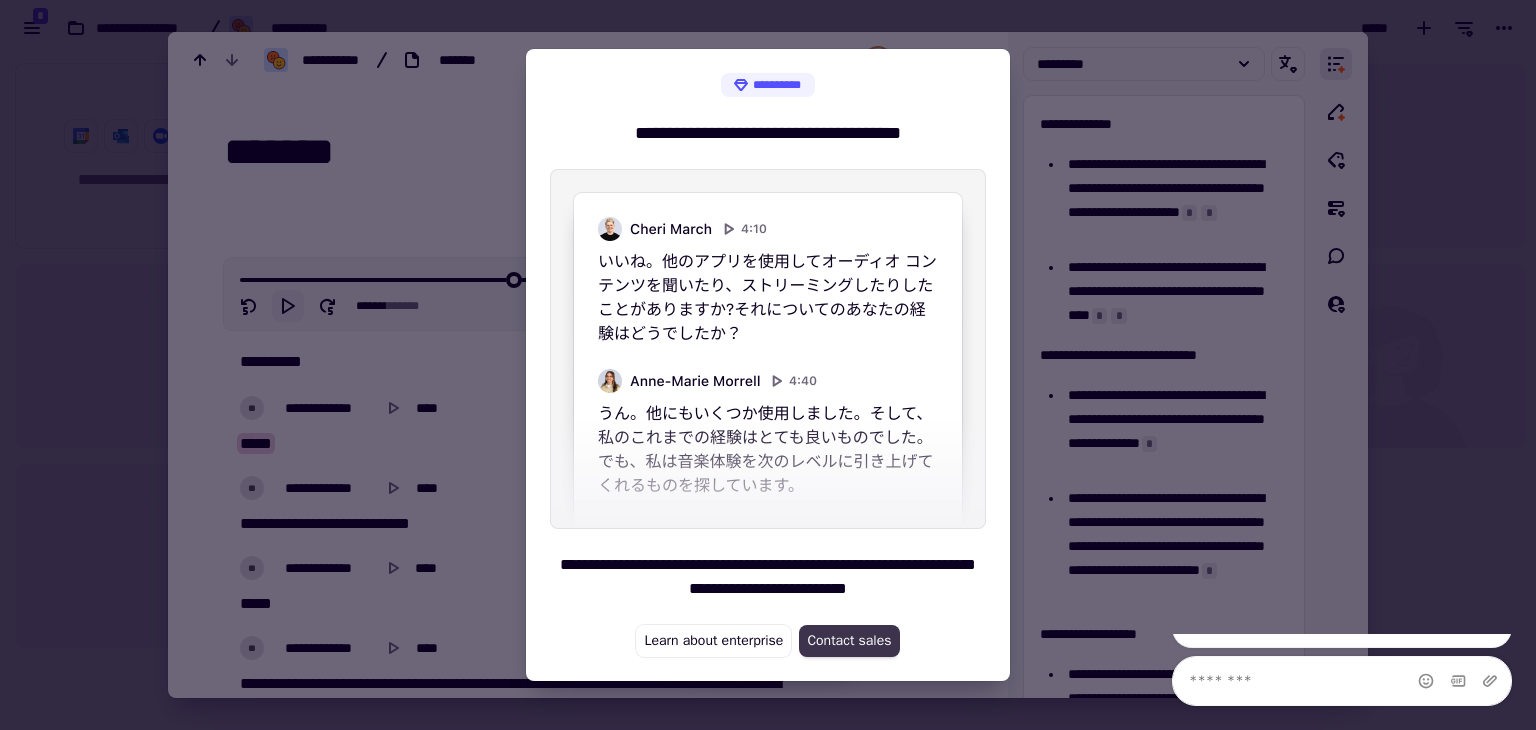 scroll, scrollTop: 0, scrollLeft: 0, axis: both 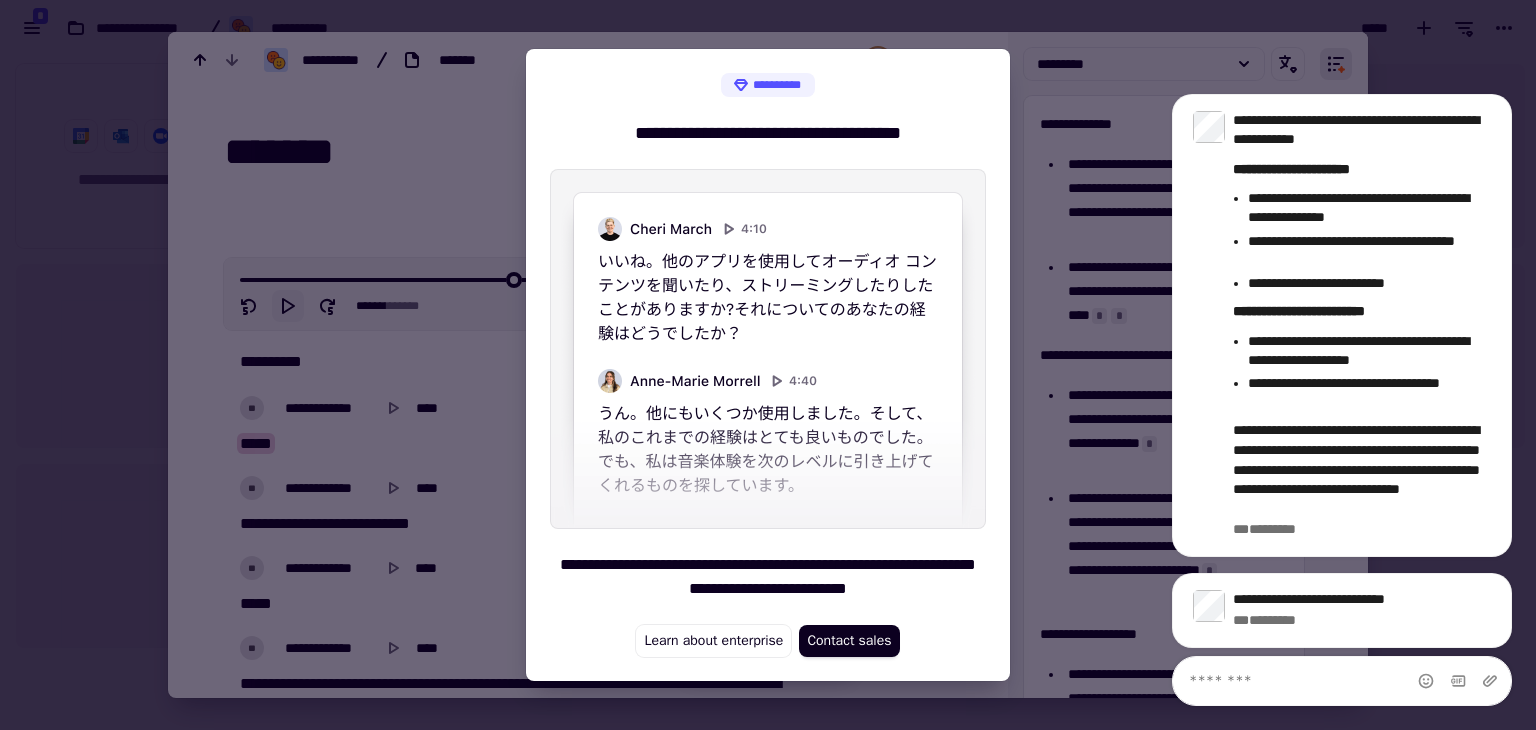 click at bounding box center (768, 365) 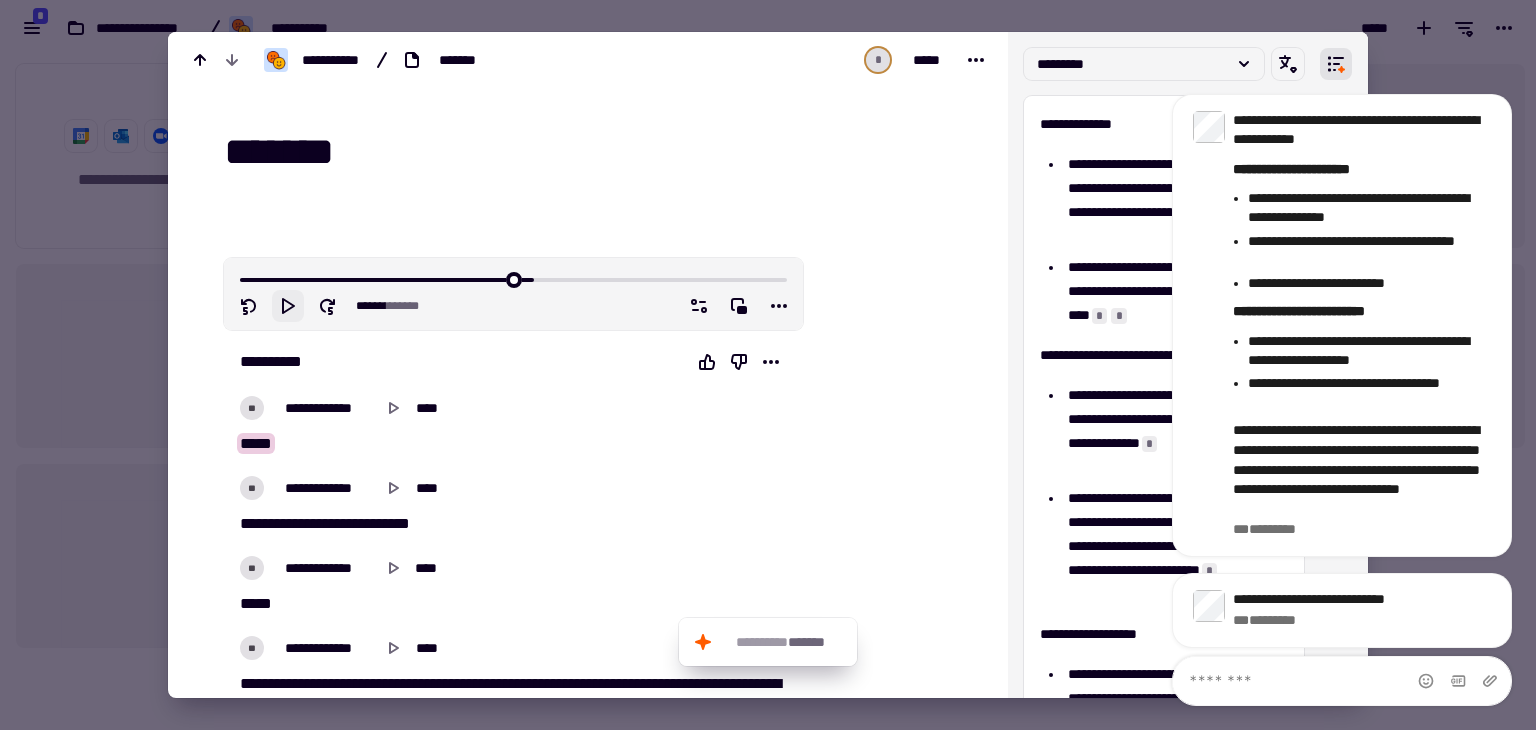 click at bounding box center (768, 365) 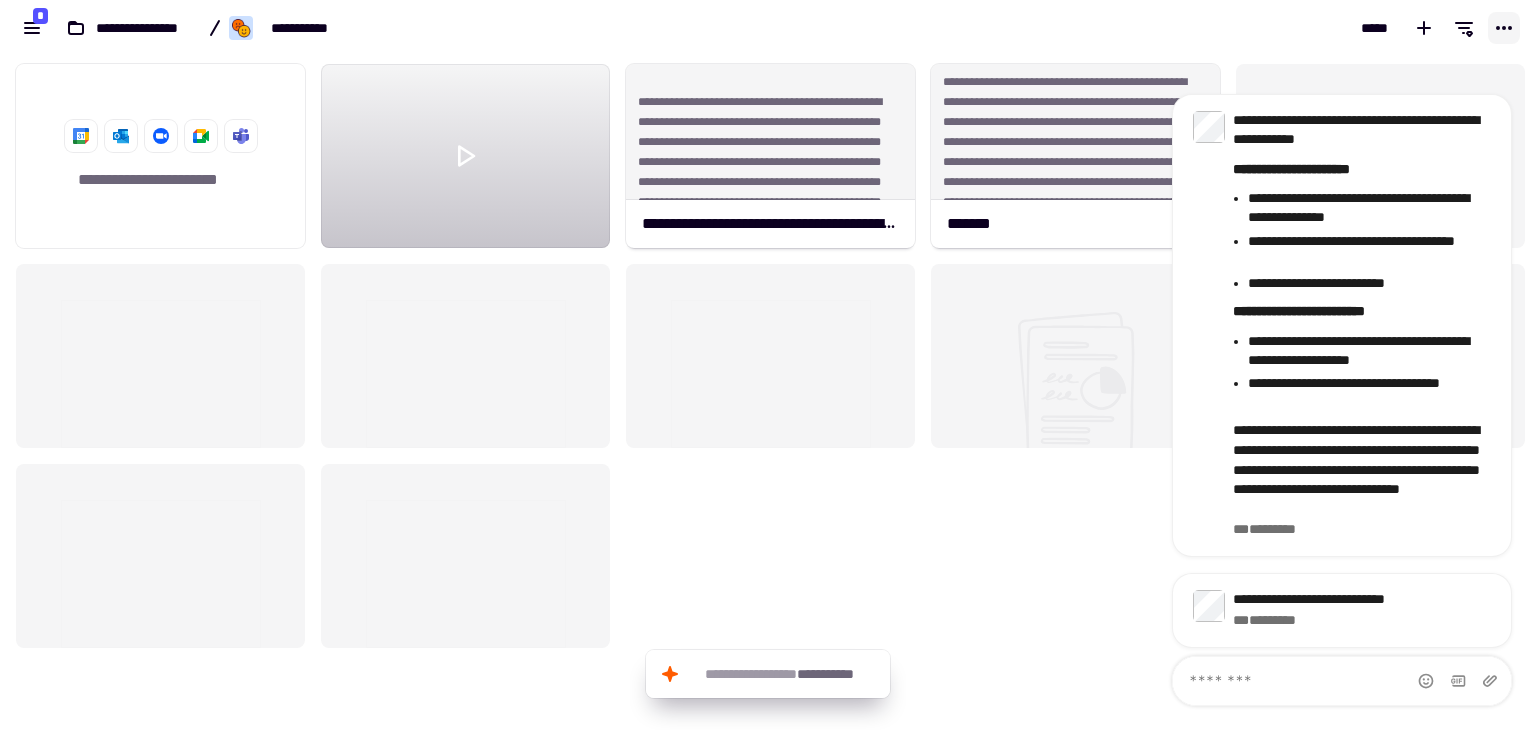 click 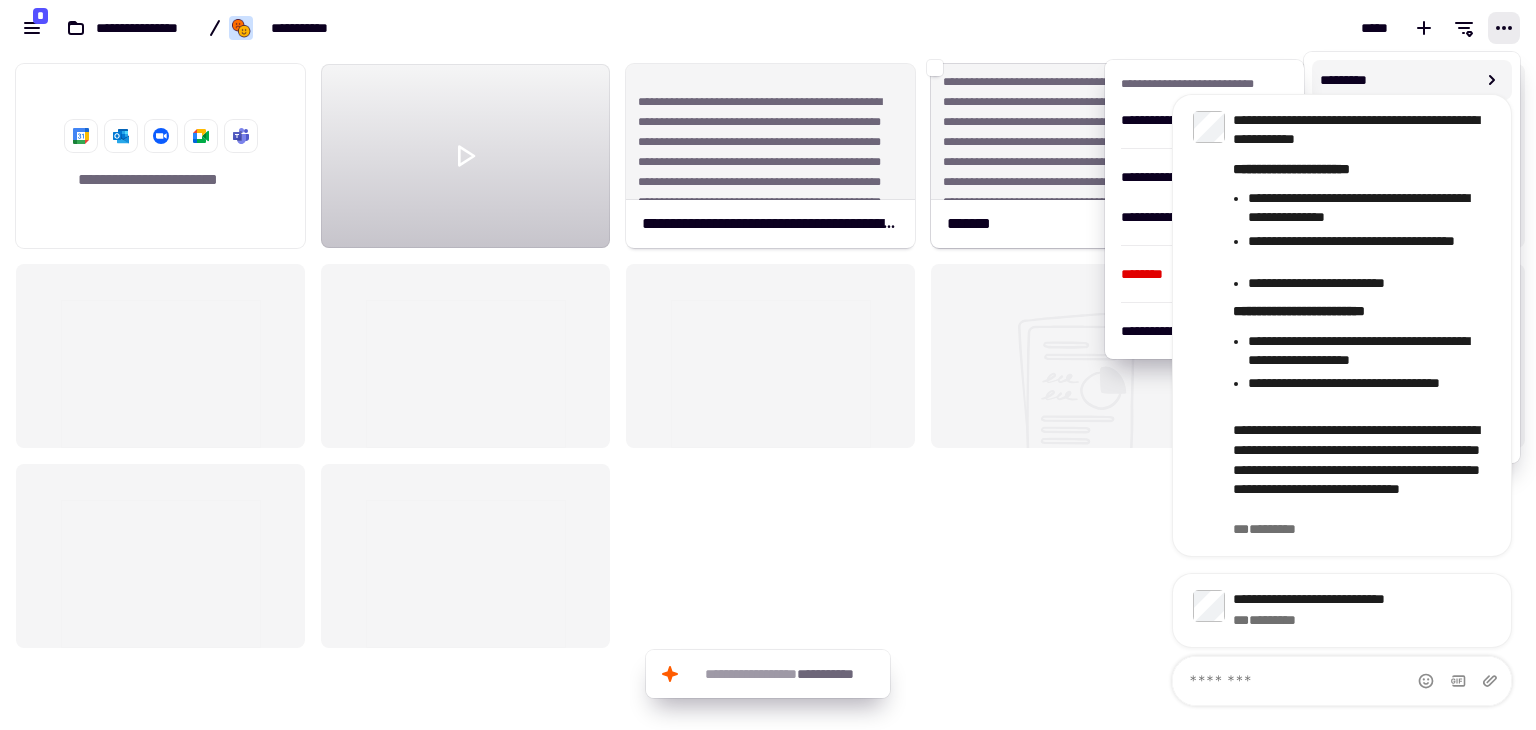 click on "**********" 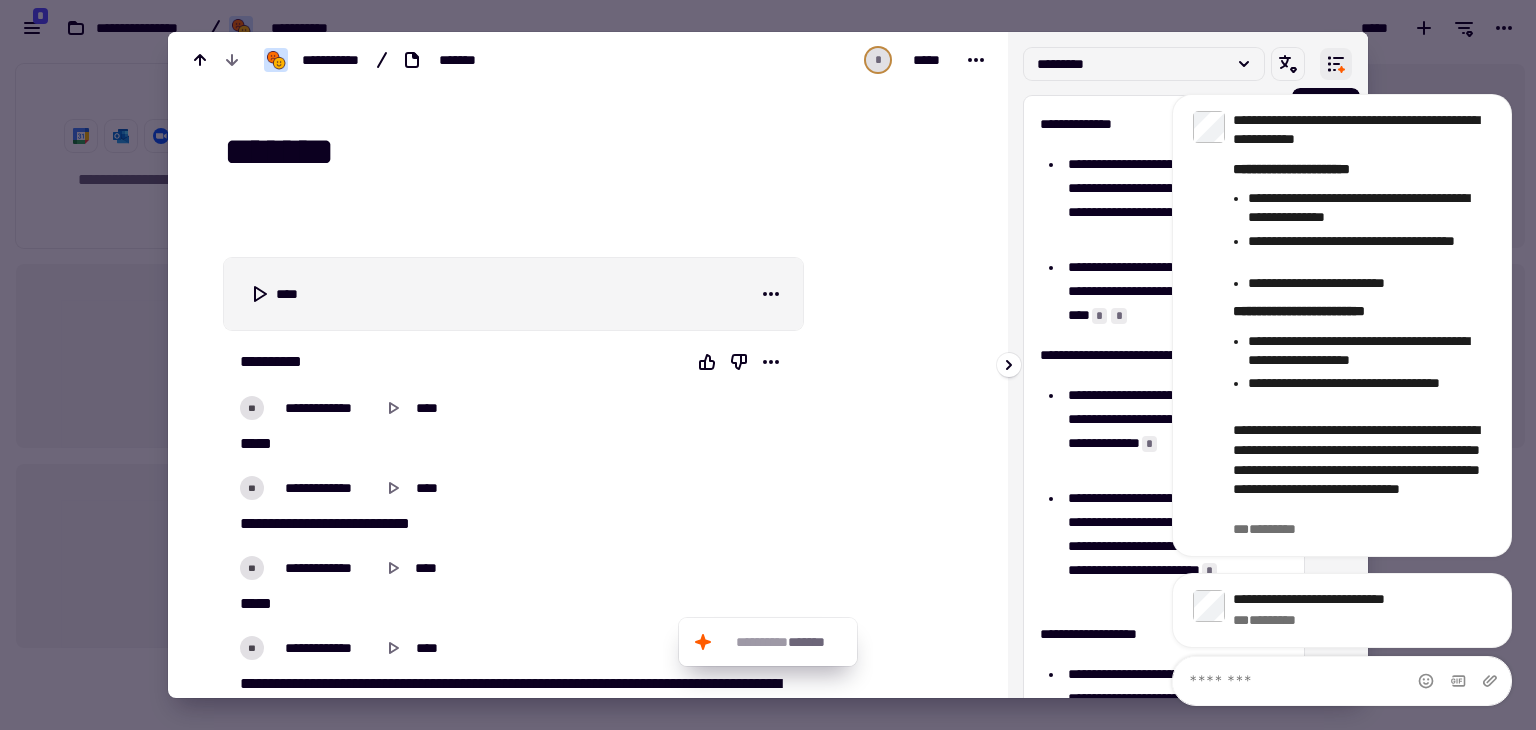 click 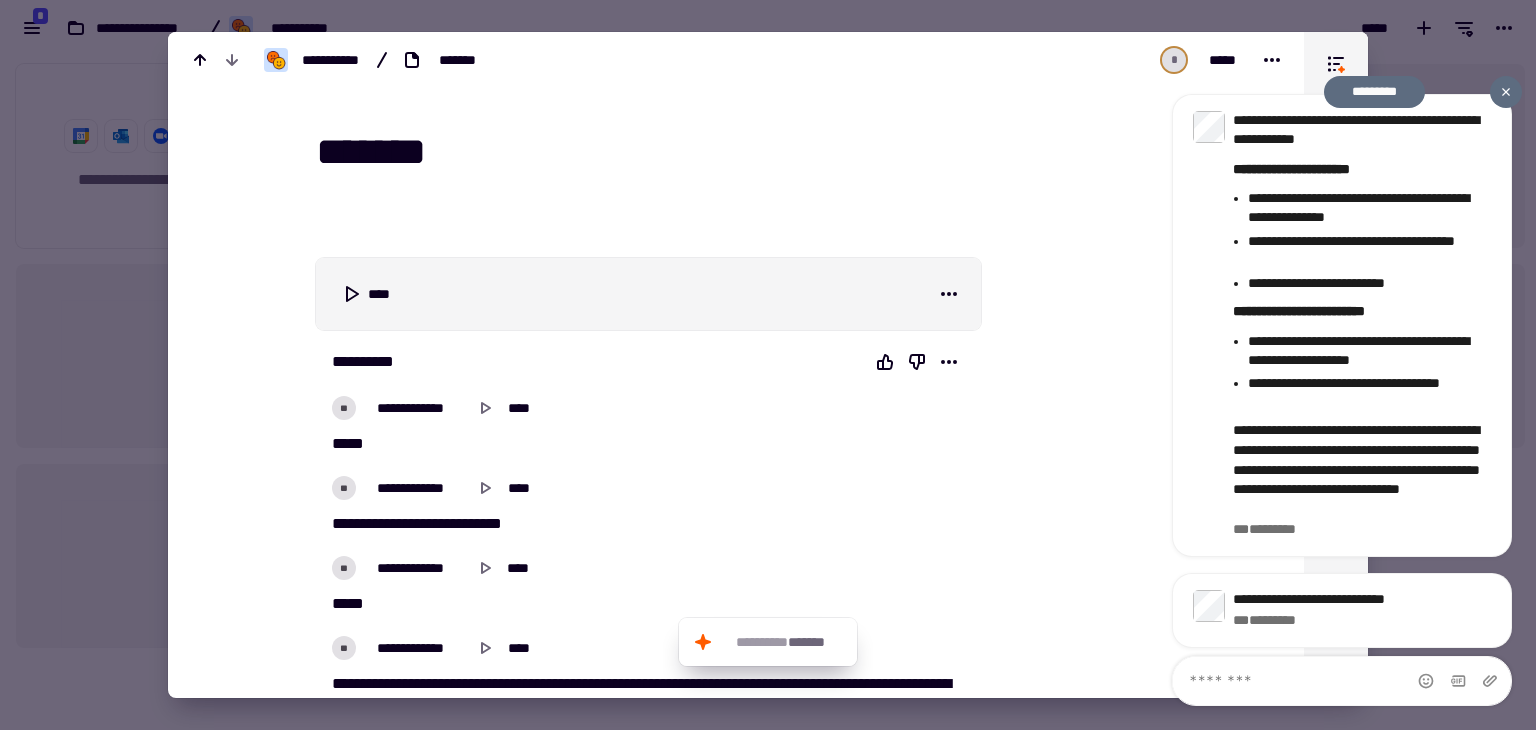 click 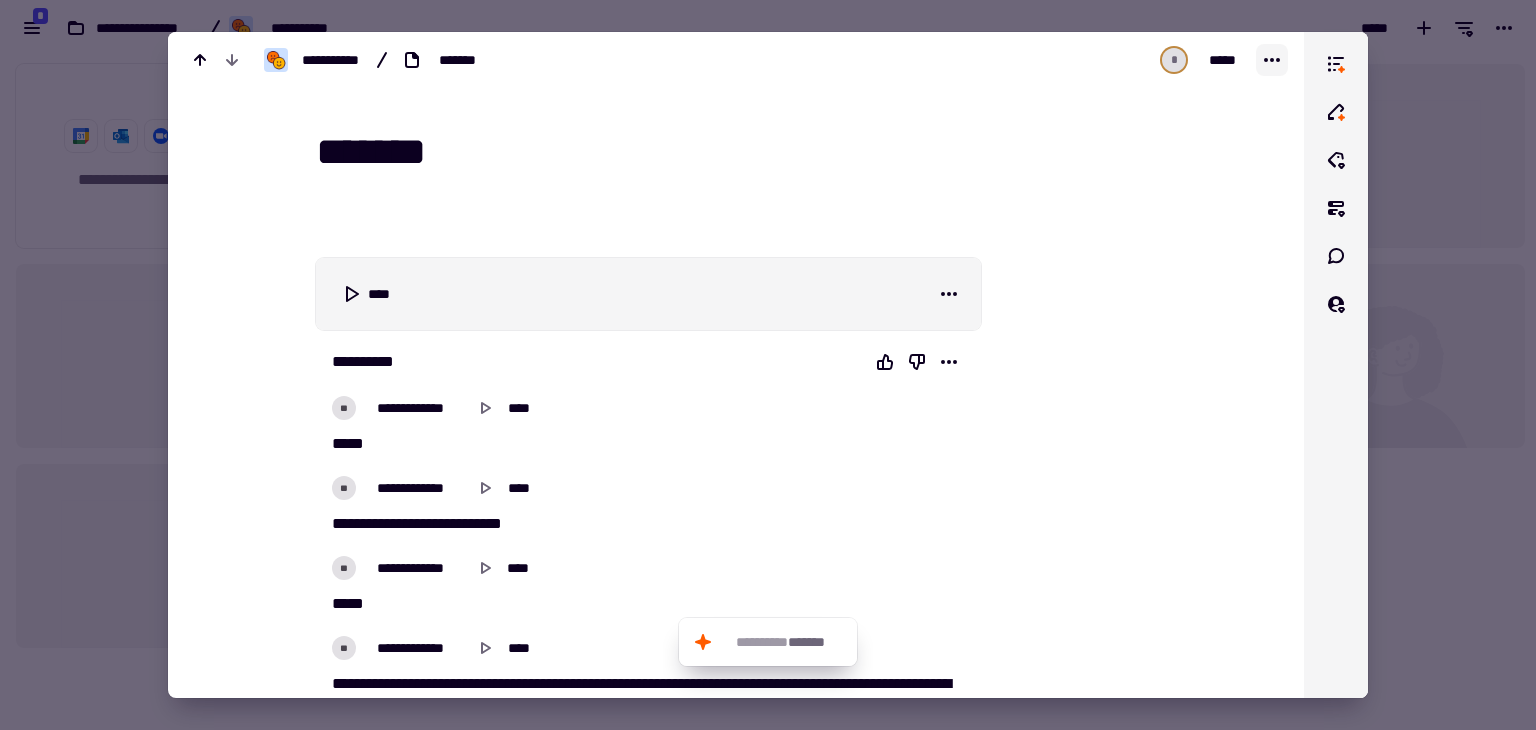 click 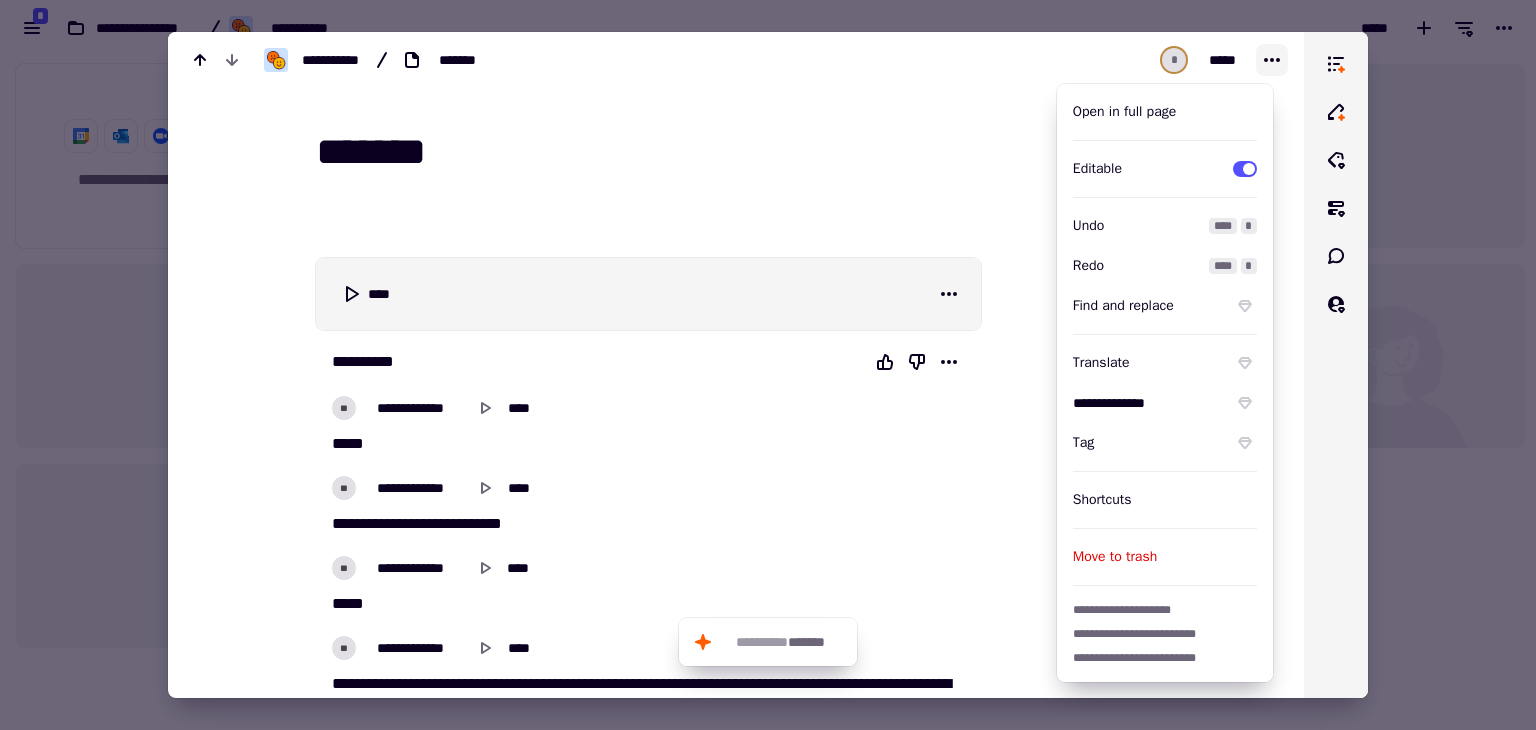 click 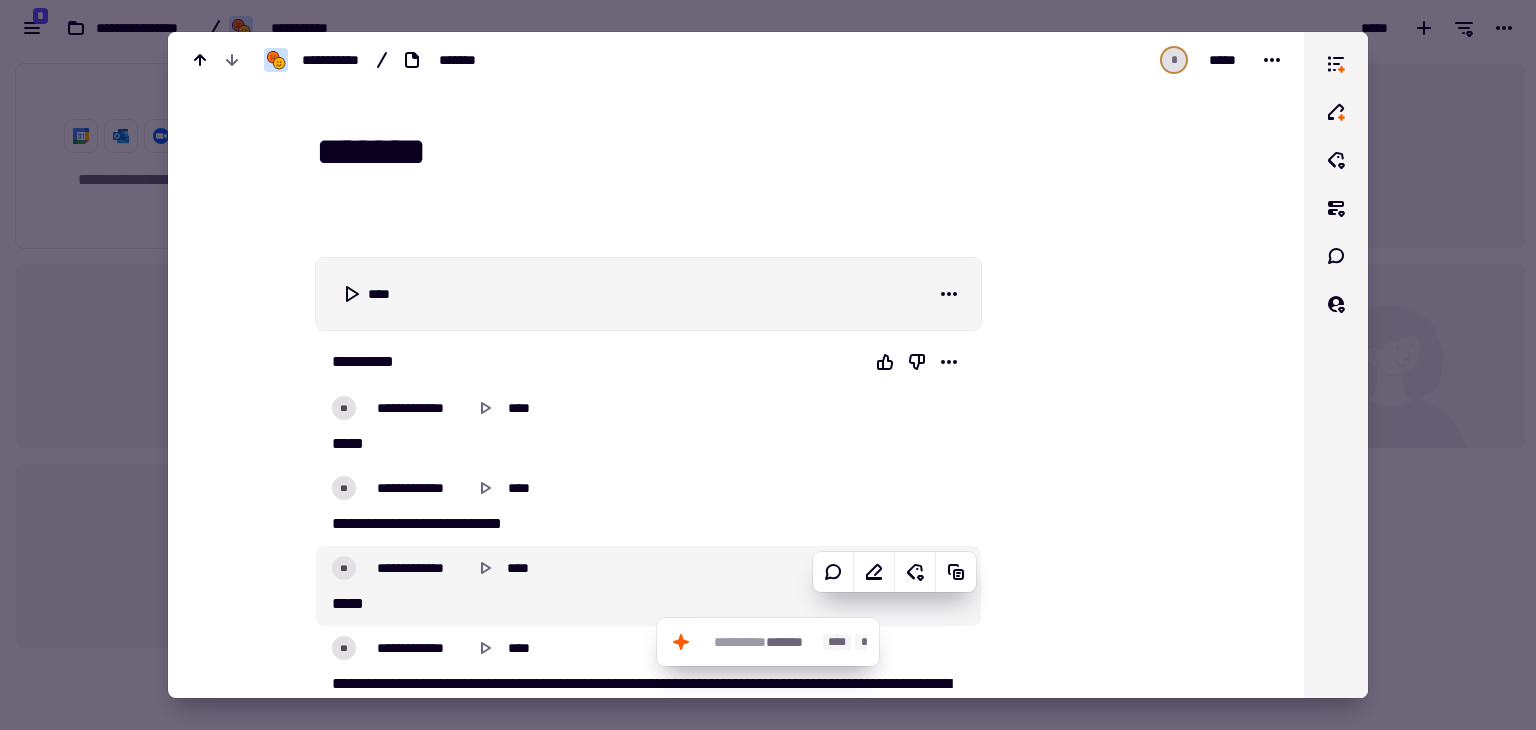 click 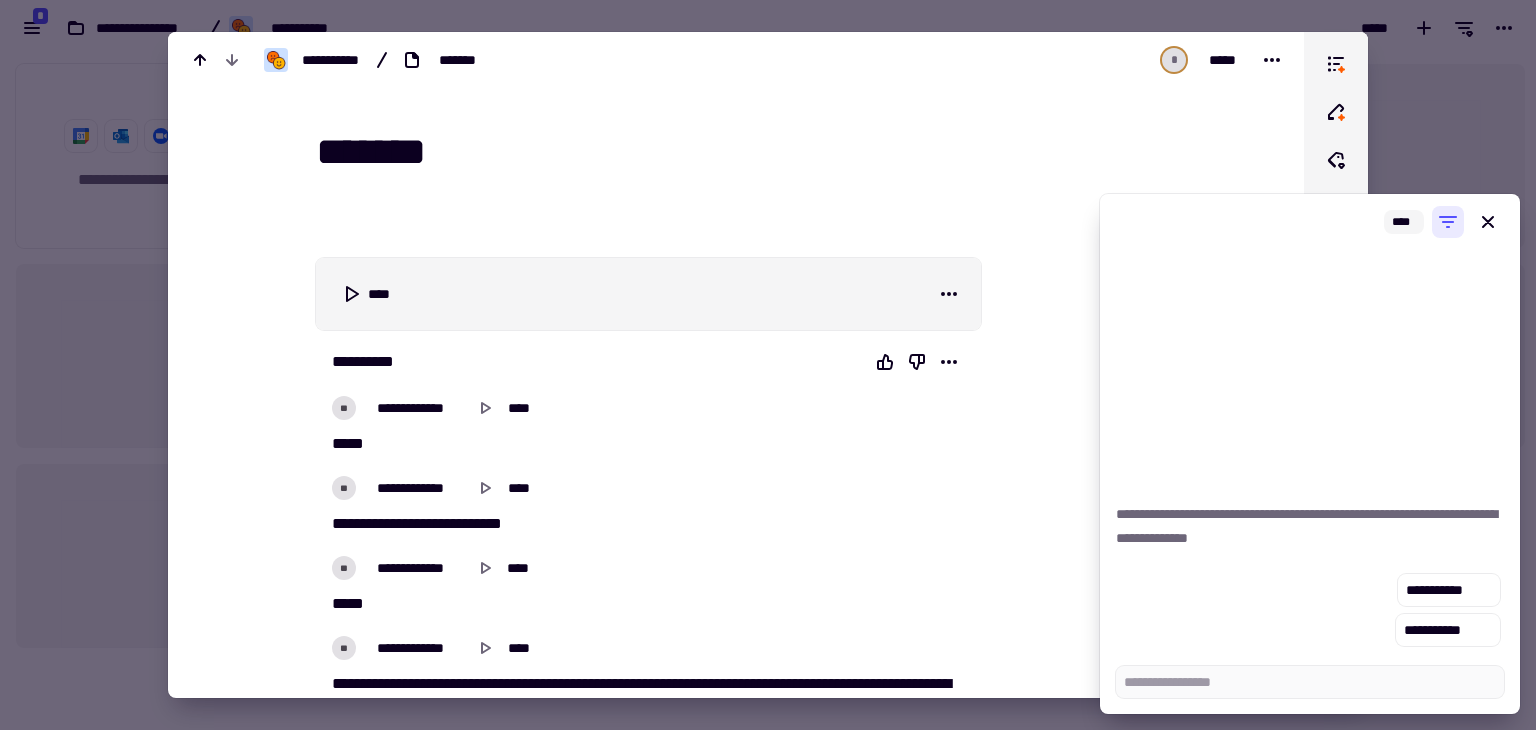 click 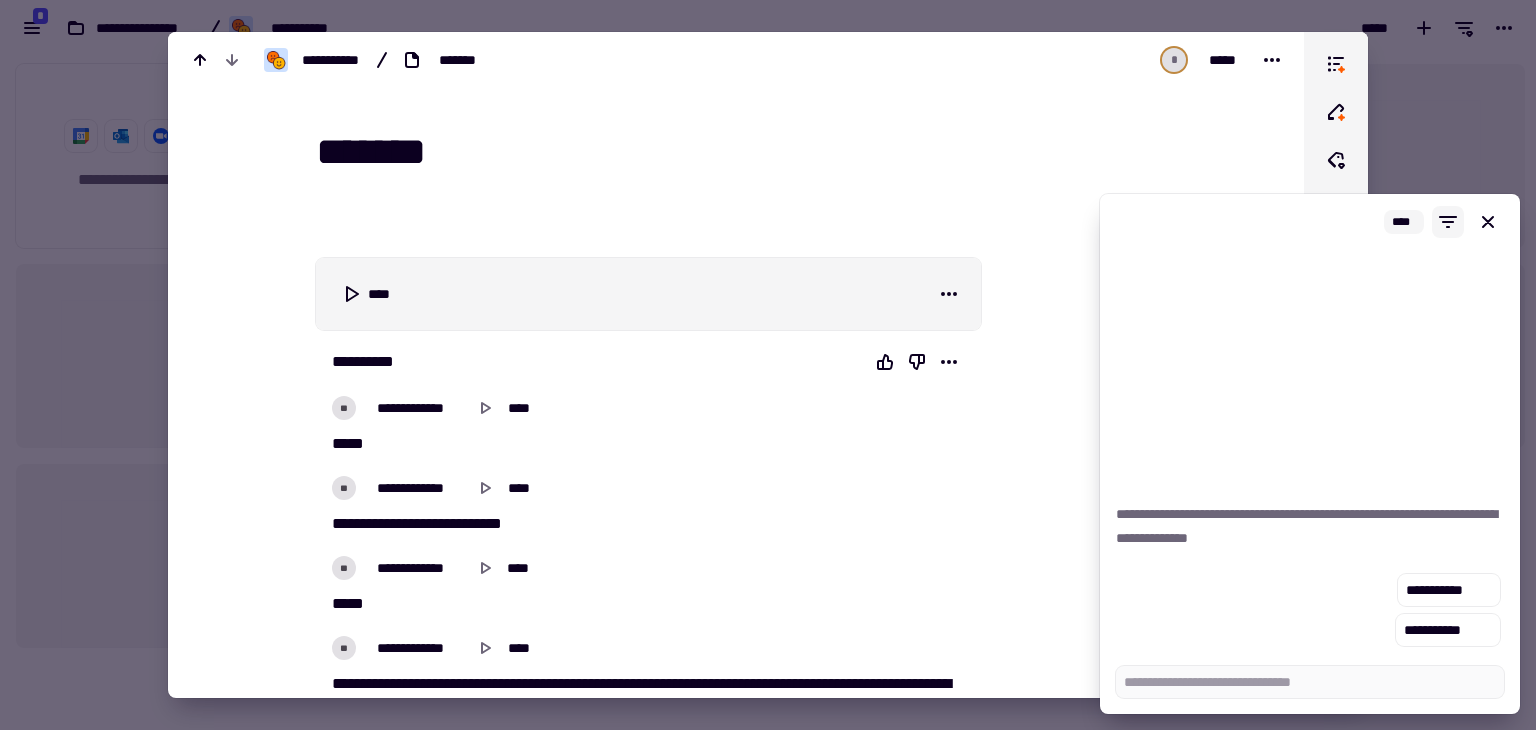 click 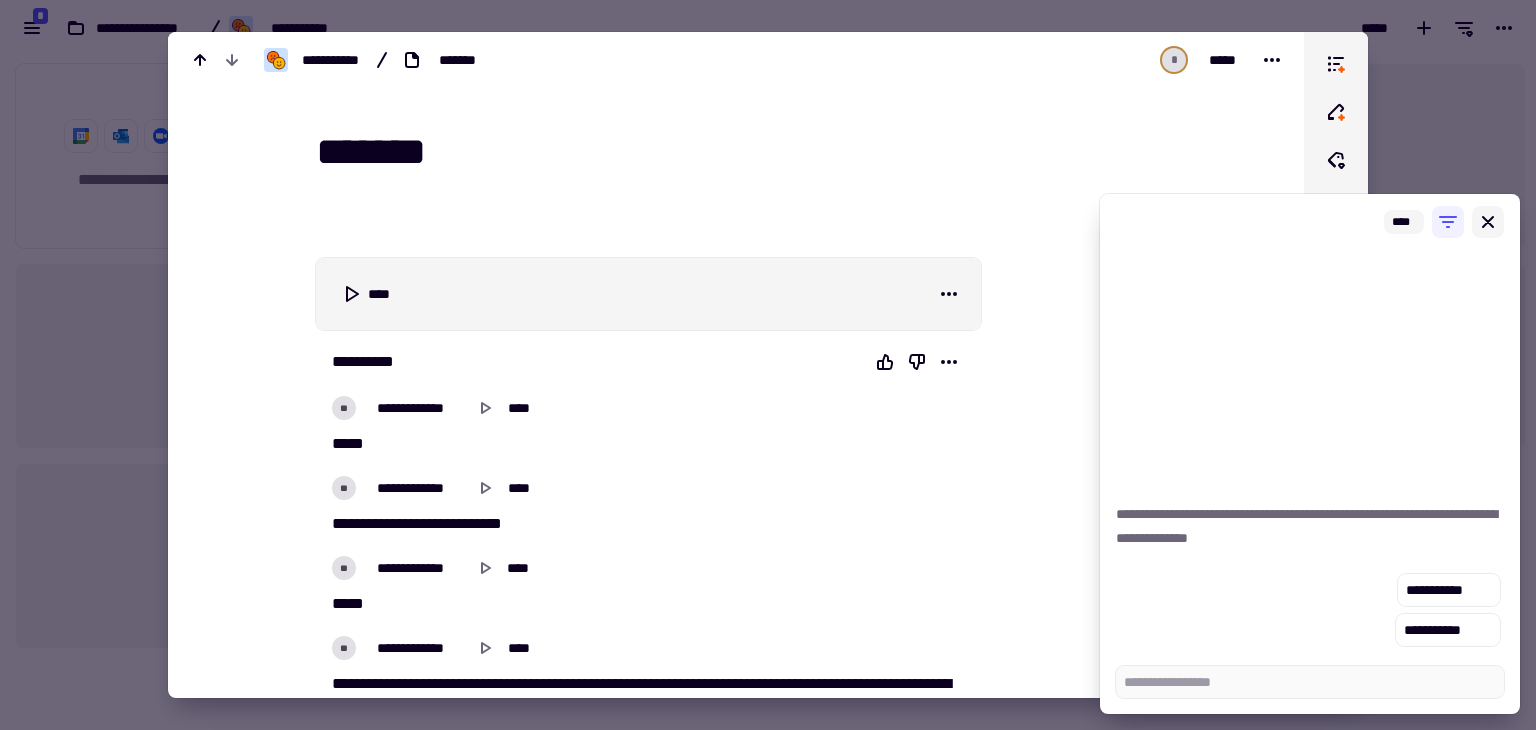 click 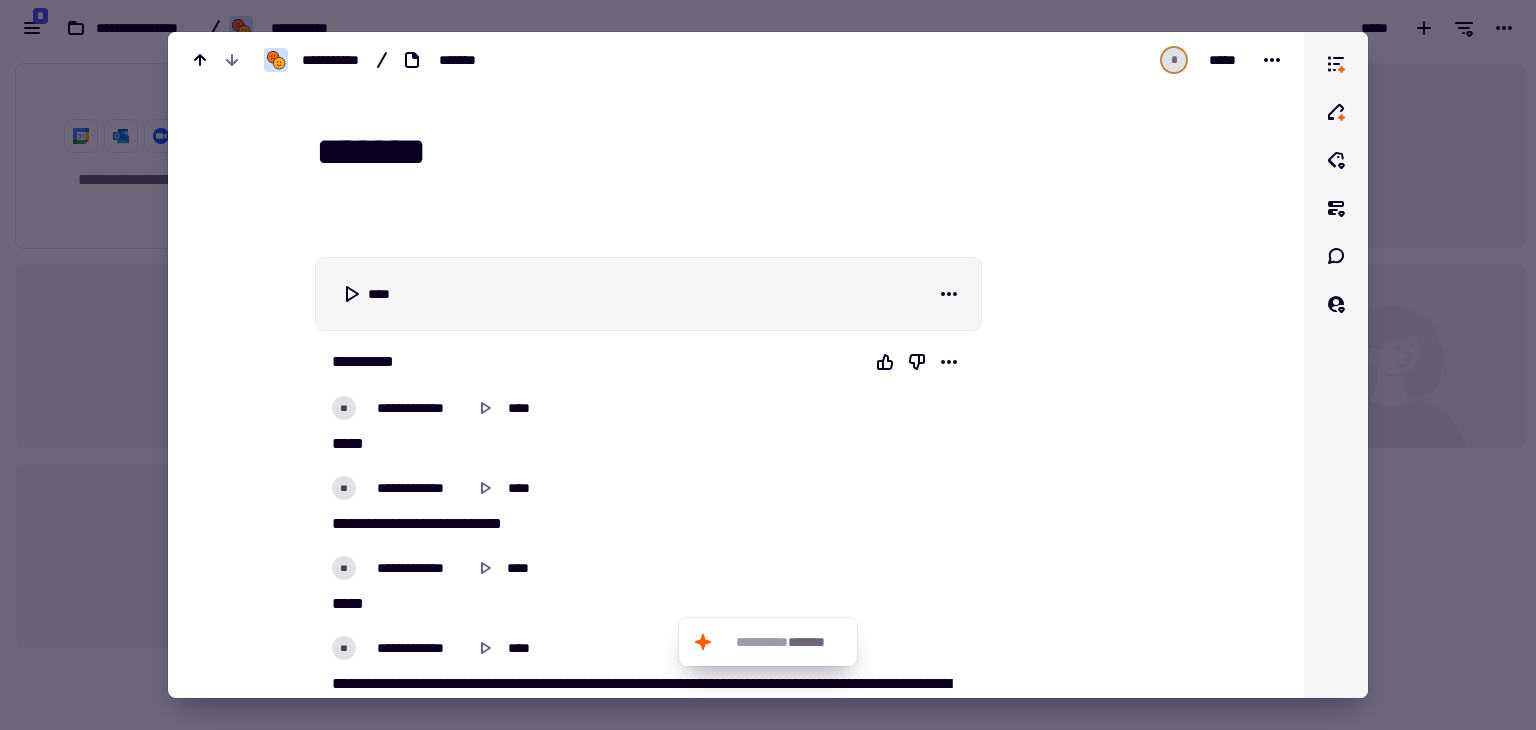 click at bounding box center [768, 365] 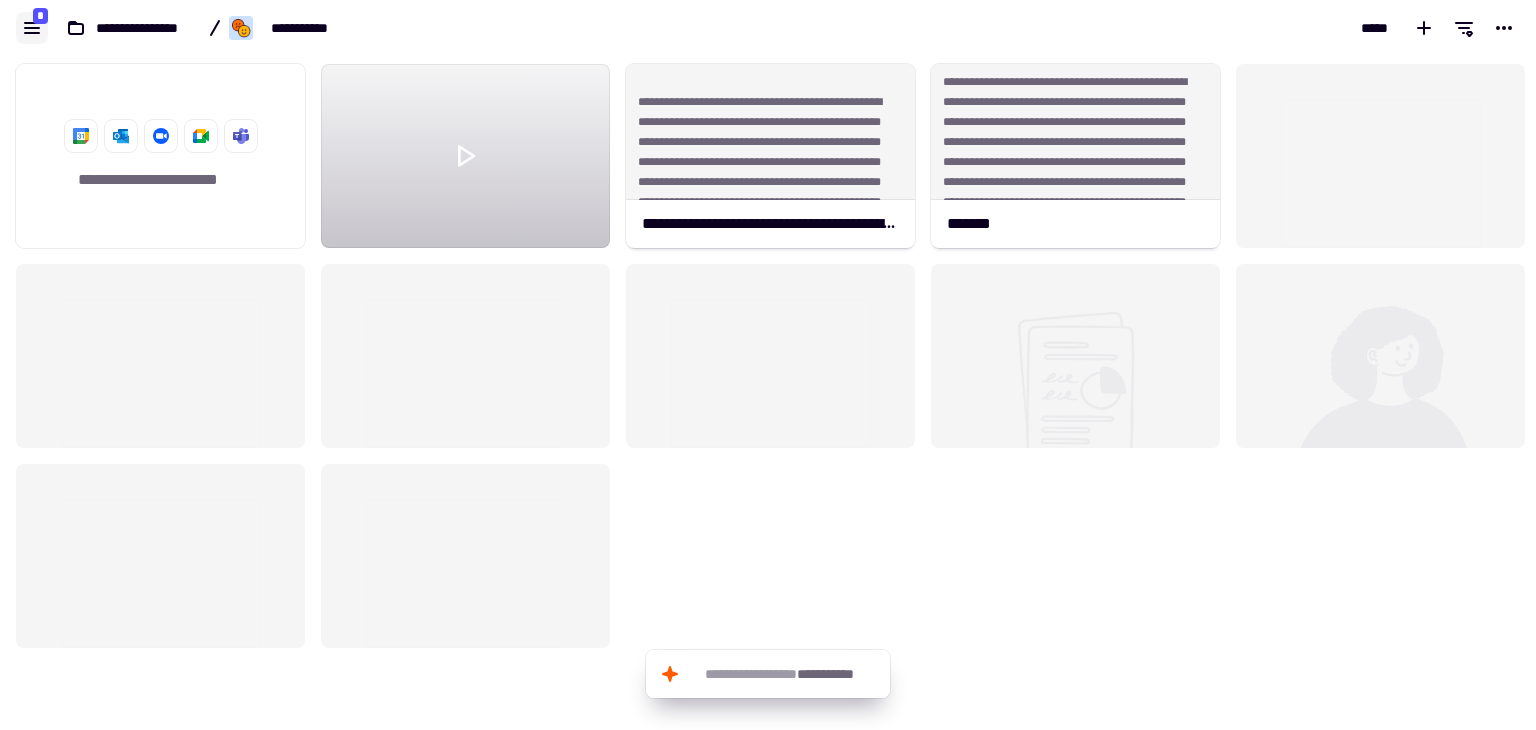click 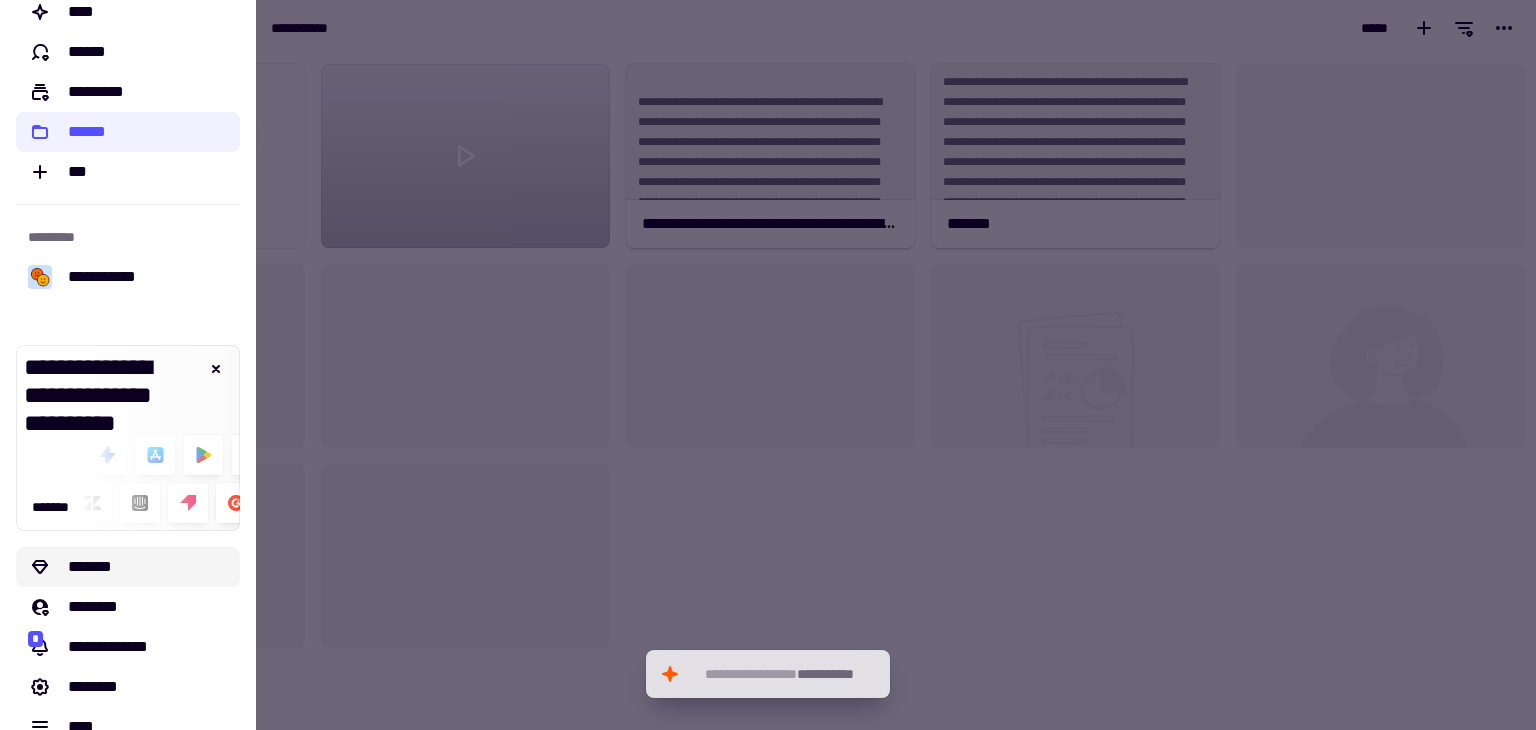 scroll, scrollTop: 97, scrollLeft: 0, axis: vertical 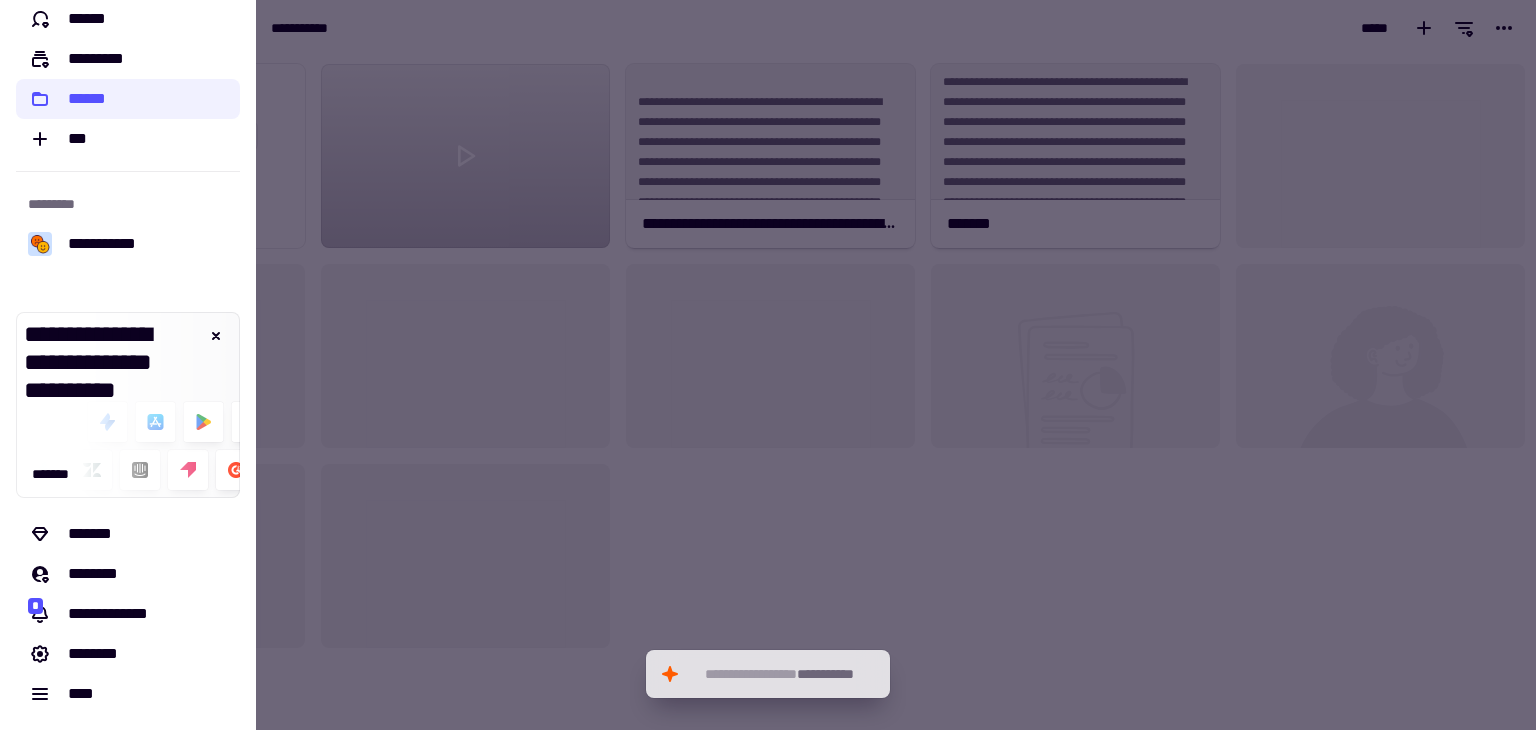 click at bounding box center (768, 365) 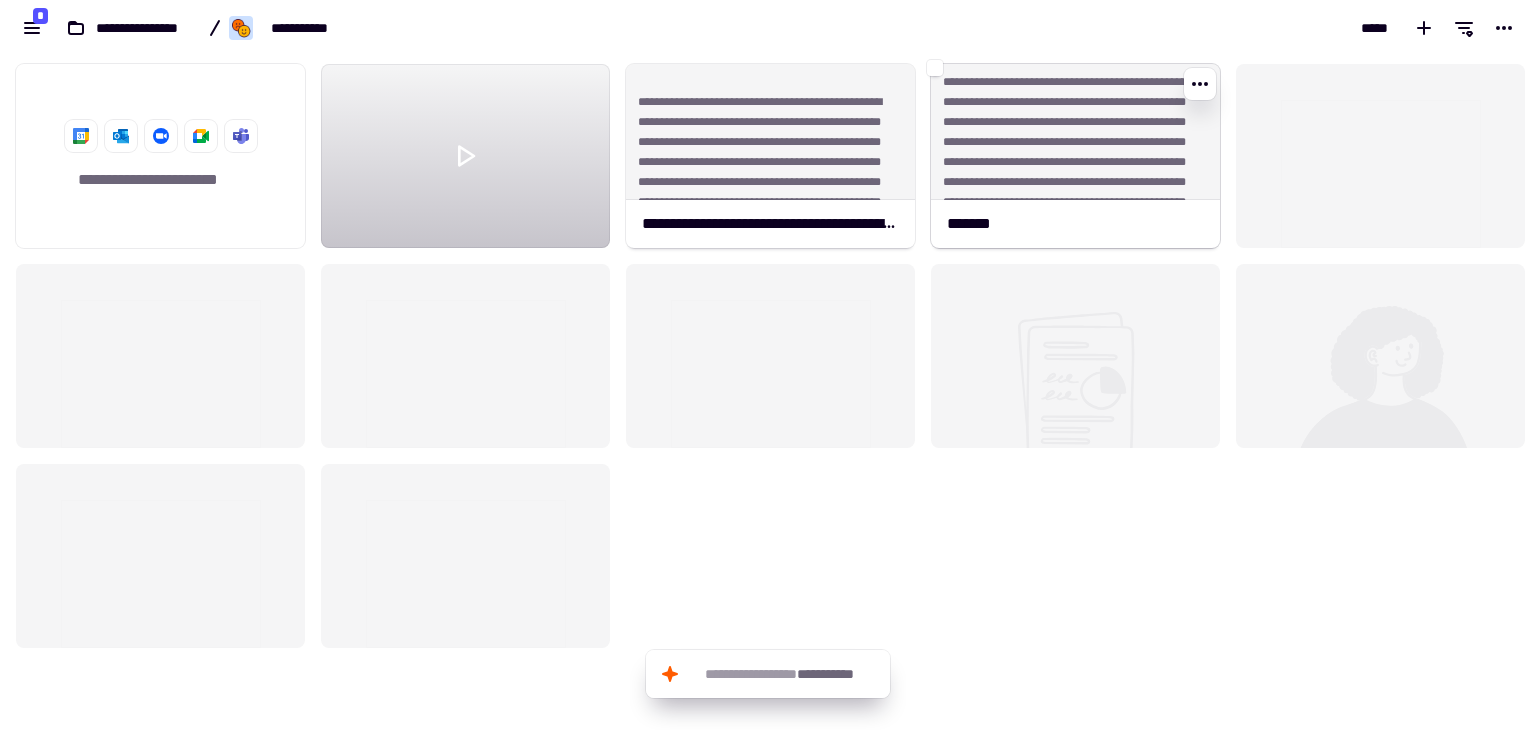 click on "**********" 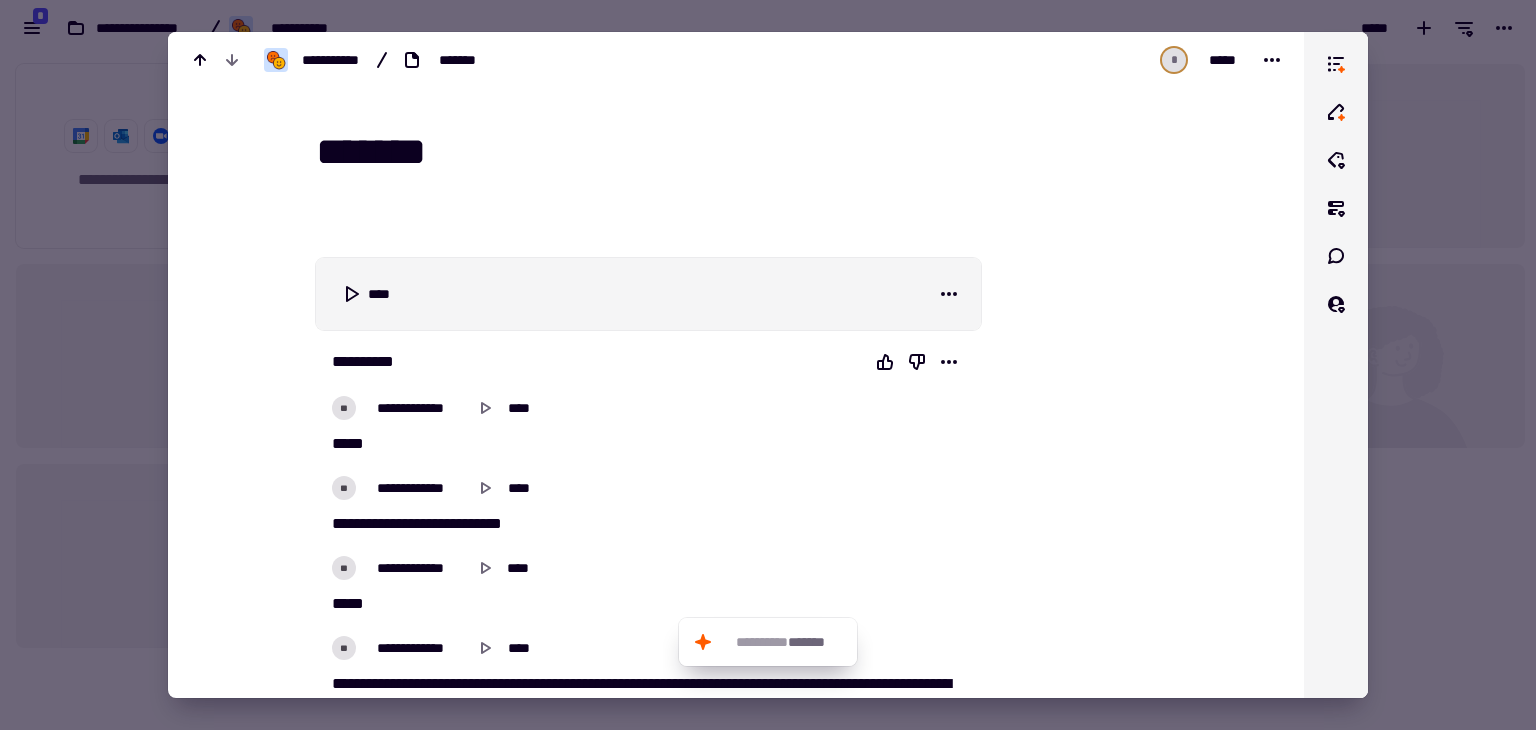 click at bounding box center (768, 365) 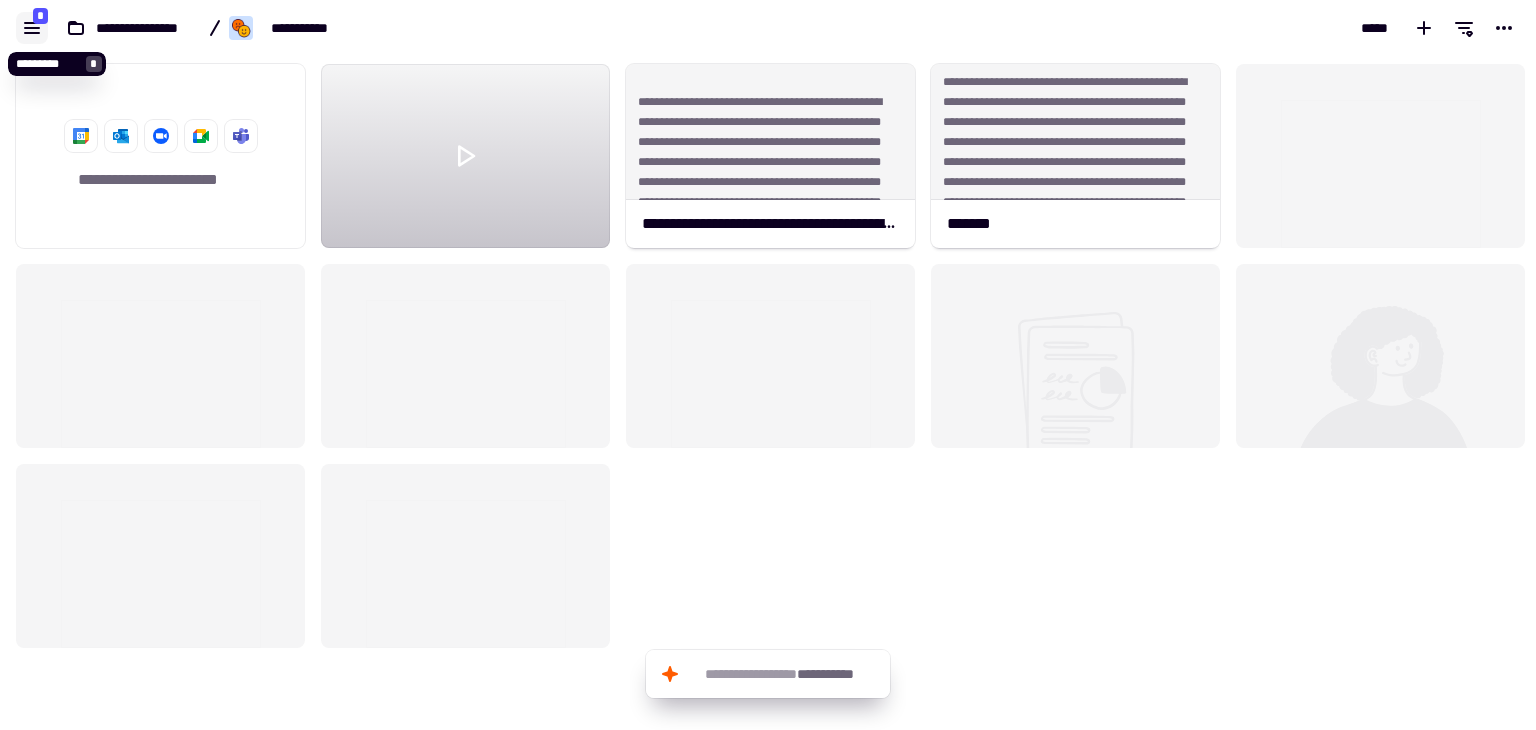 click 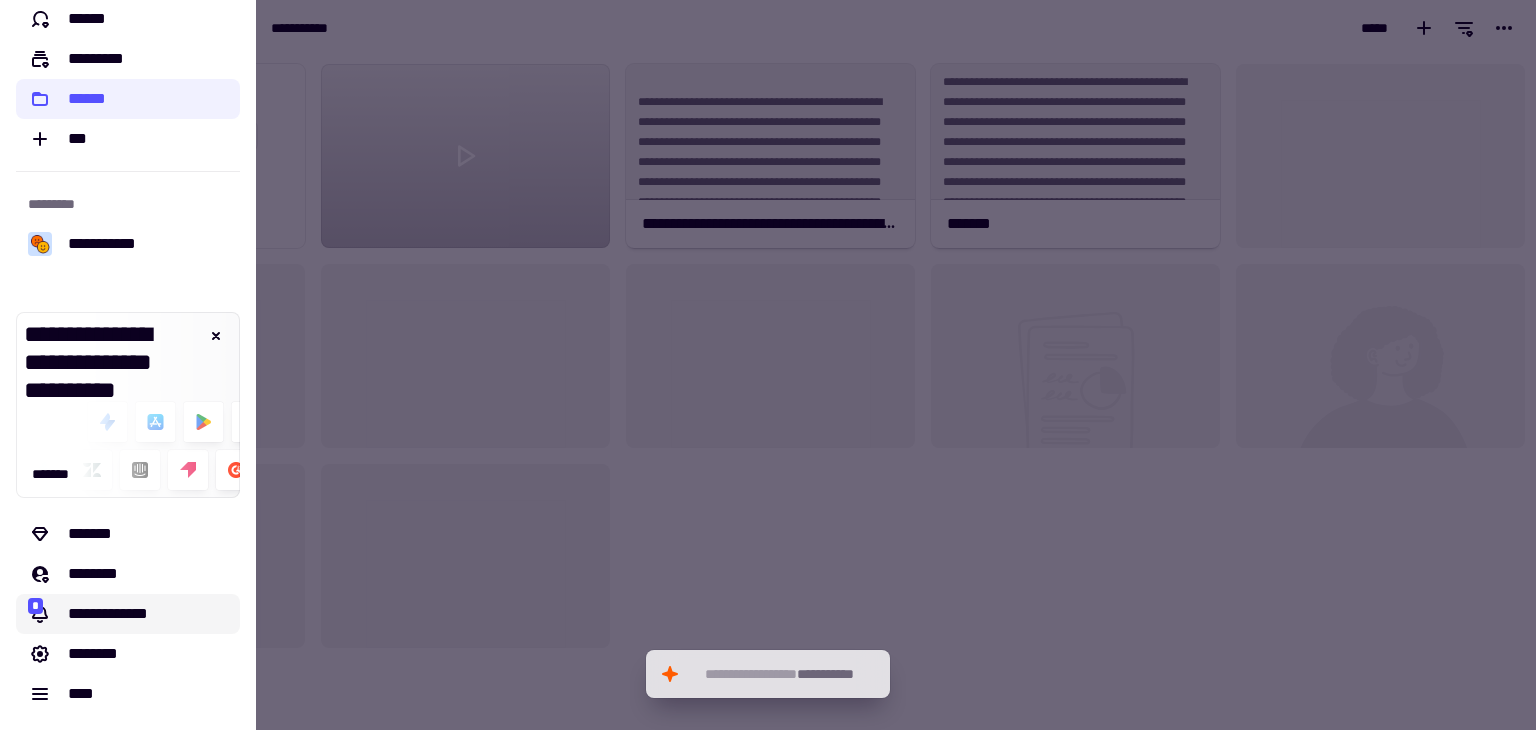 click on "**********" 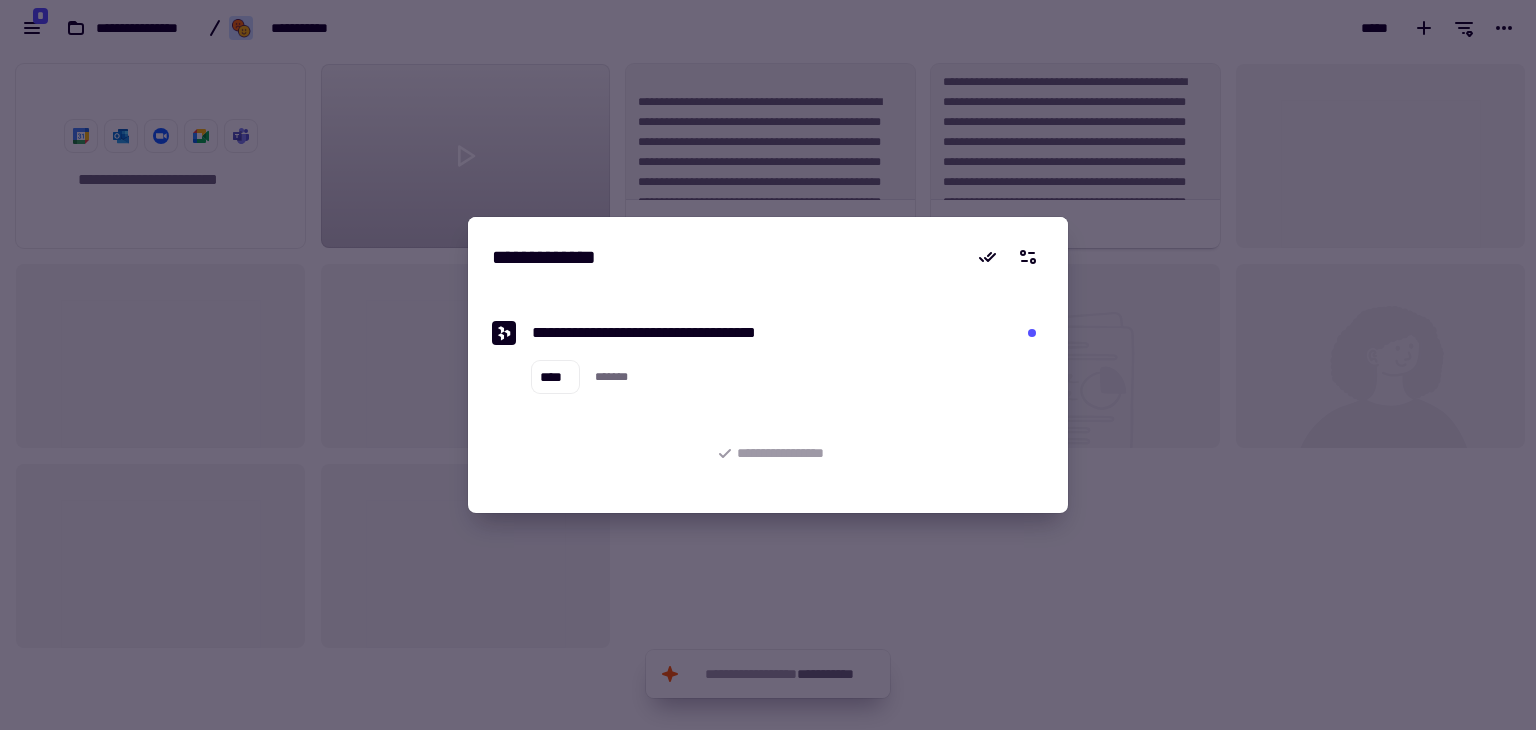 click at bounding box center [768, 365] 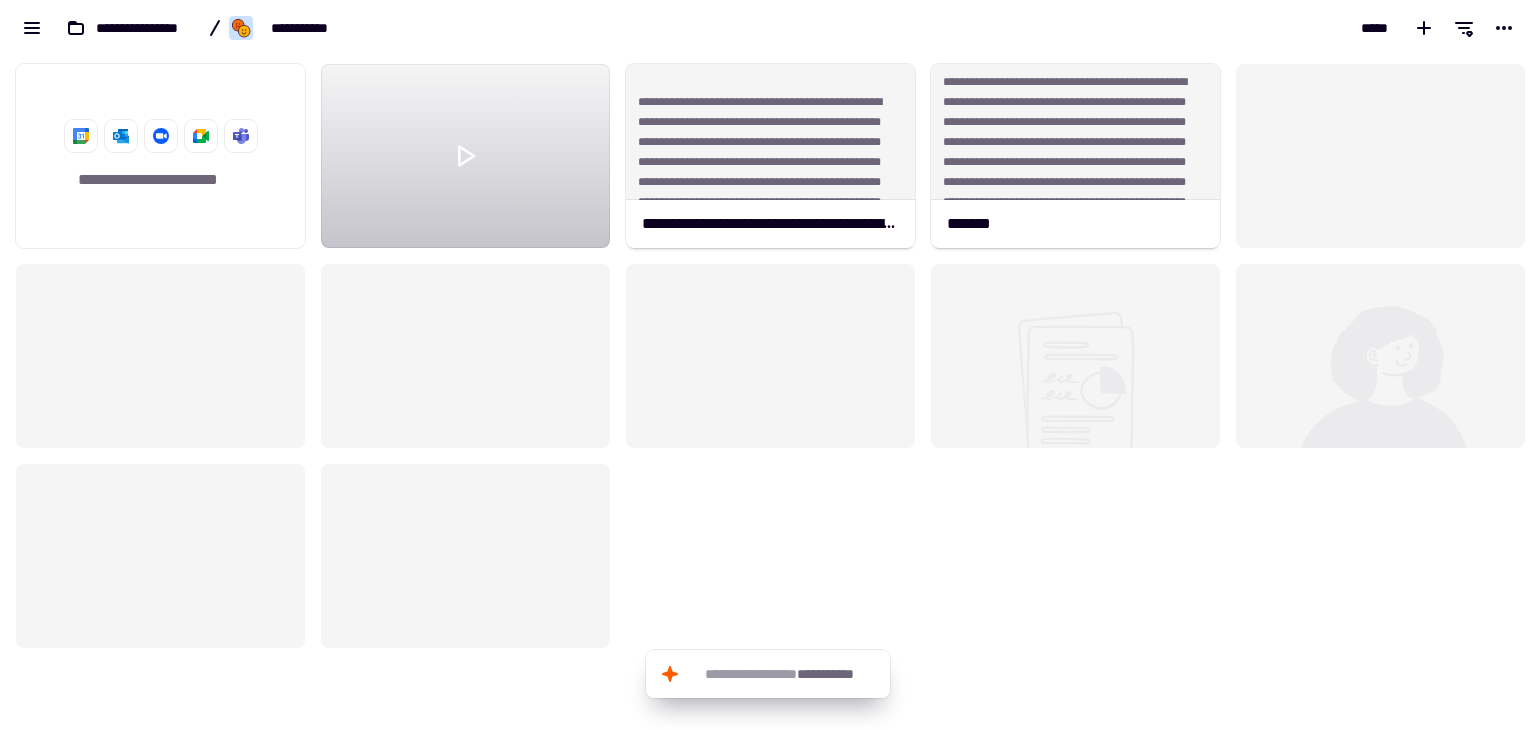 scroll, scrollTop: 658, scrollLeft: 1505, axis: both 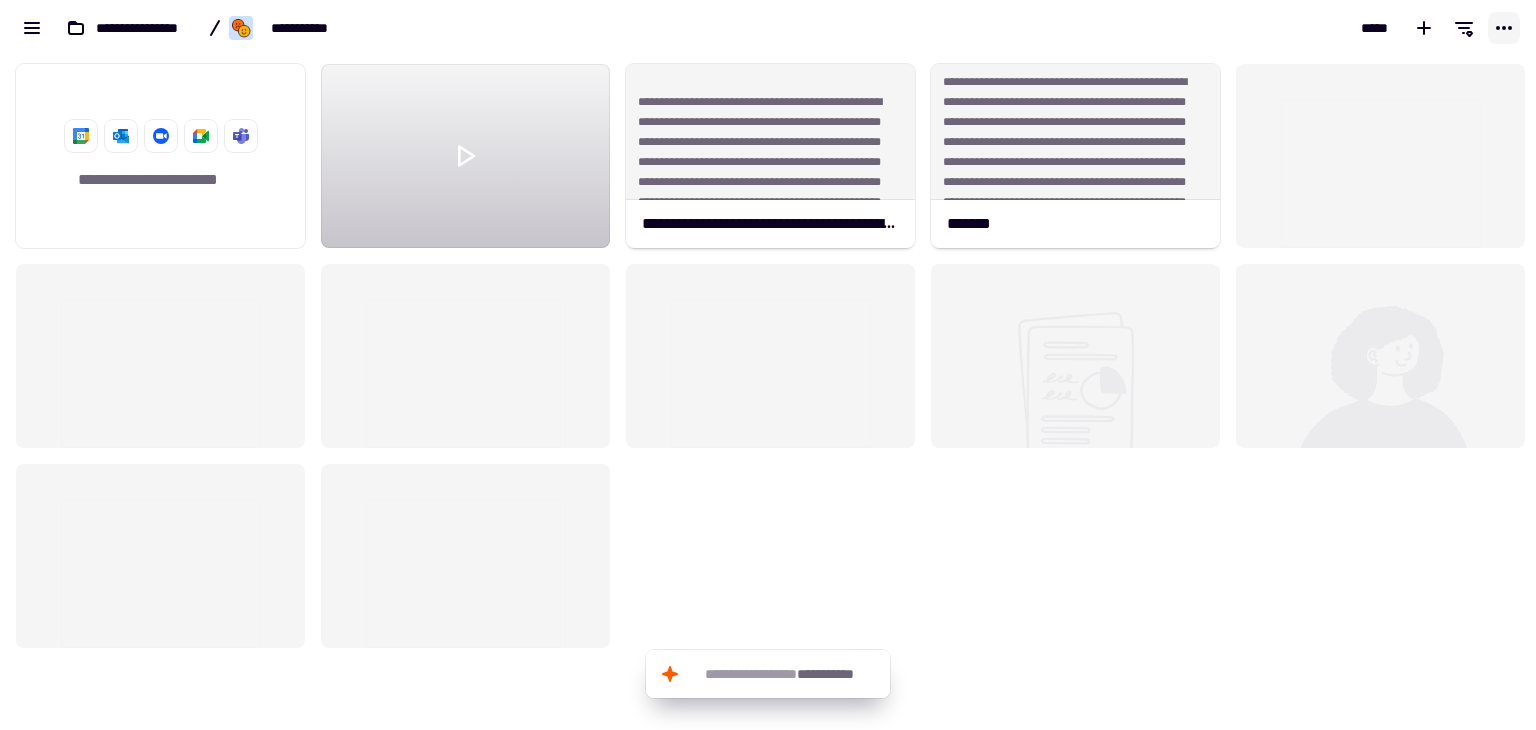 click 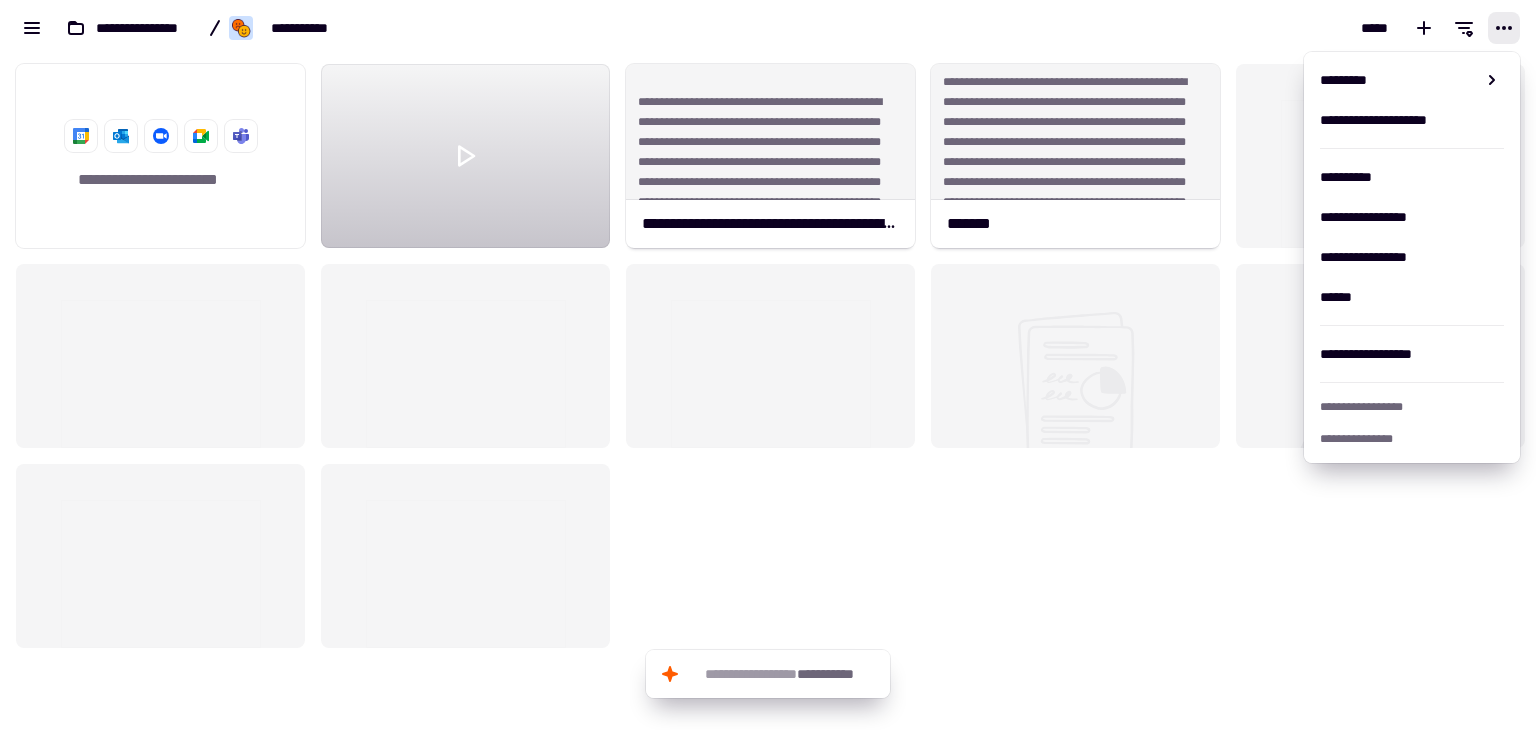 click on "*****" at bounding box center [1152, 28] 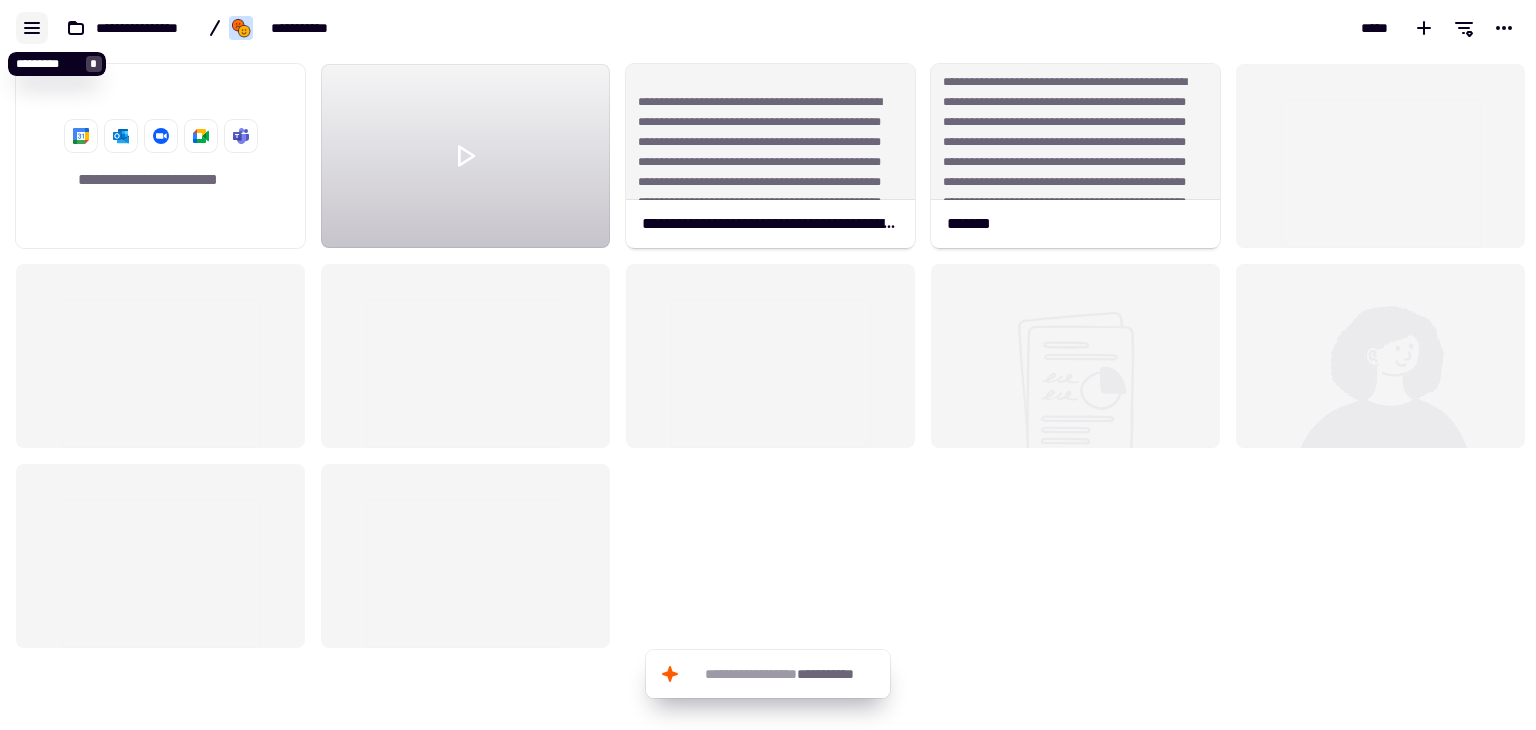 click 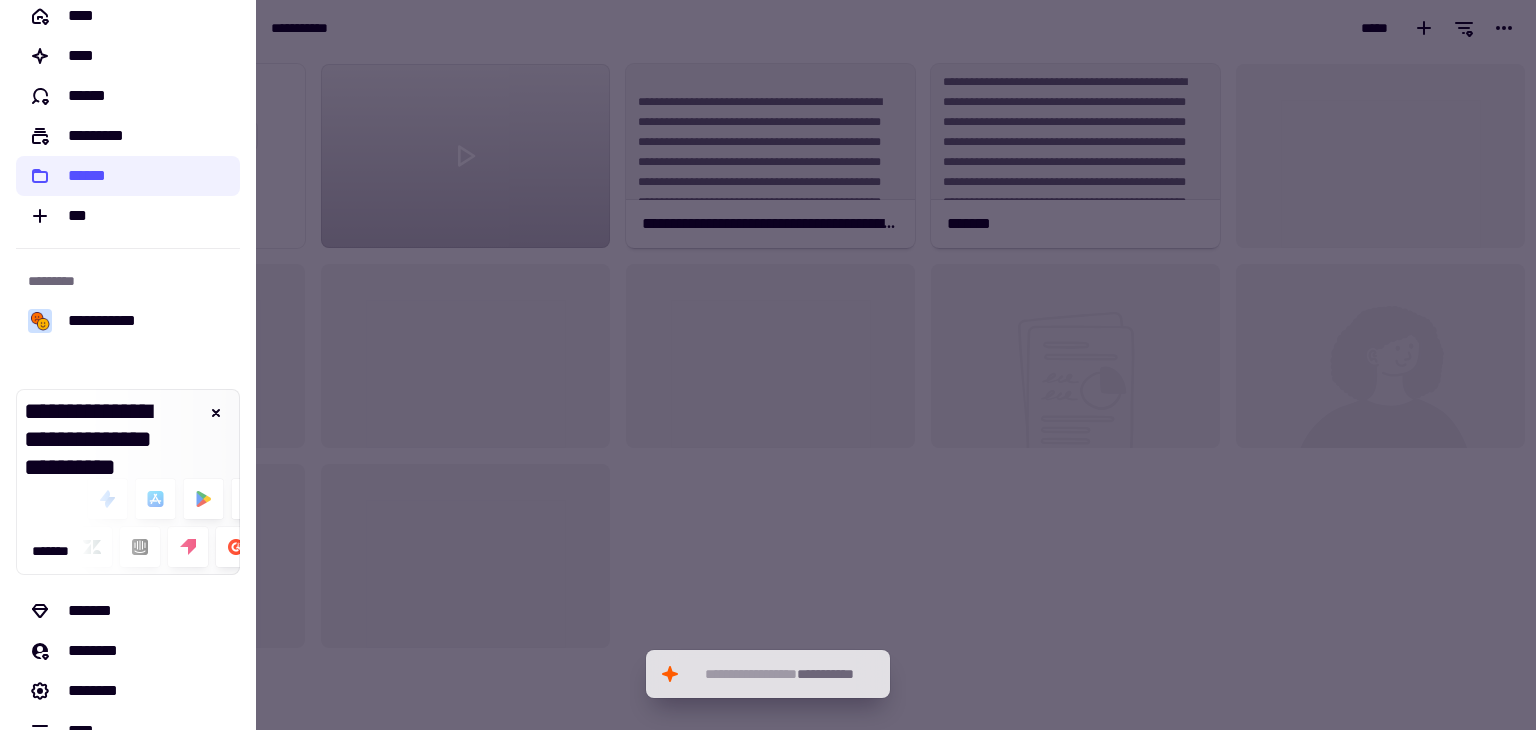 scroll, scrollTop: 57, scrollLeft: 0, axis: vertical 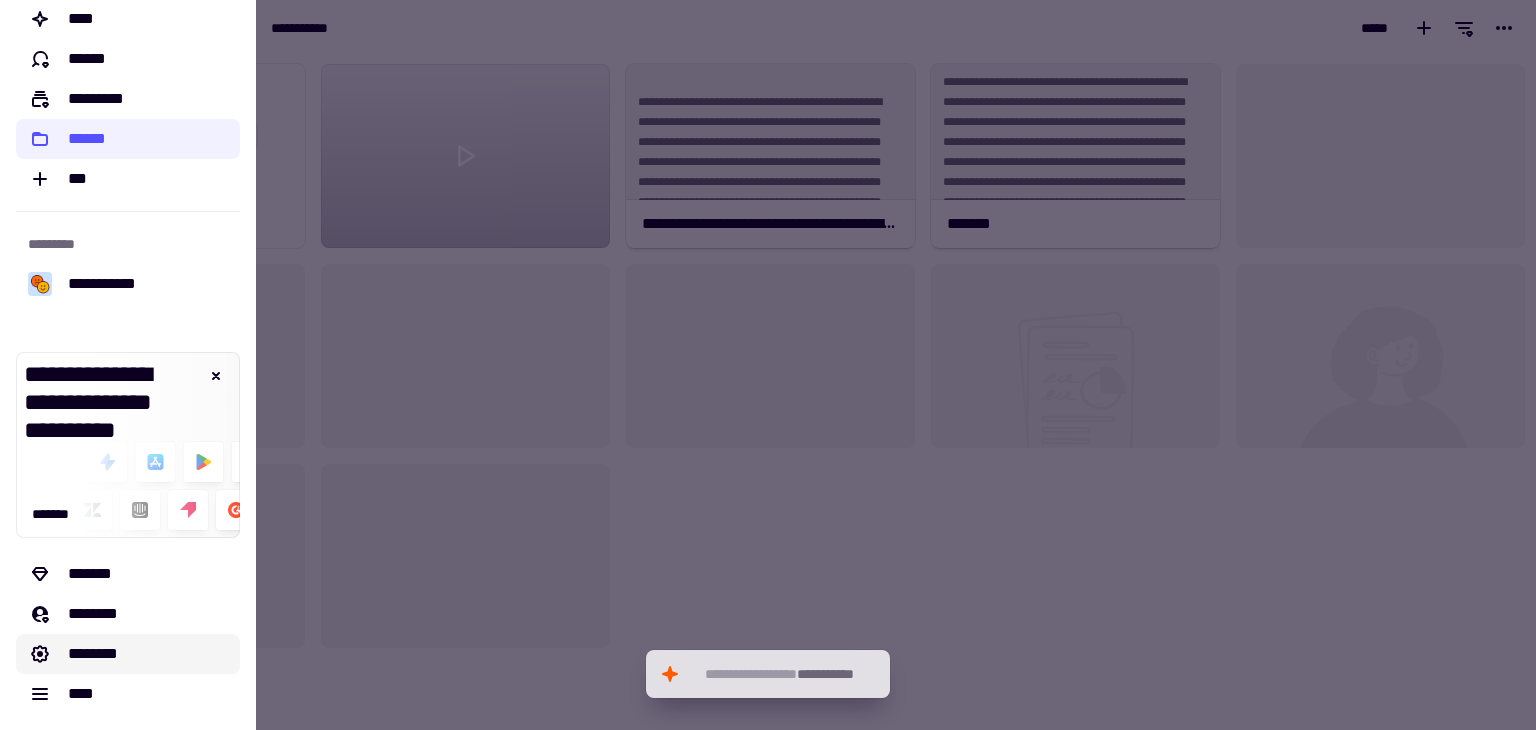 click on "********" 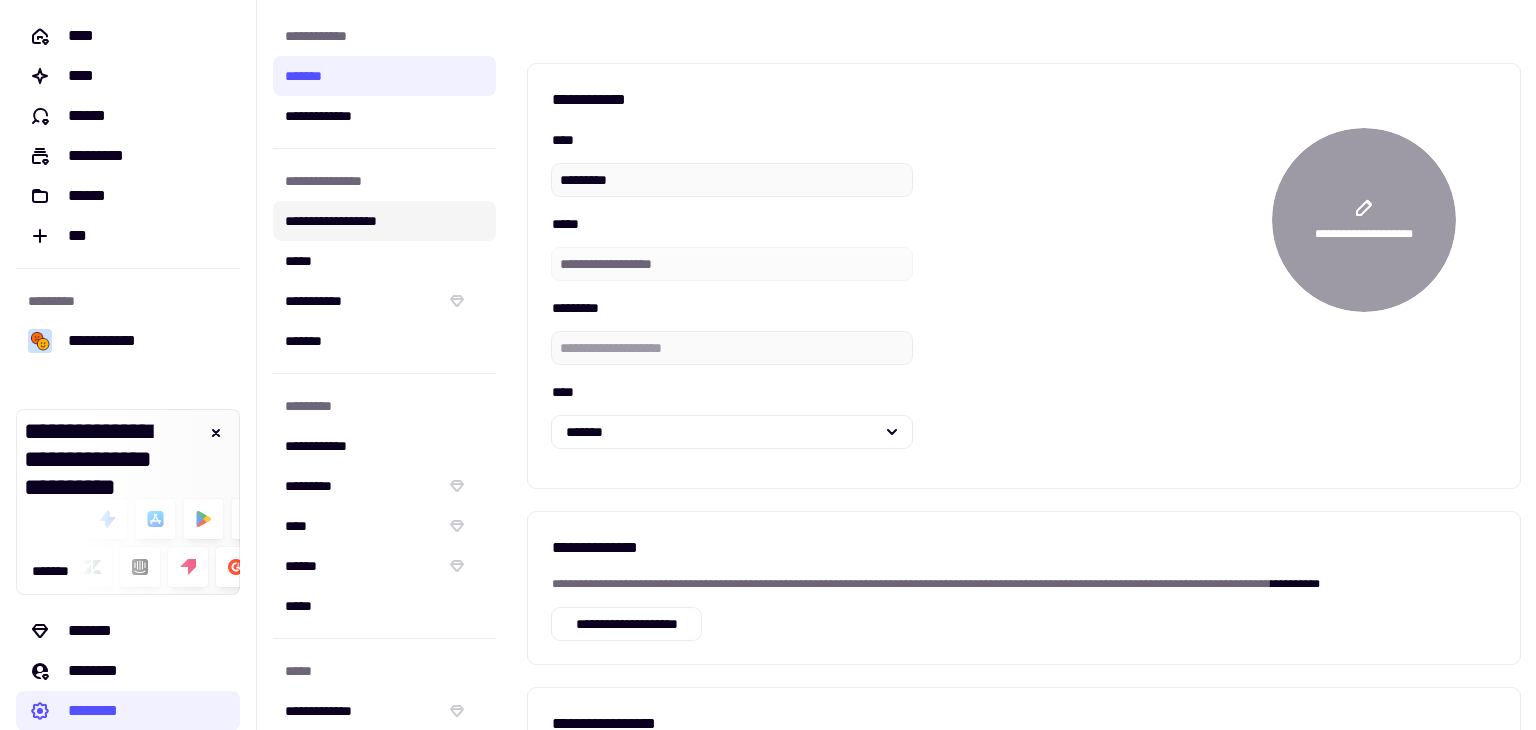 click on "**********" 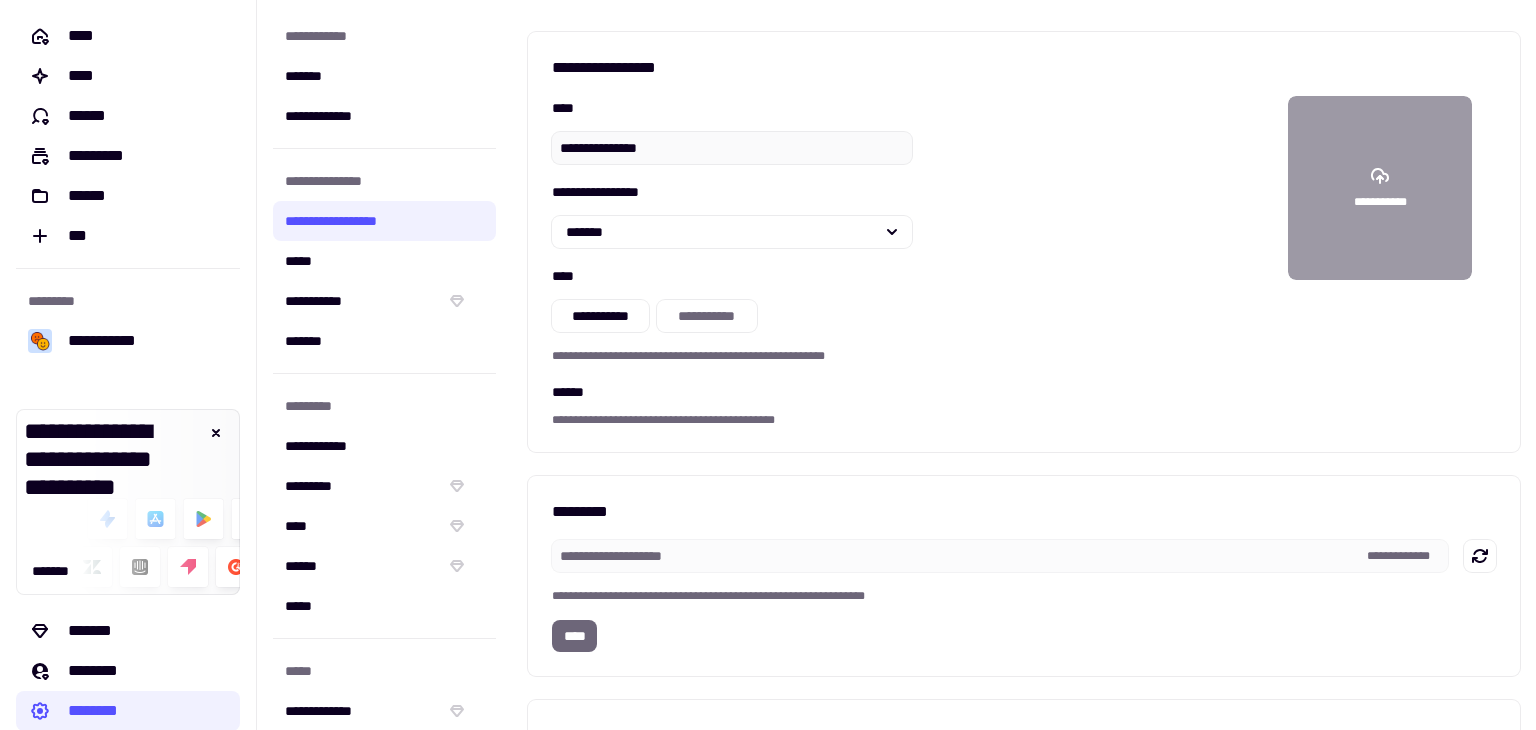 scroll, scrollTop: 0, scrollLeft: 0, axis: both 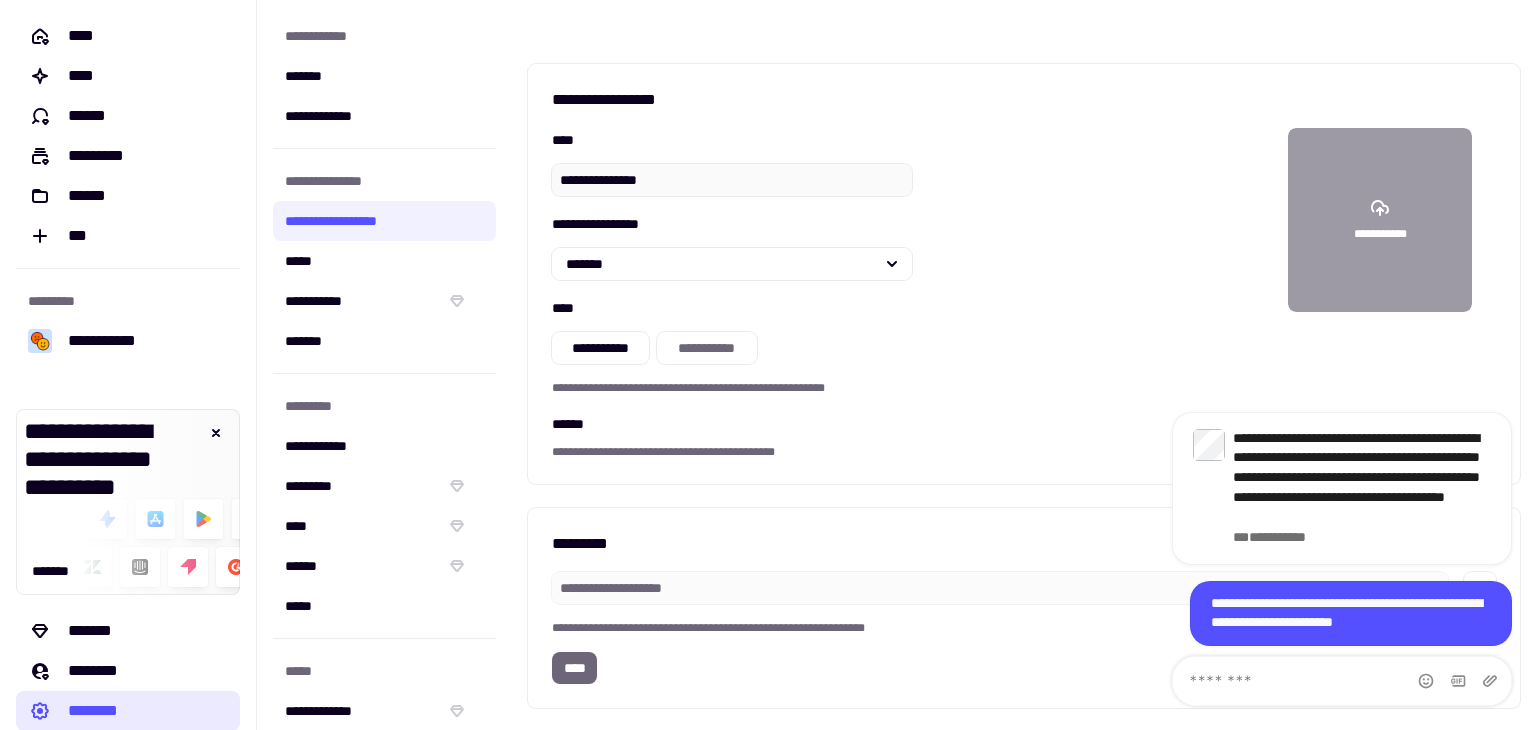 click on "********" 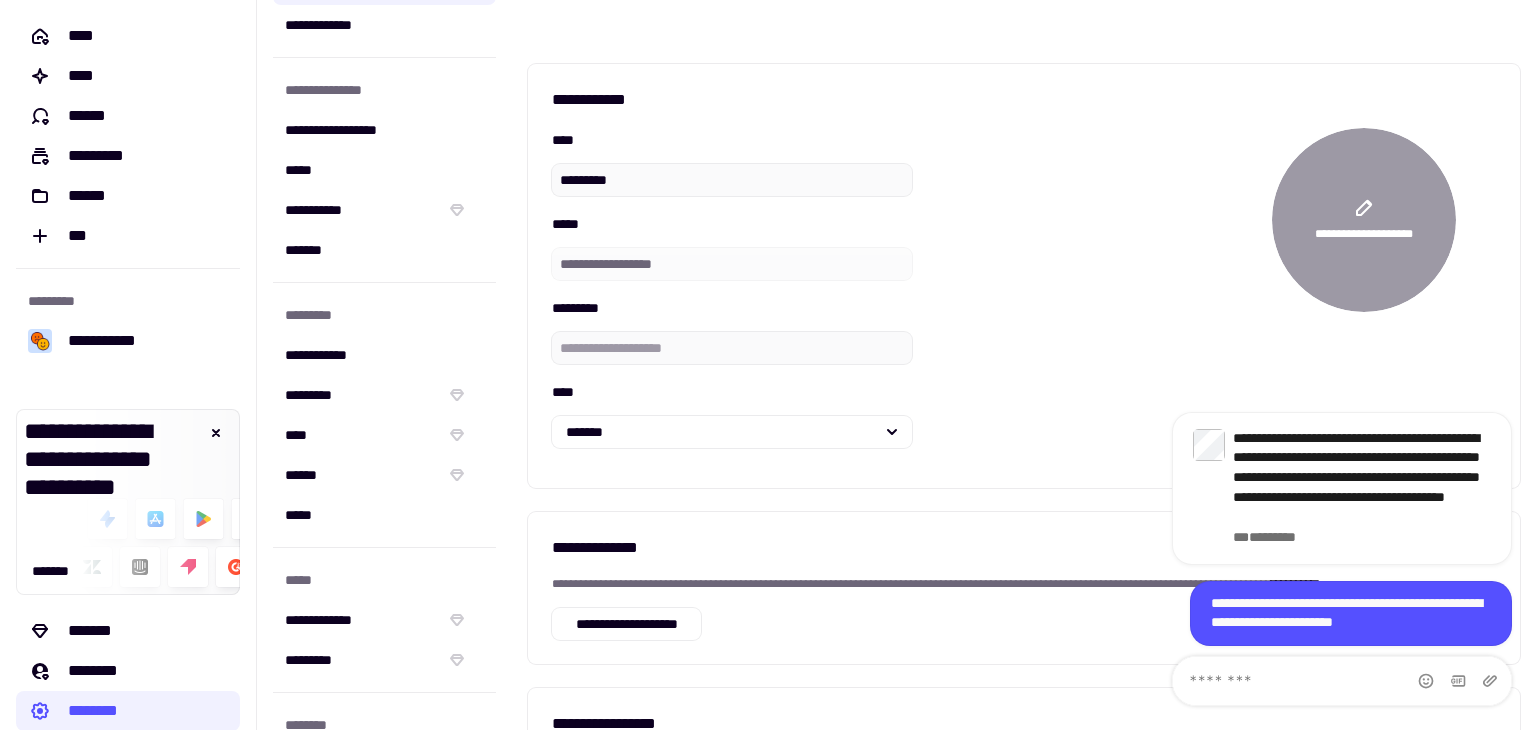 scroll, scrollTop: 200, scrollLeft: 0, axis: vertical 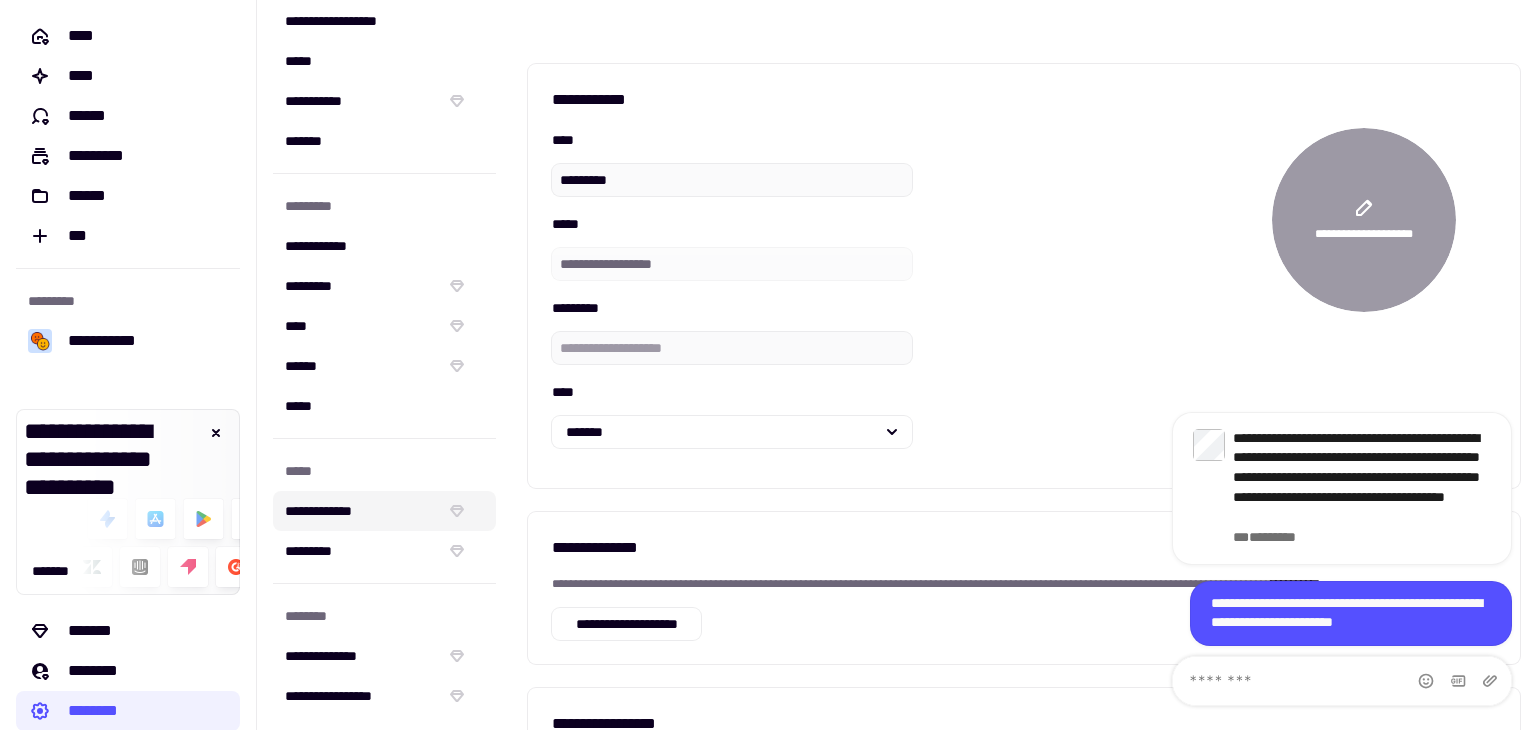 click on "**********" 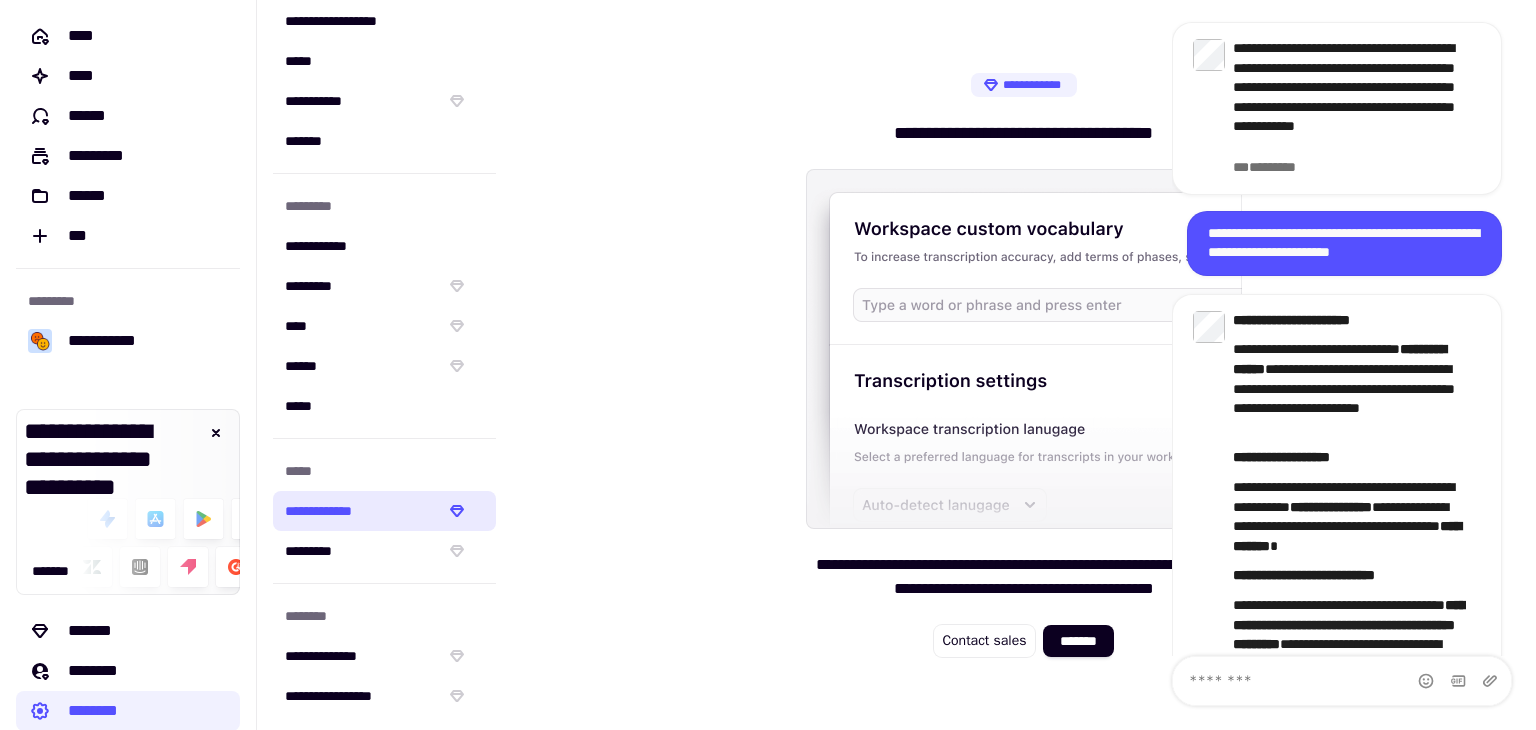 scroll, scrollTop: 192, scrollLeft: 0, axis: vertical 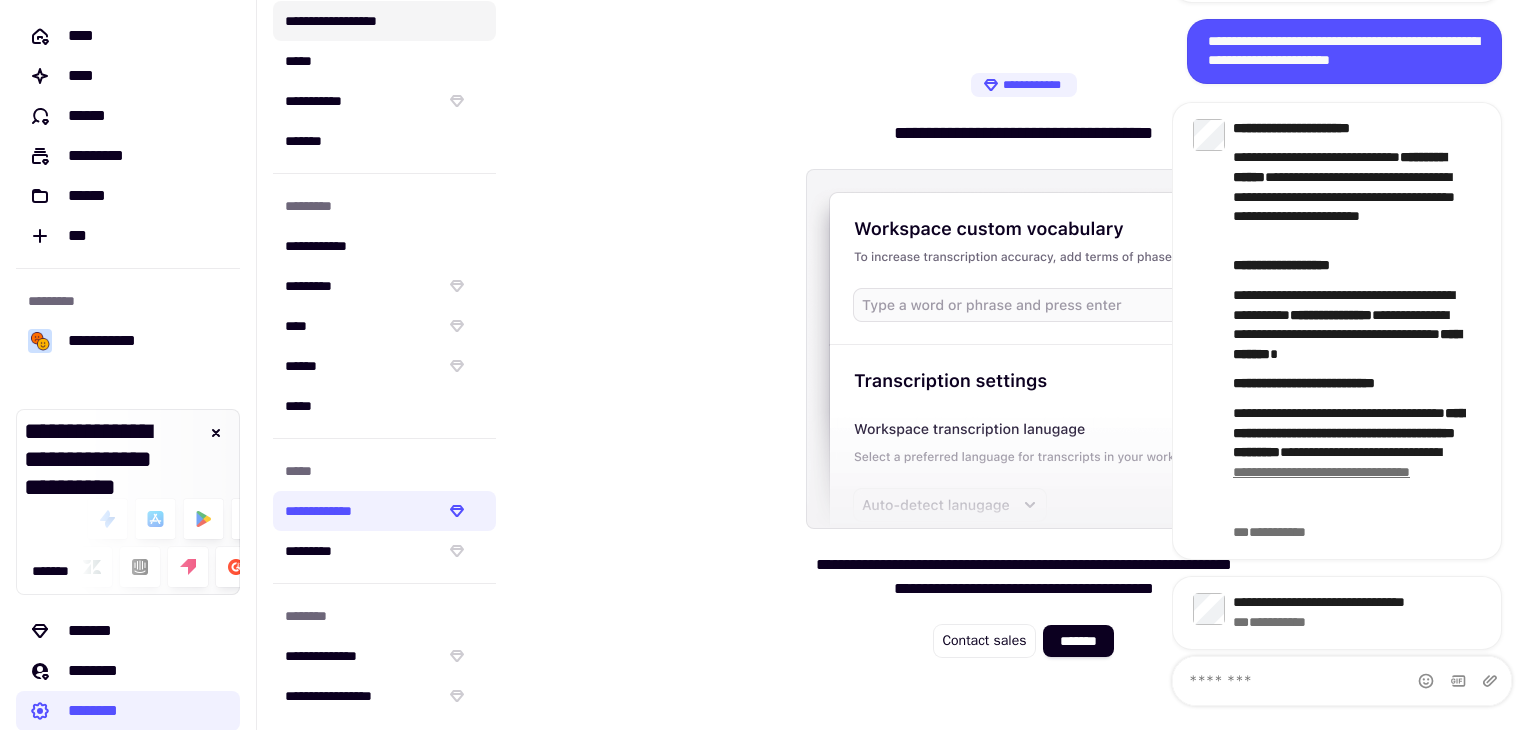 click on "**********" 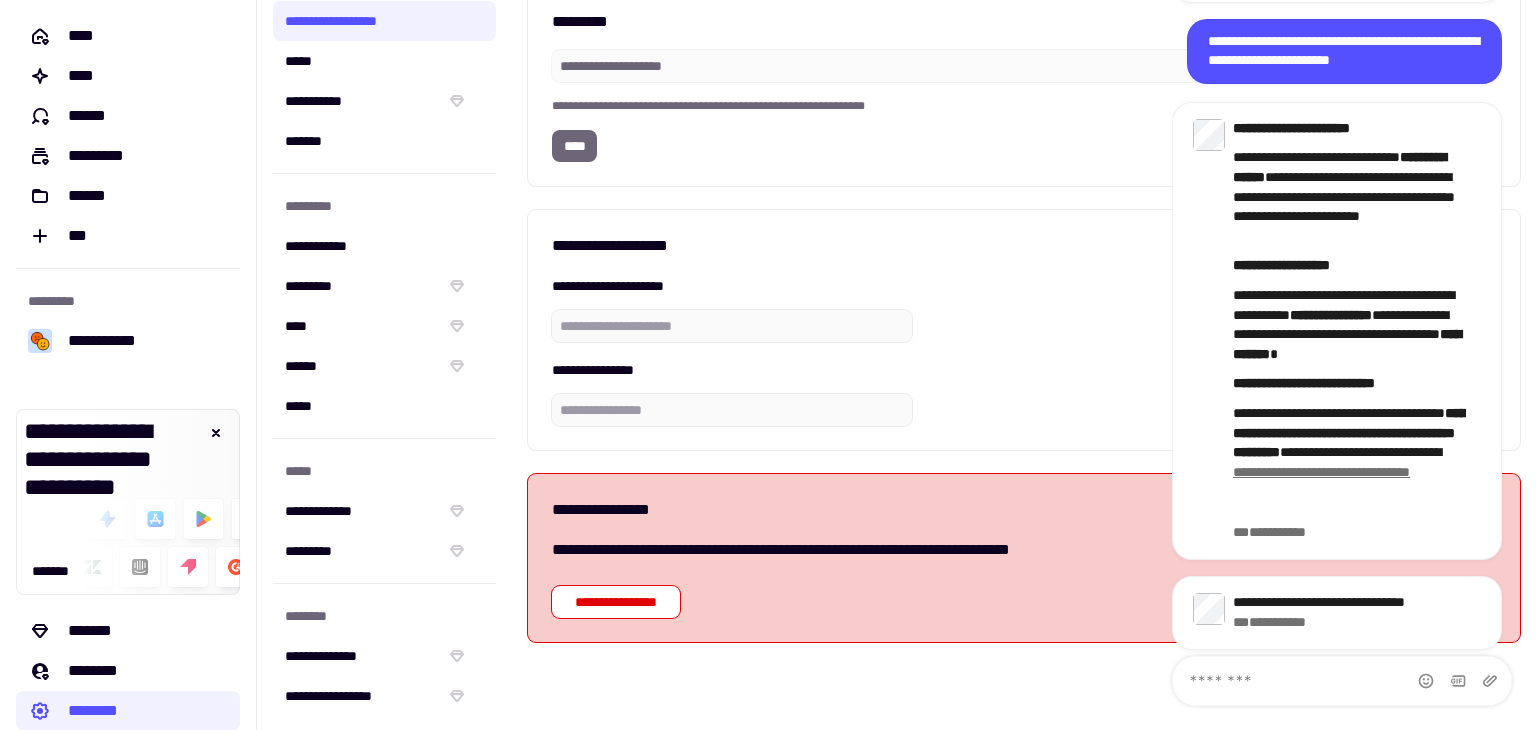 scroll, scrollTop: 537, scrollLeft: 0, axis: vertical 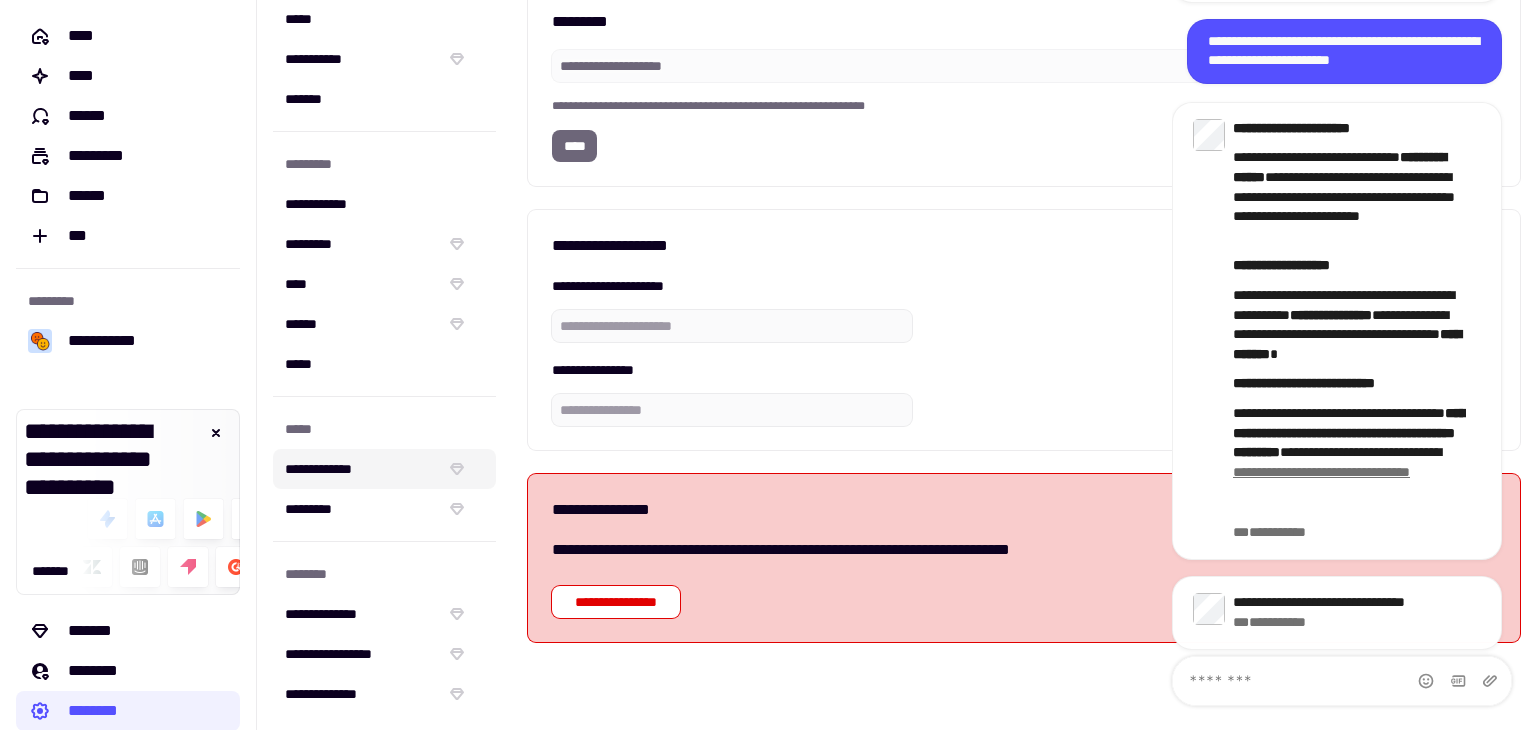 click on "**********" 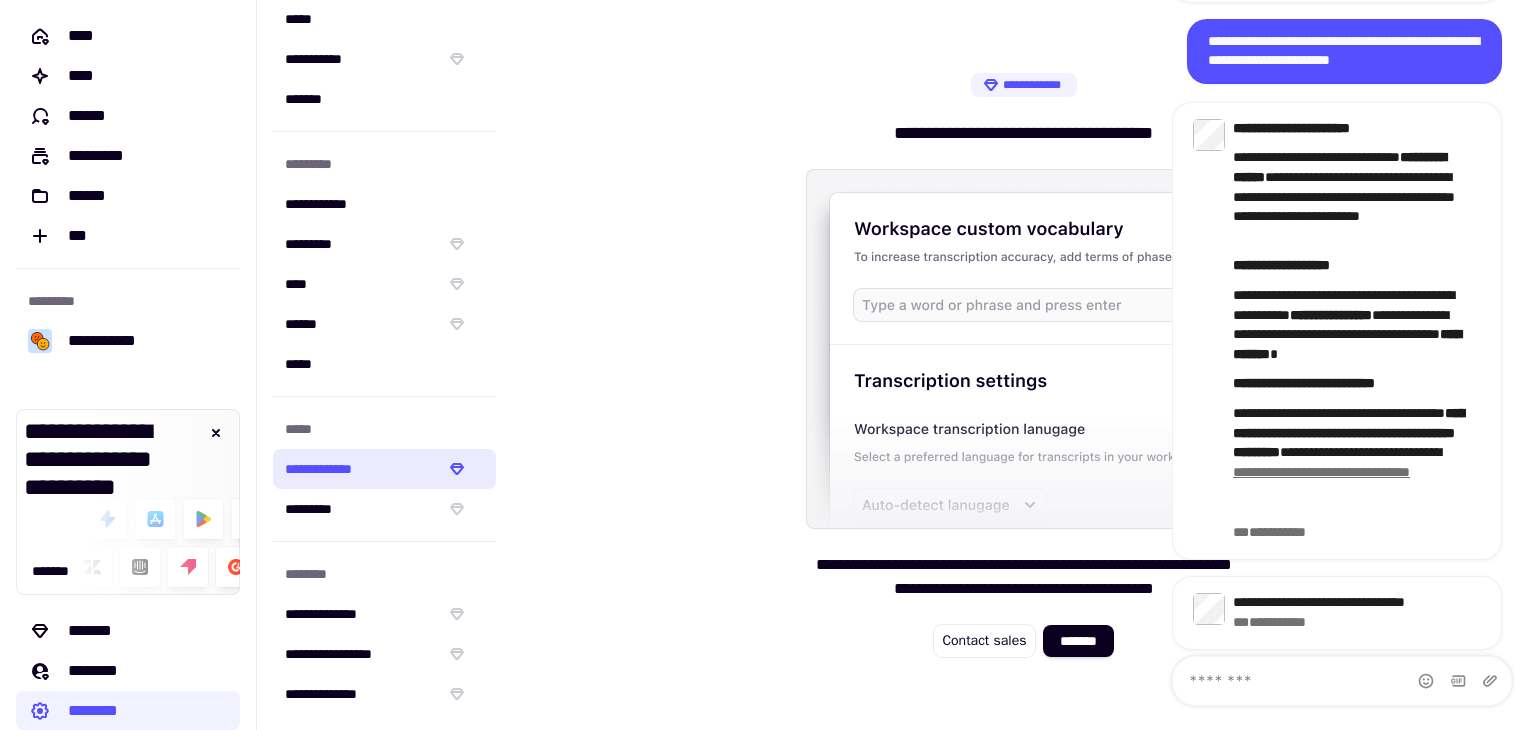 scroll, scrollTop: 0, scrollLeft: 0, axis: both 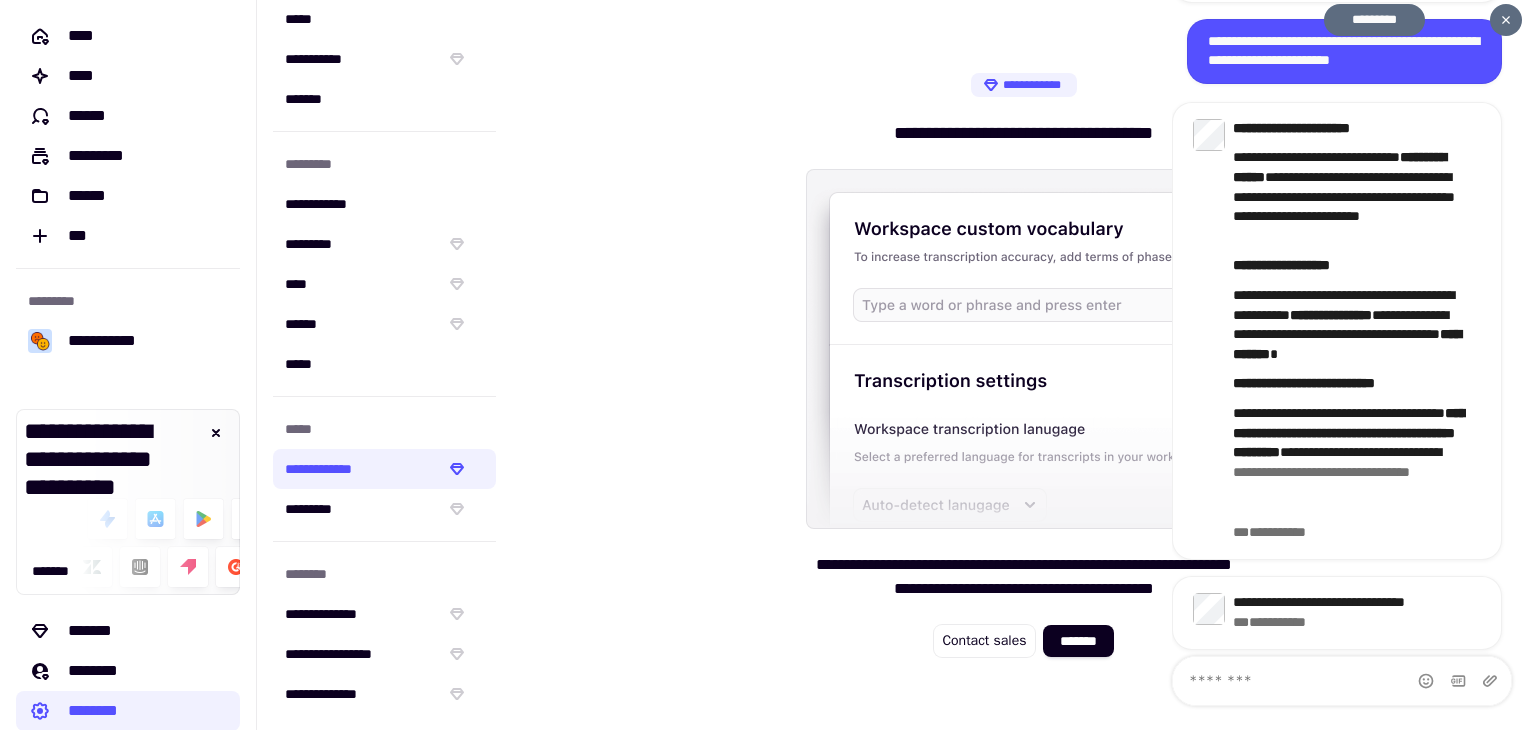 click on "**********" 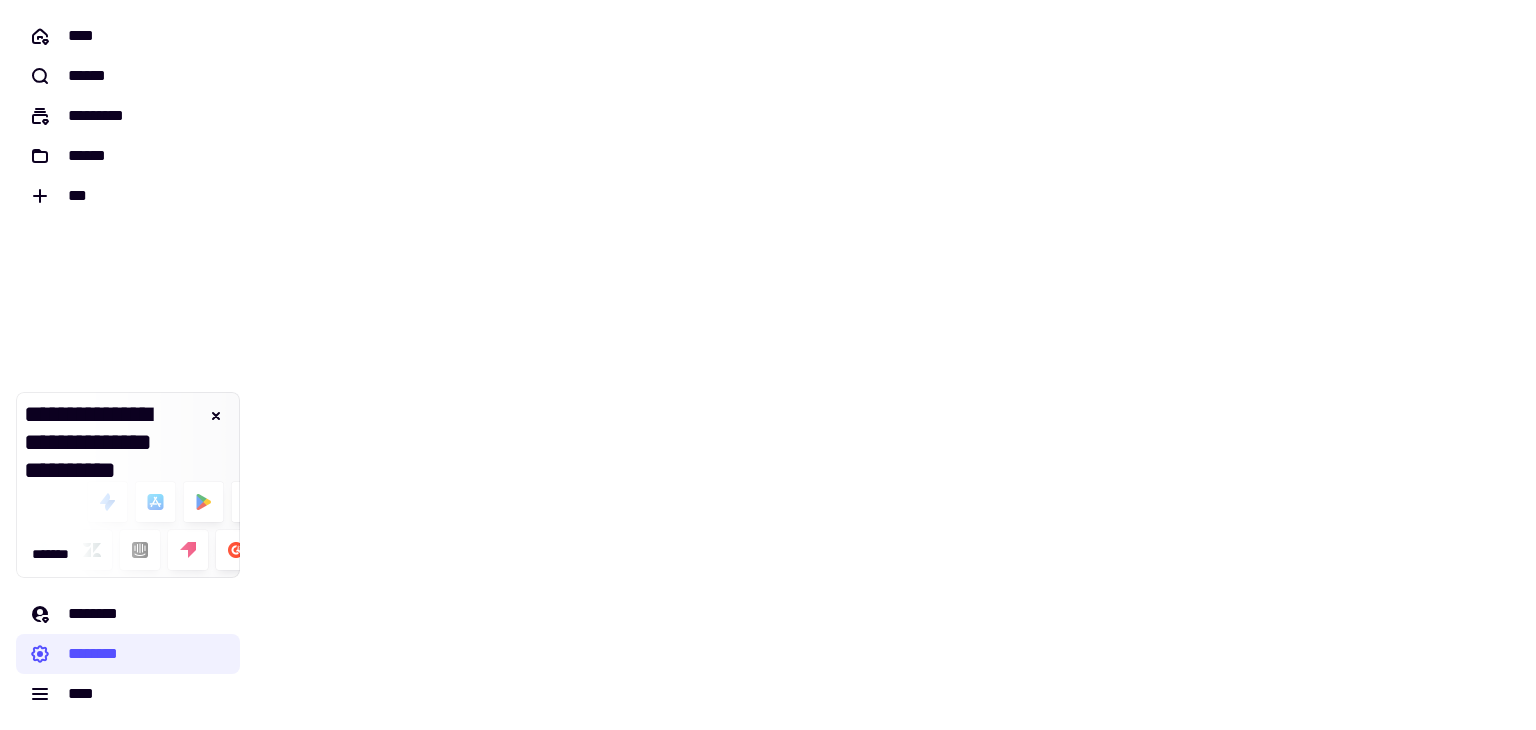 scroll, scrollTop: 0, scrollLeft: 0, axis: both 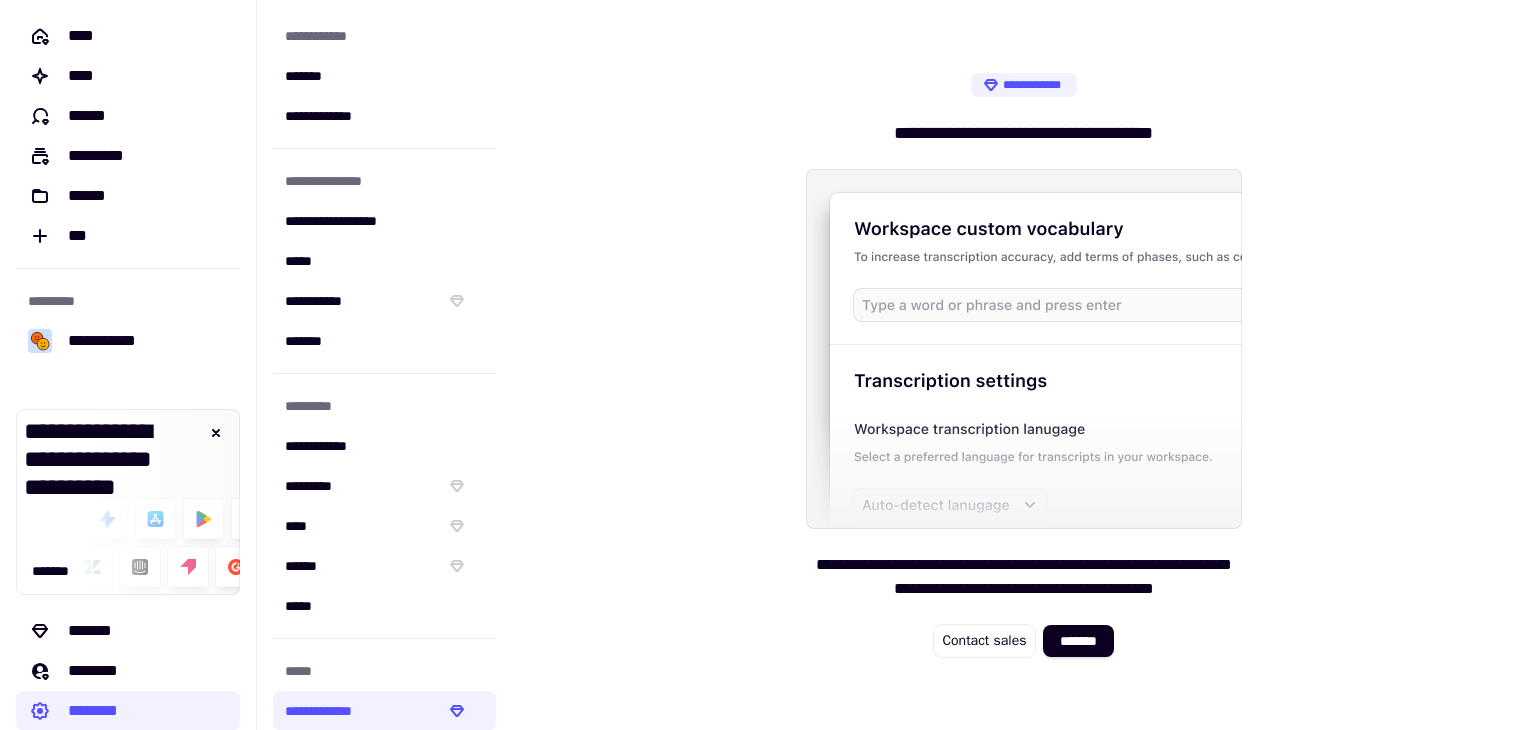 click at bounding box center [1024, 349] 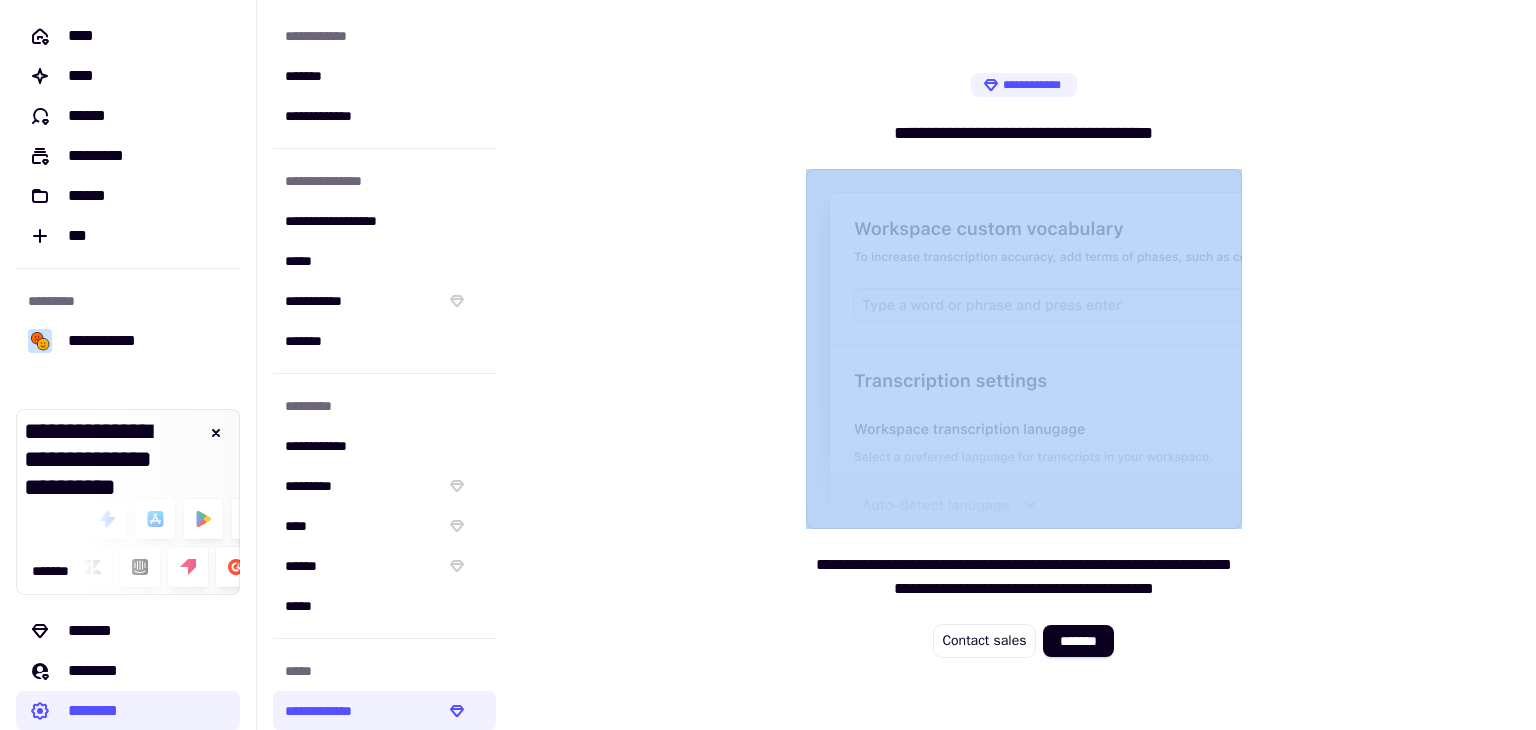 click at bounding box center (1024, 349) 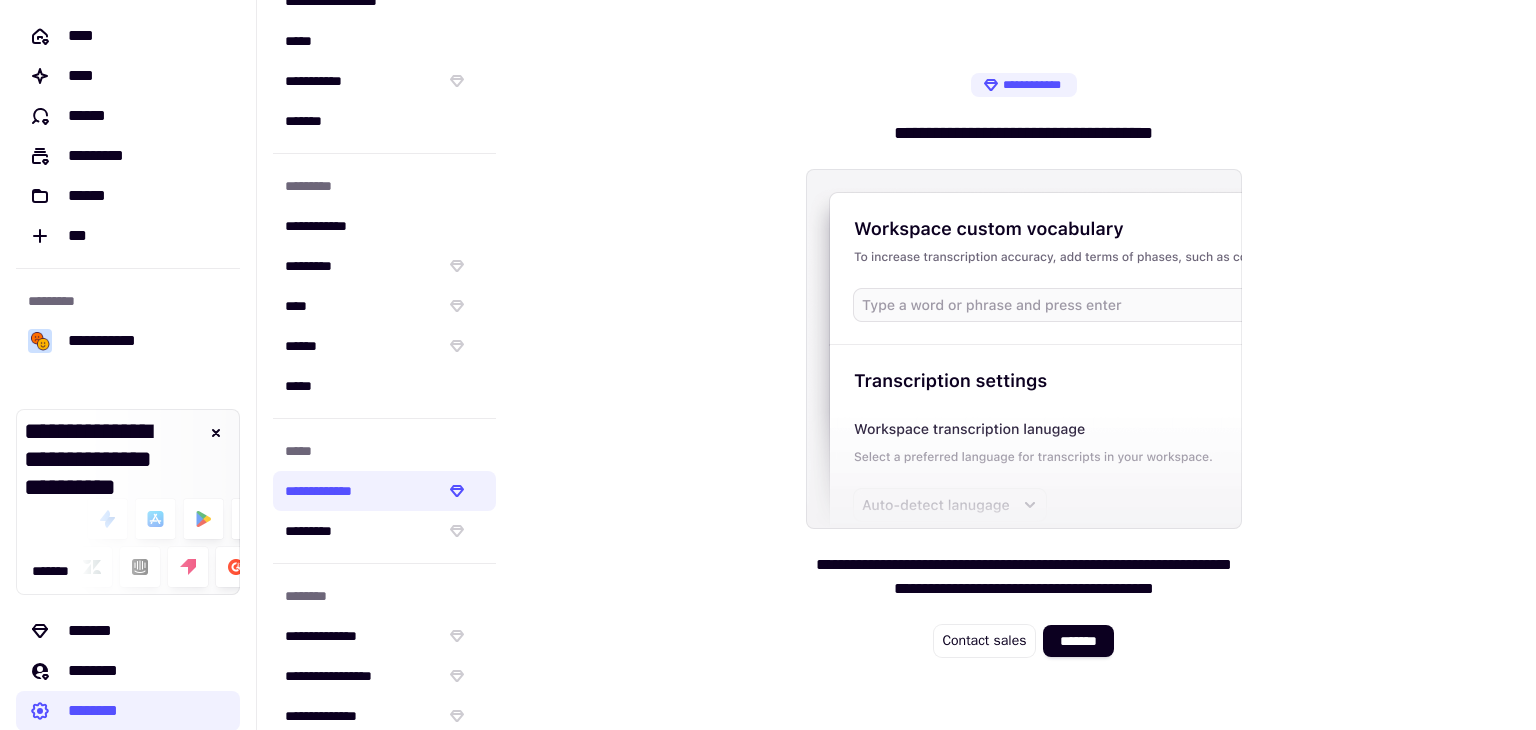scroll, scrollTop: 242, scrollLeft: 0, axis: vertical 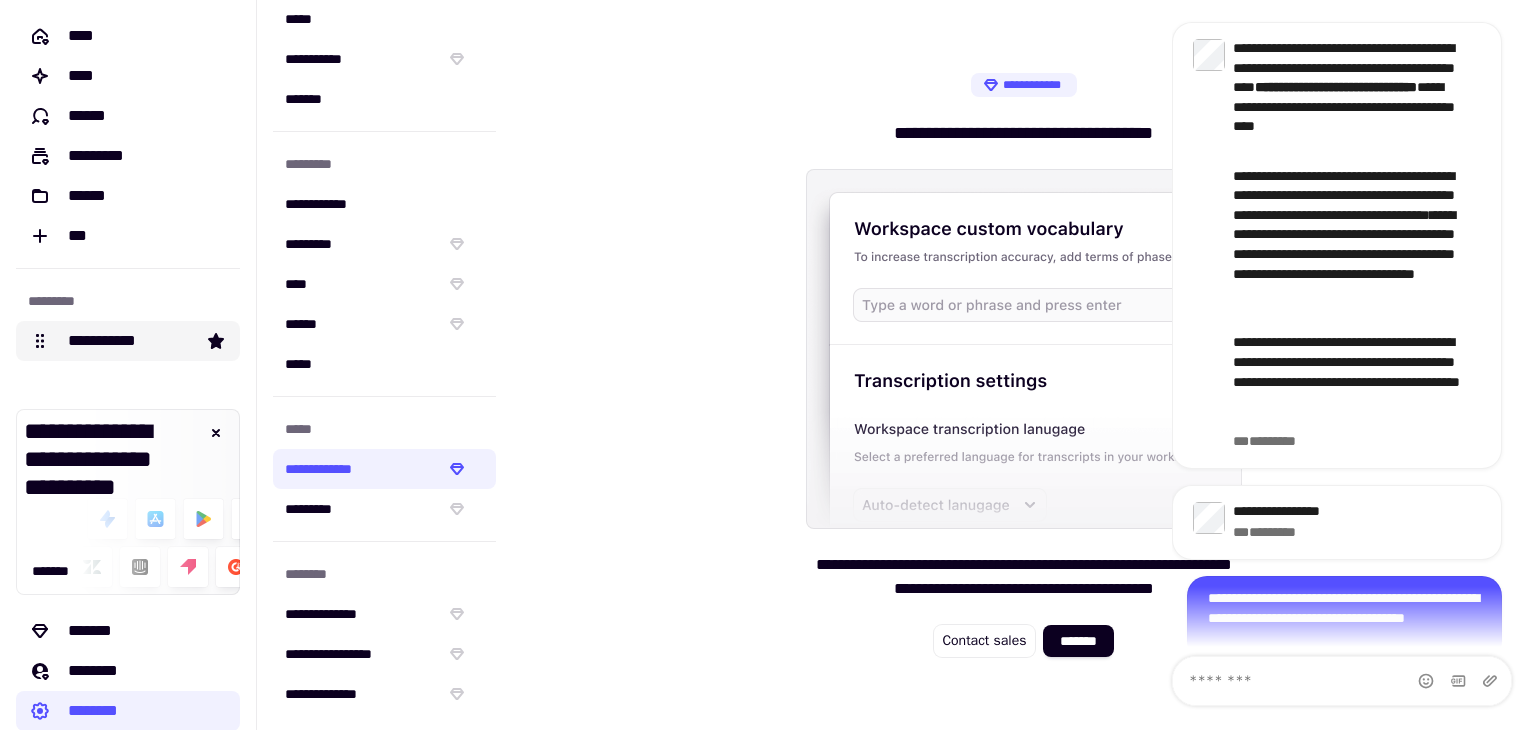 click on "**********" 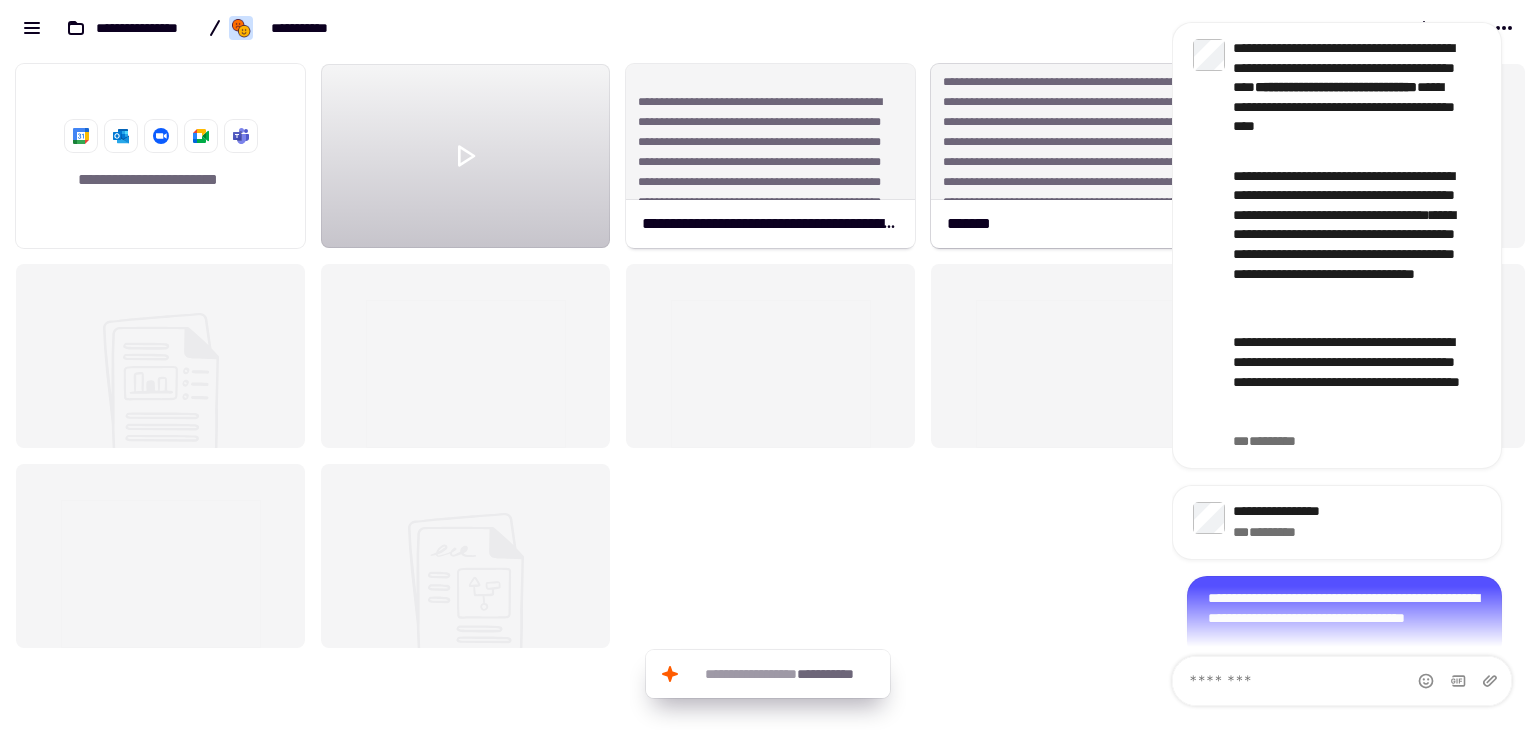 scroll, scrollTop: 16, scrollLeft: 16, axis: both 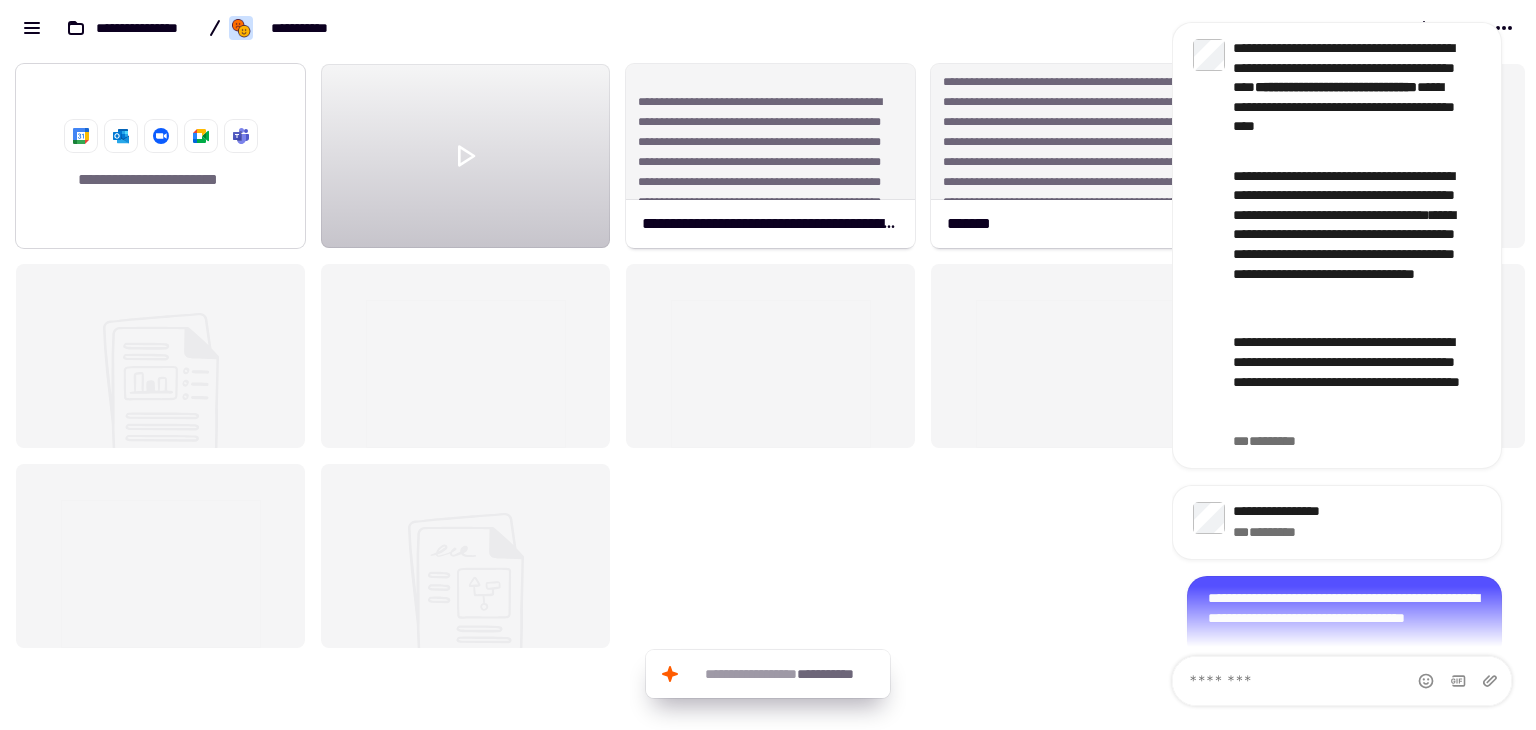 click on "**********" 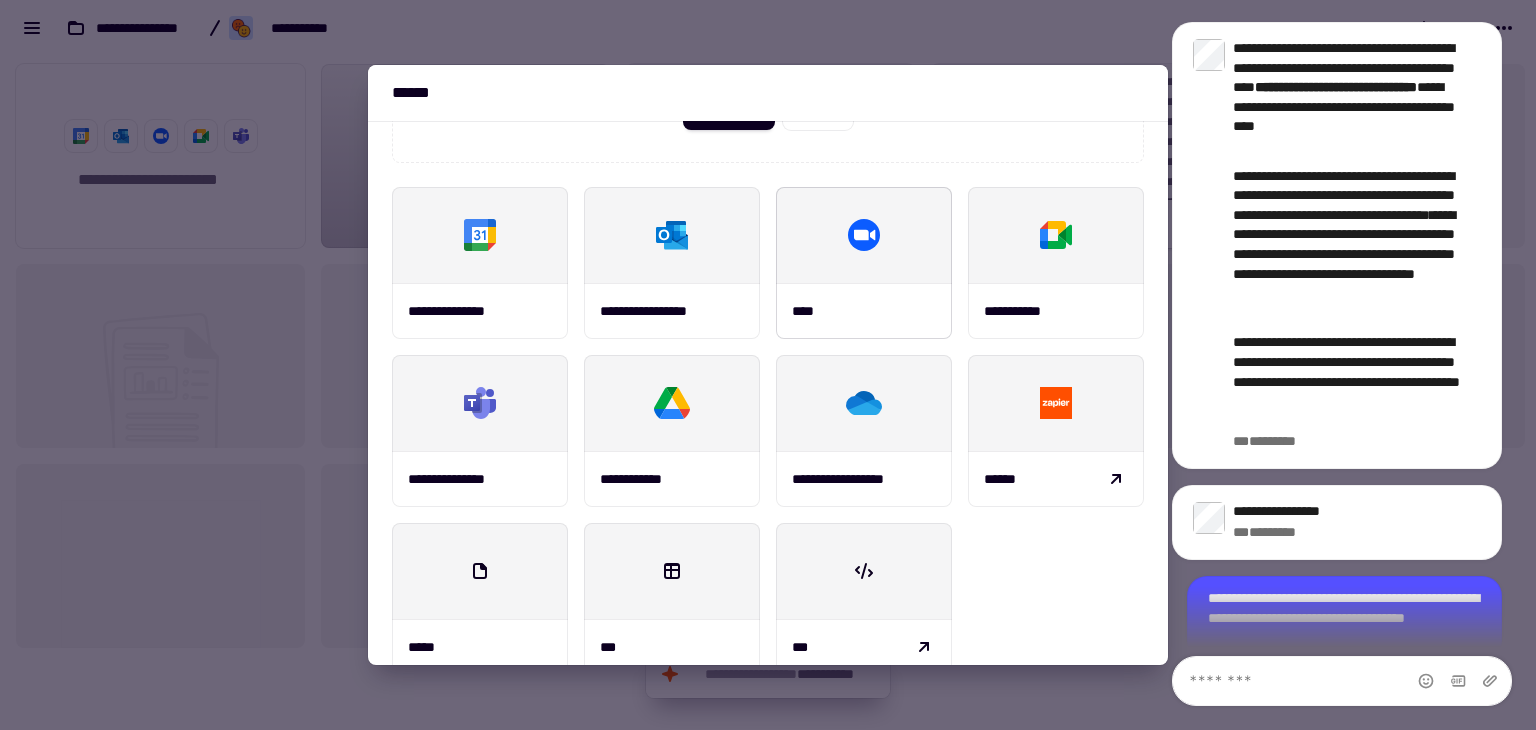 scroll, scrollTop: 233, scrollLeft: 0, axis: vertical 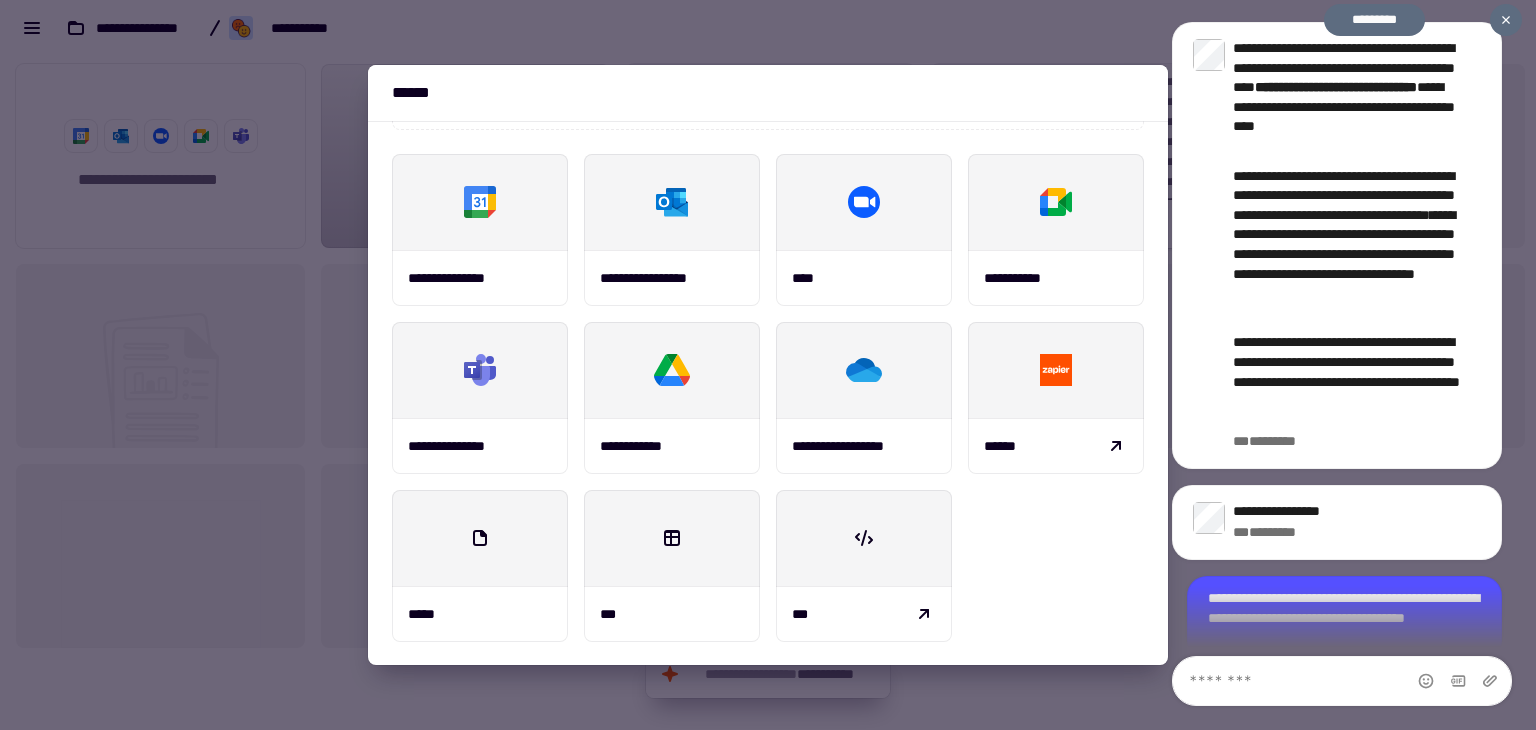 click on "**********" 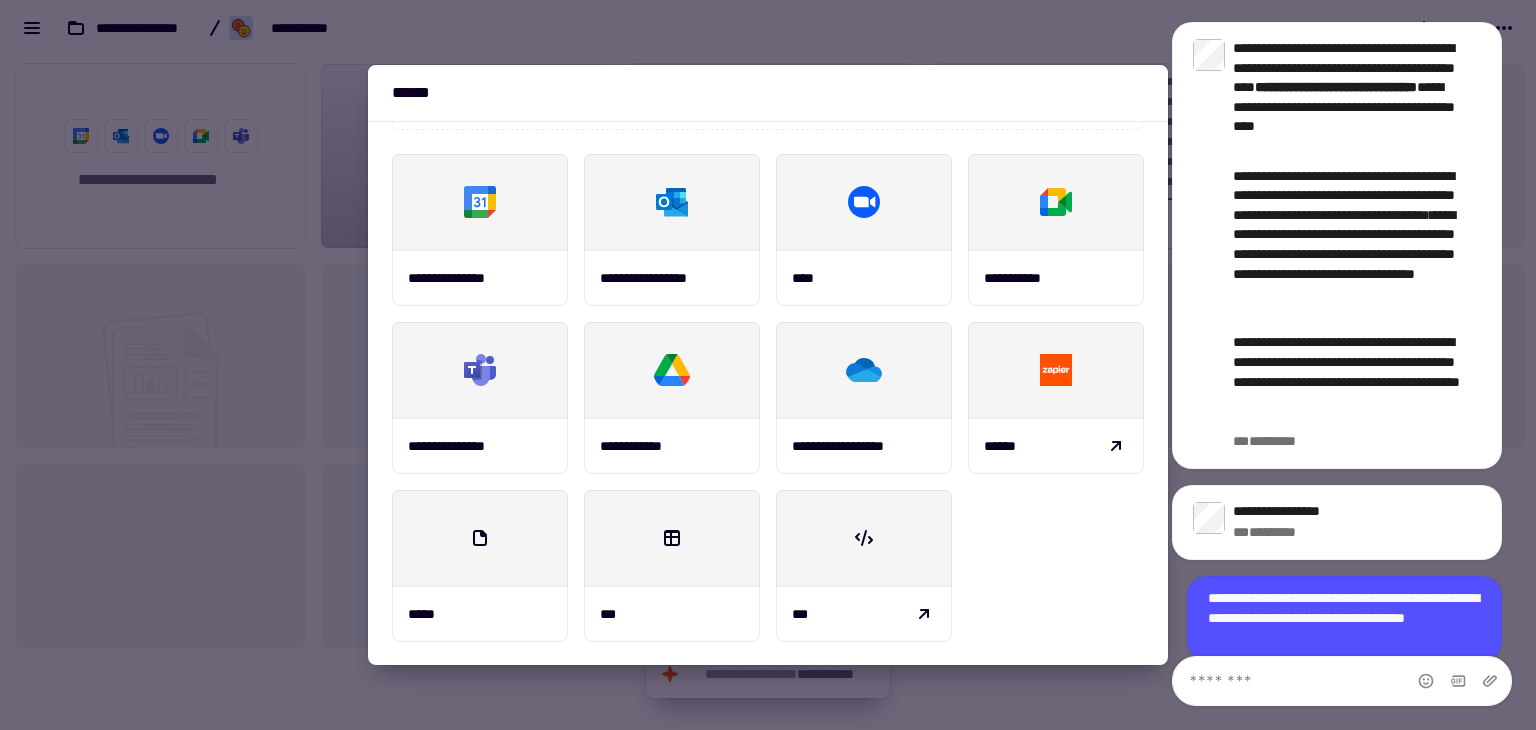 scroll, scrollTop: 908, scrollLeft: 0, axis: vertical 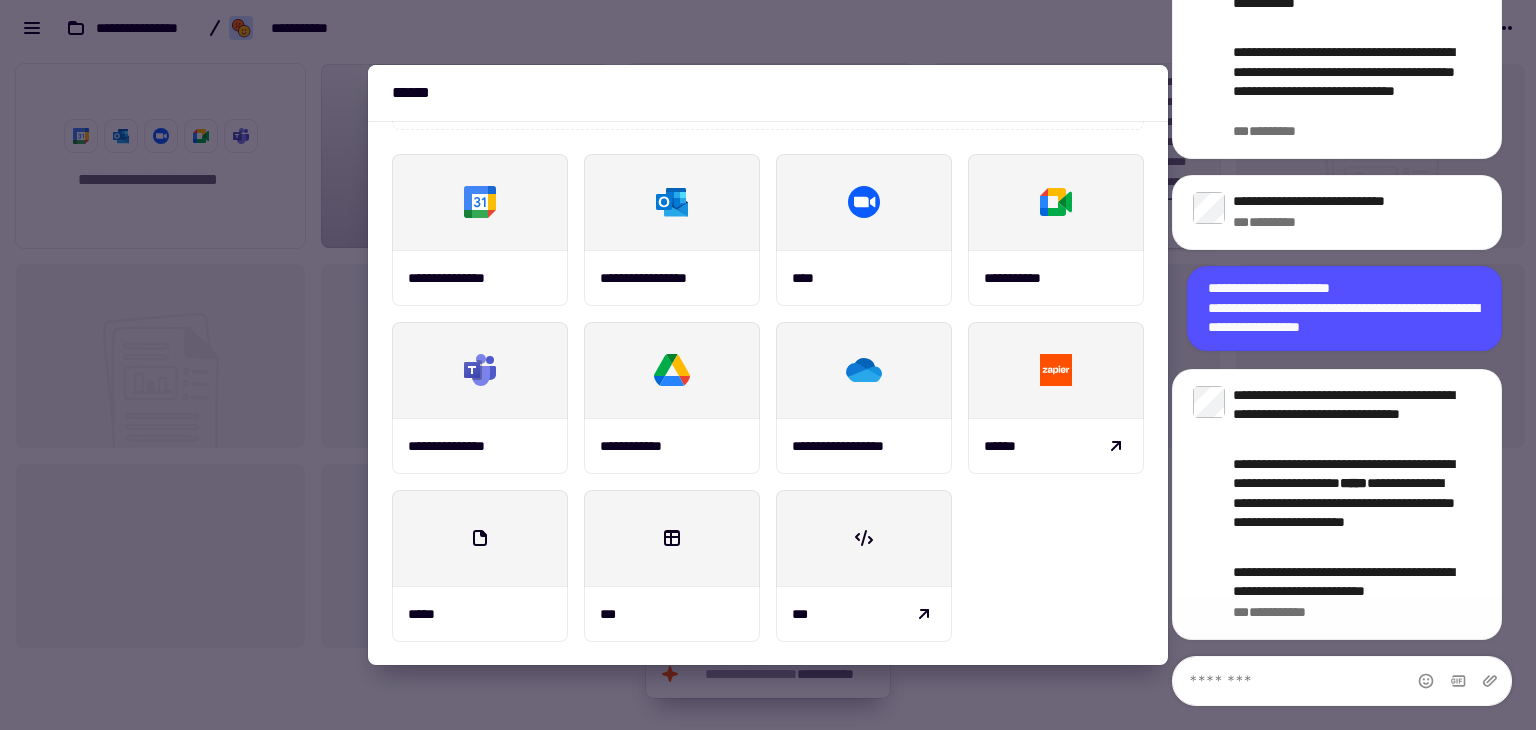 click at bounding box center [768, 365] 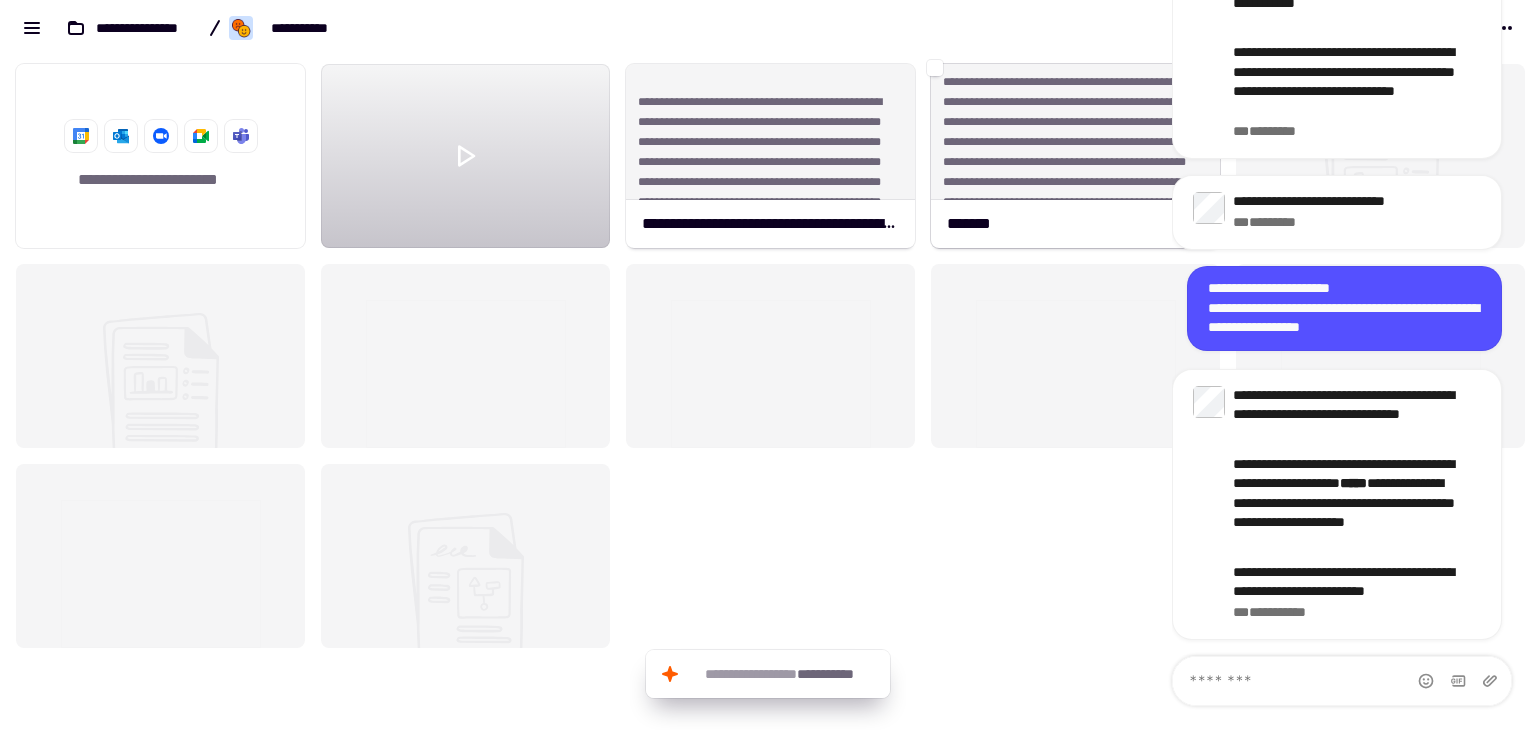click on "**********" 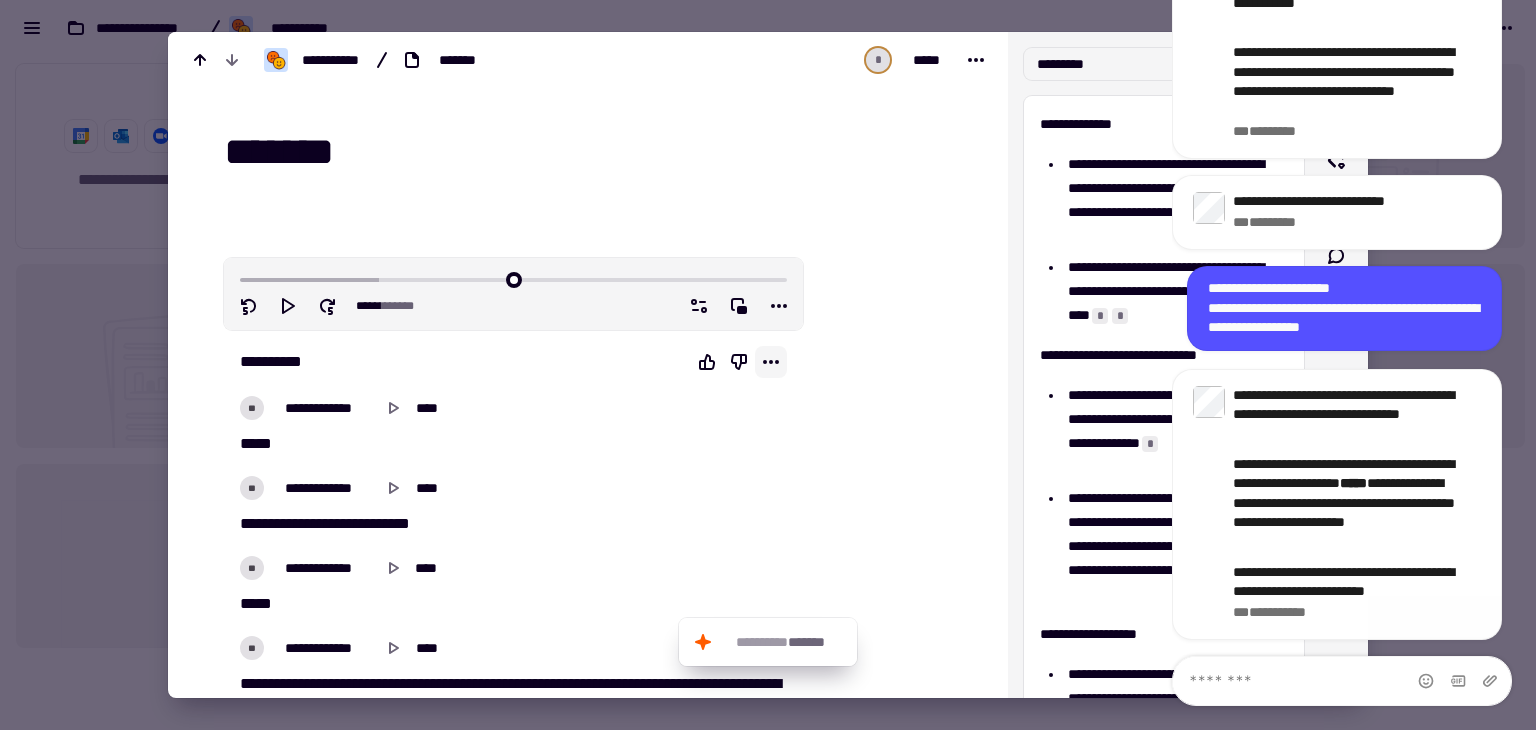 click 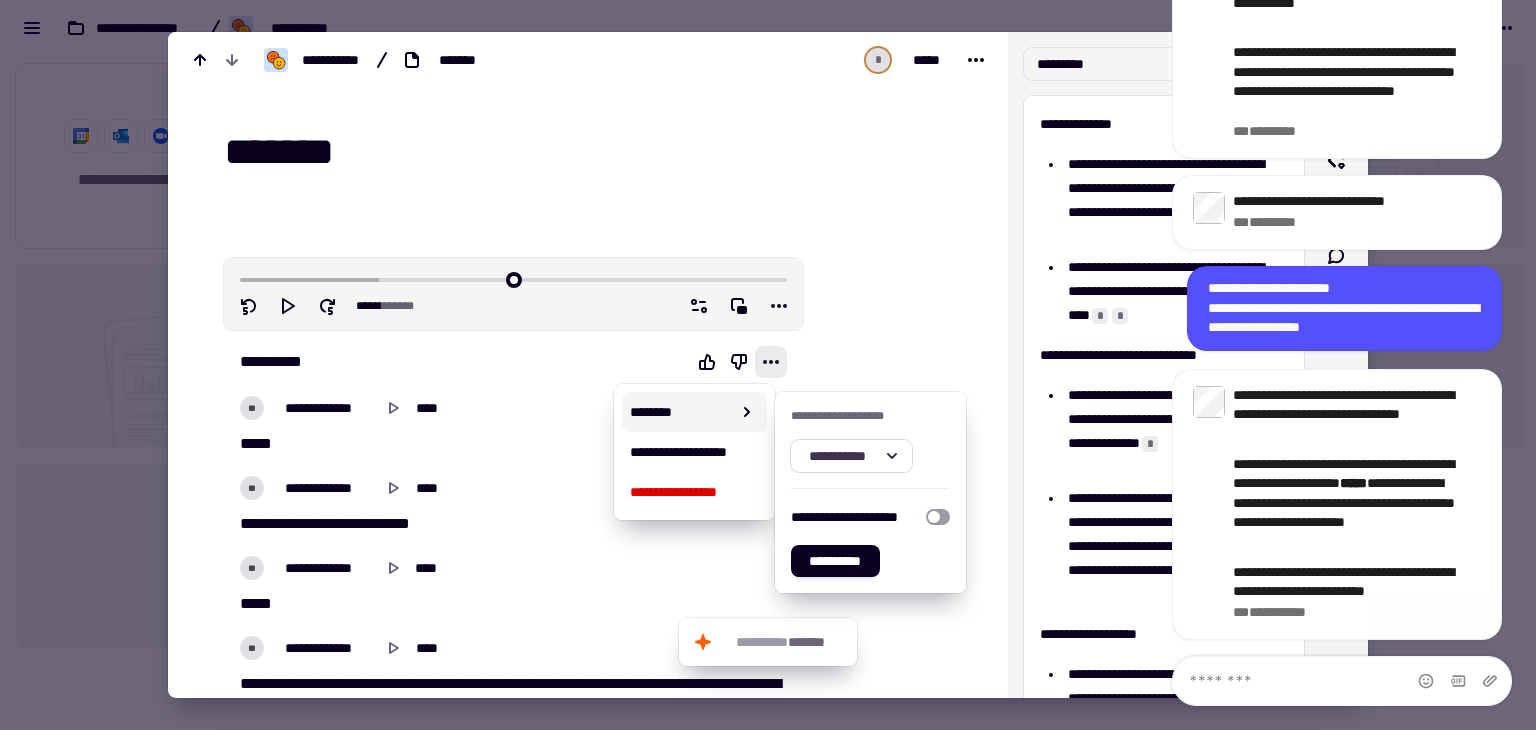 click 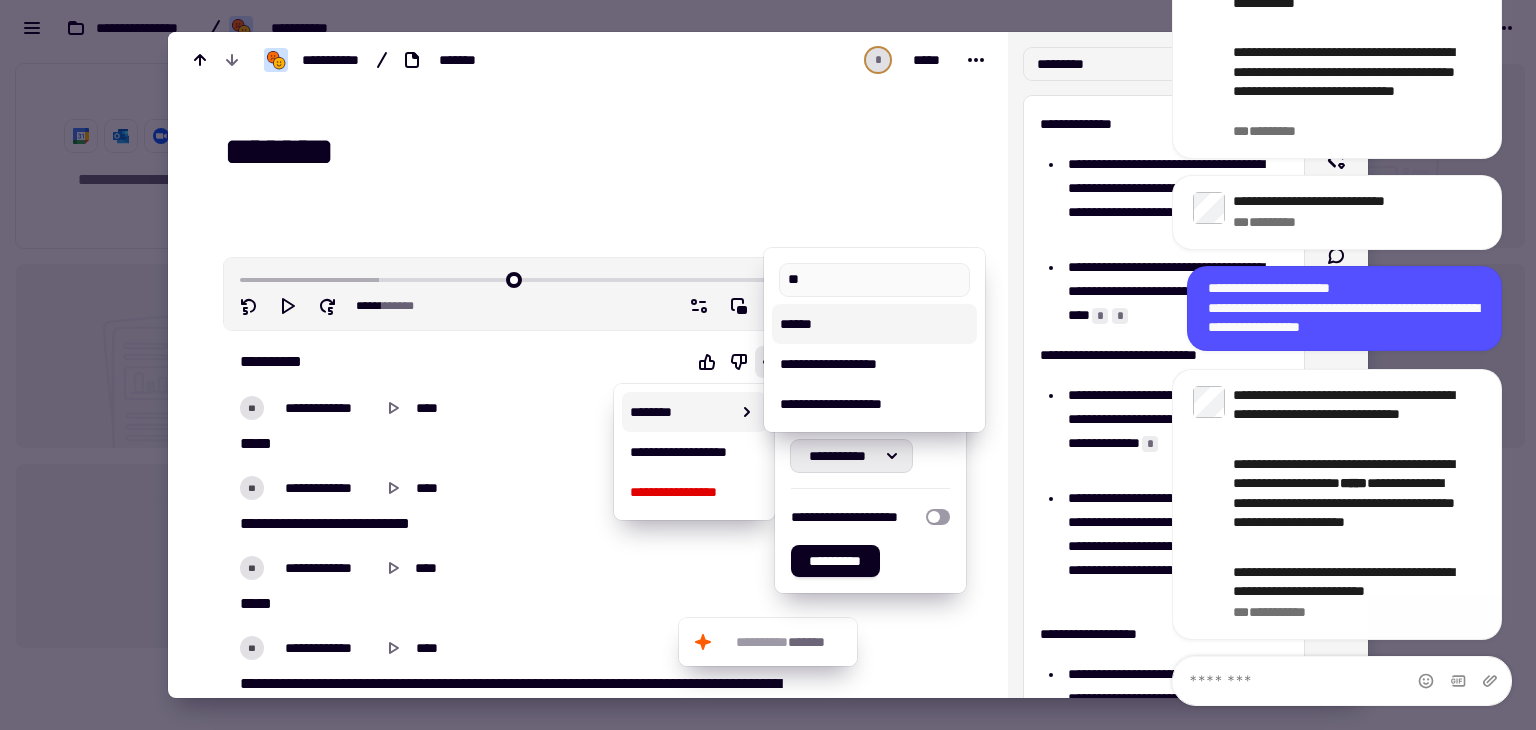 type on "**" 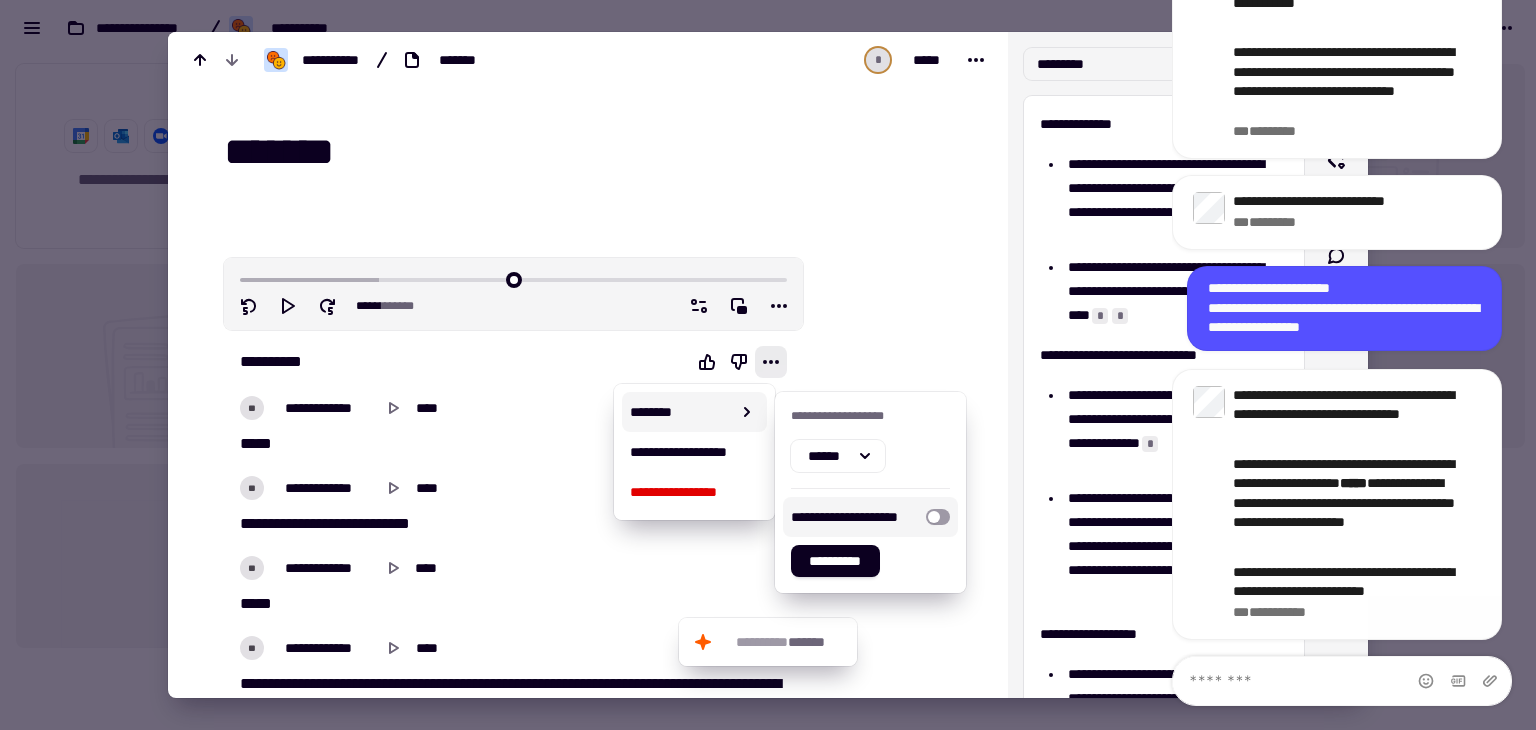 click at bounding box center (938, 517) 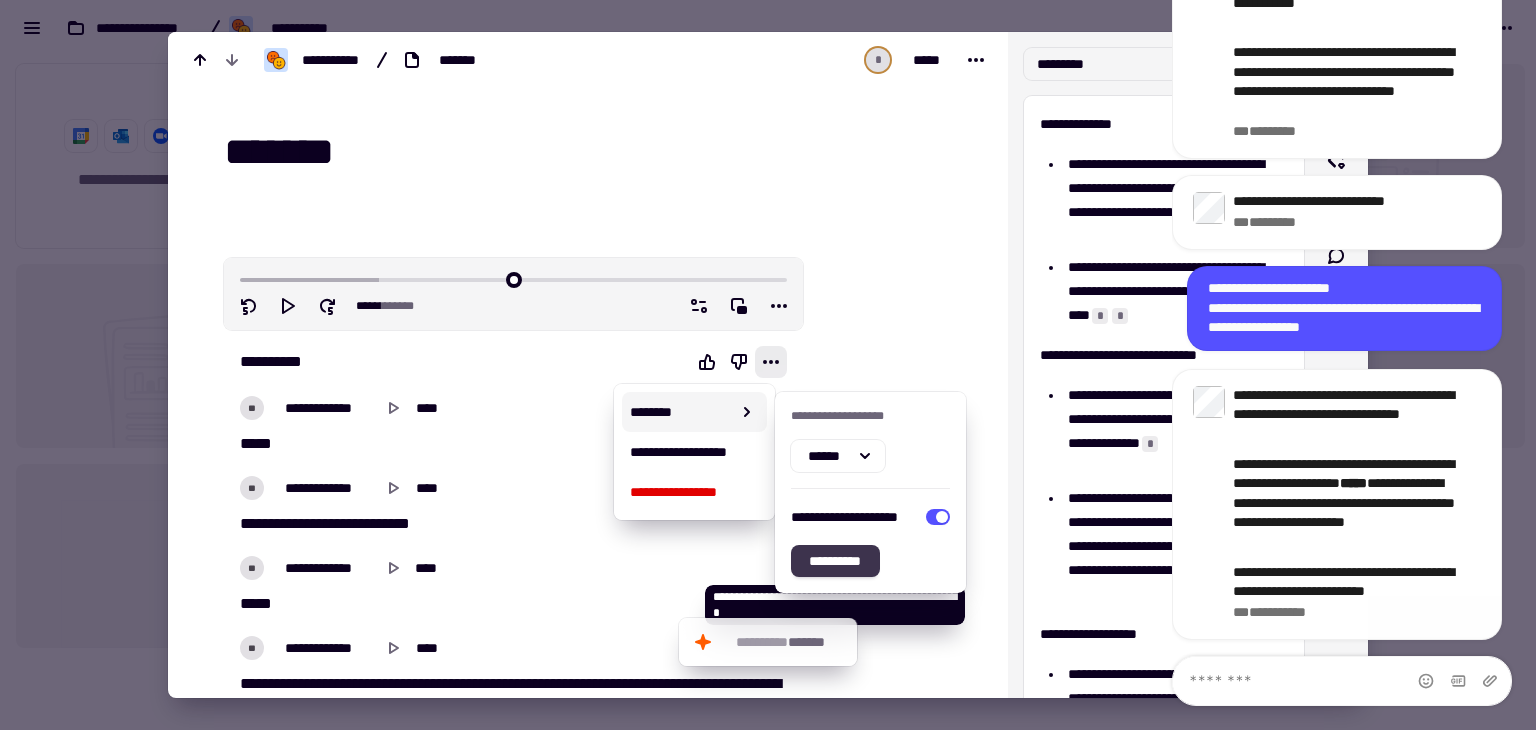 click on "**********" 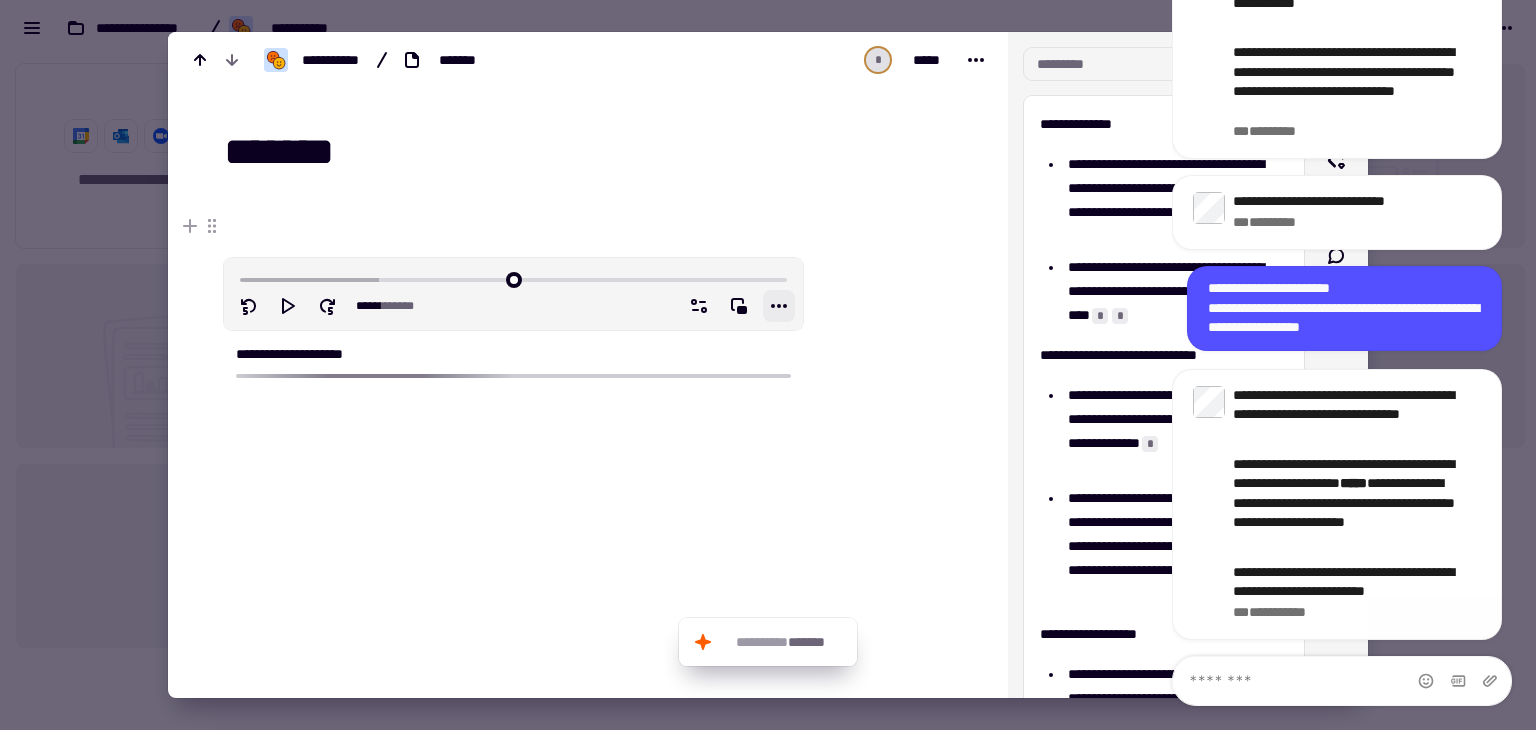 click 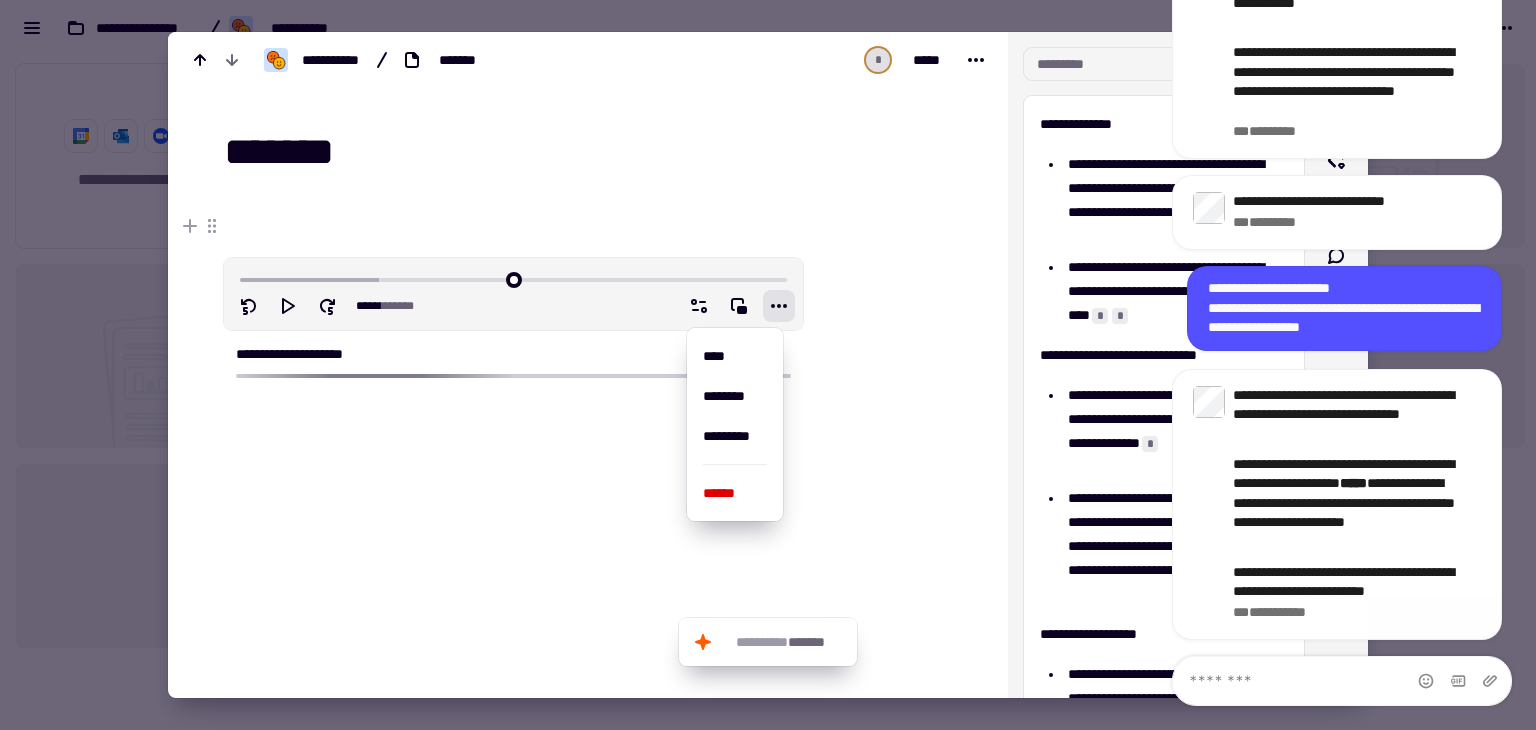 click at bounding box center [891, 403] 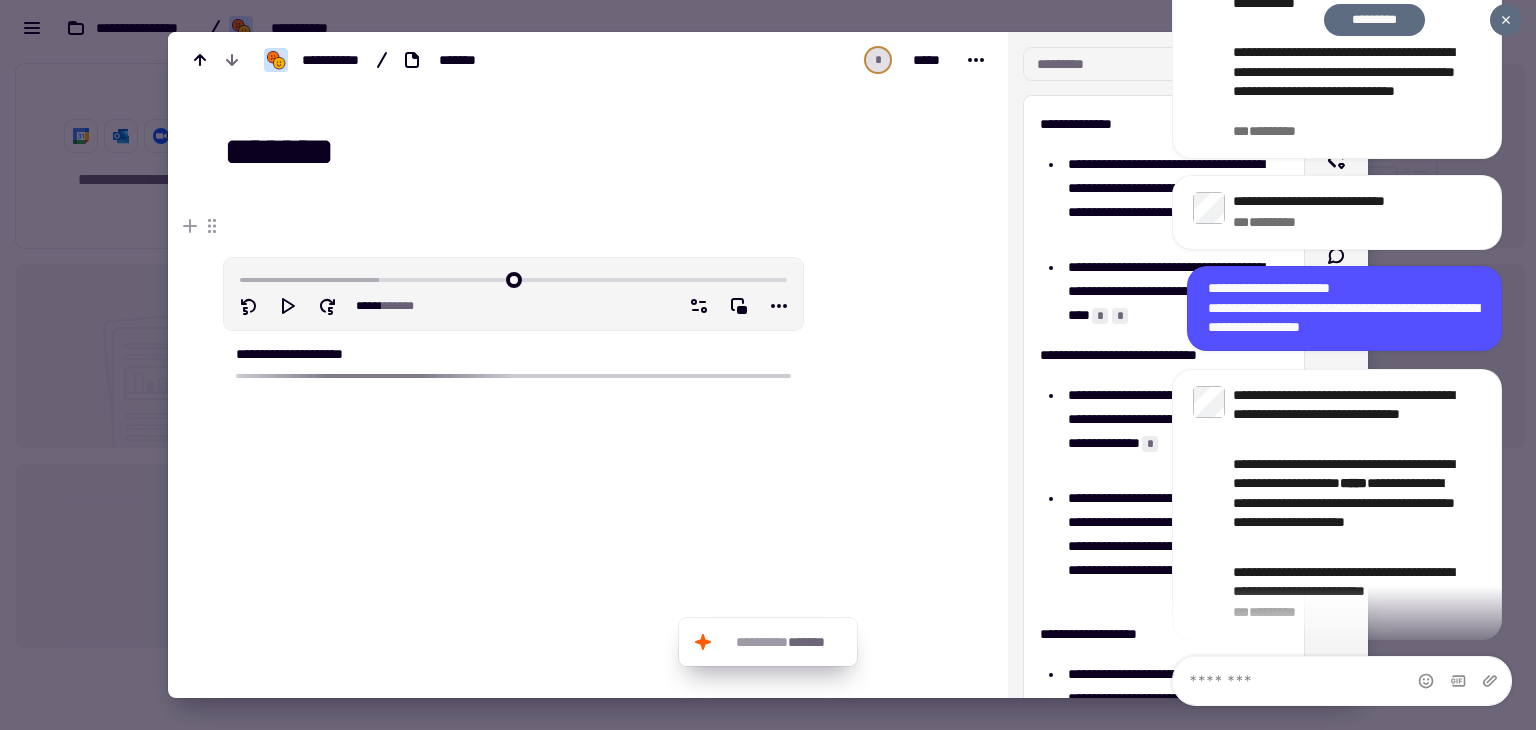 scroll, scrollTop: 987, scrollLeft: 0, axis: vertical 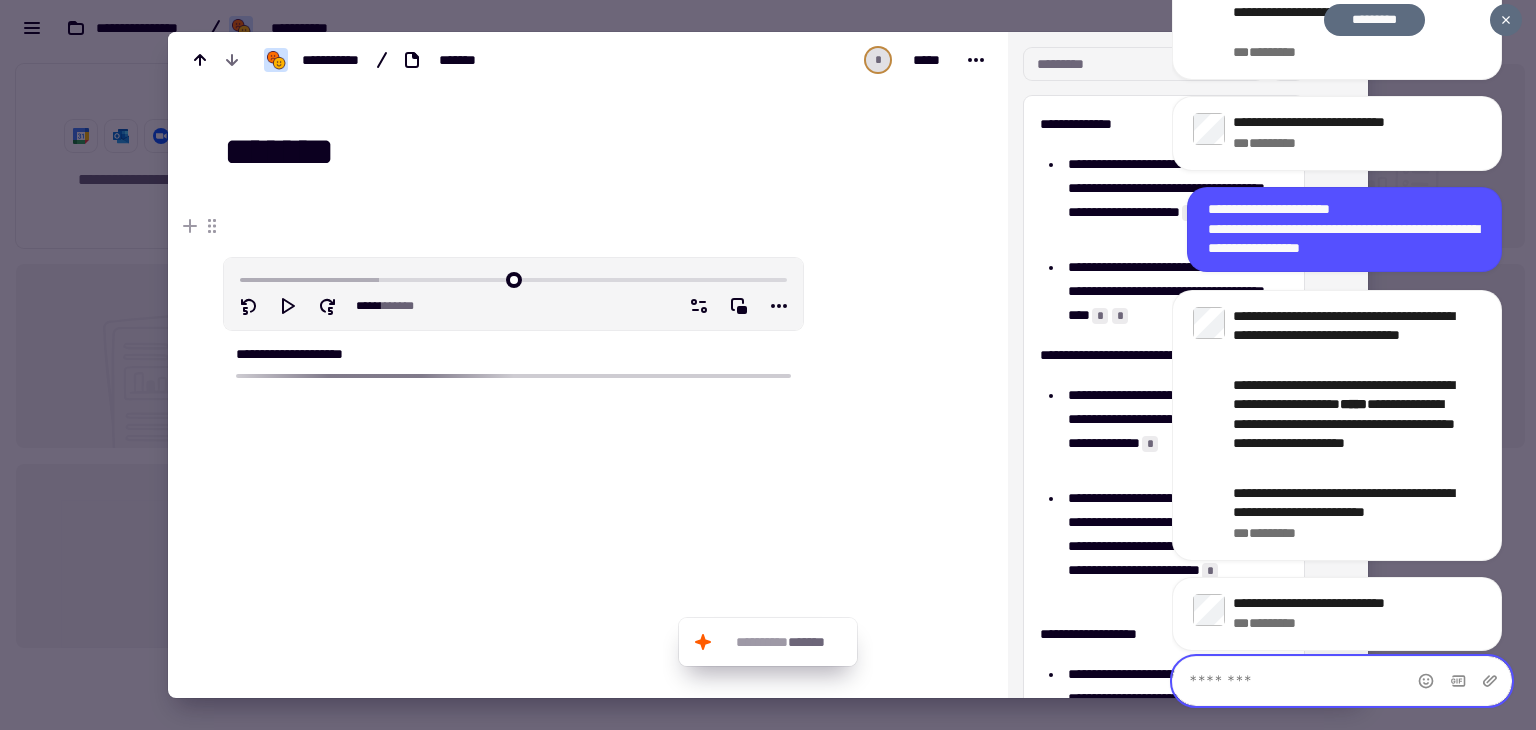 click 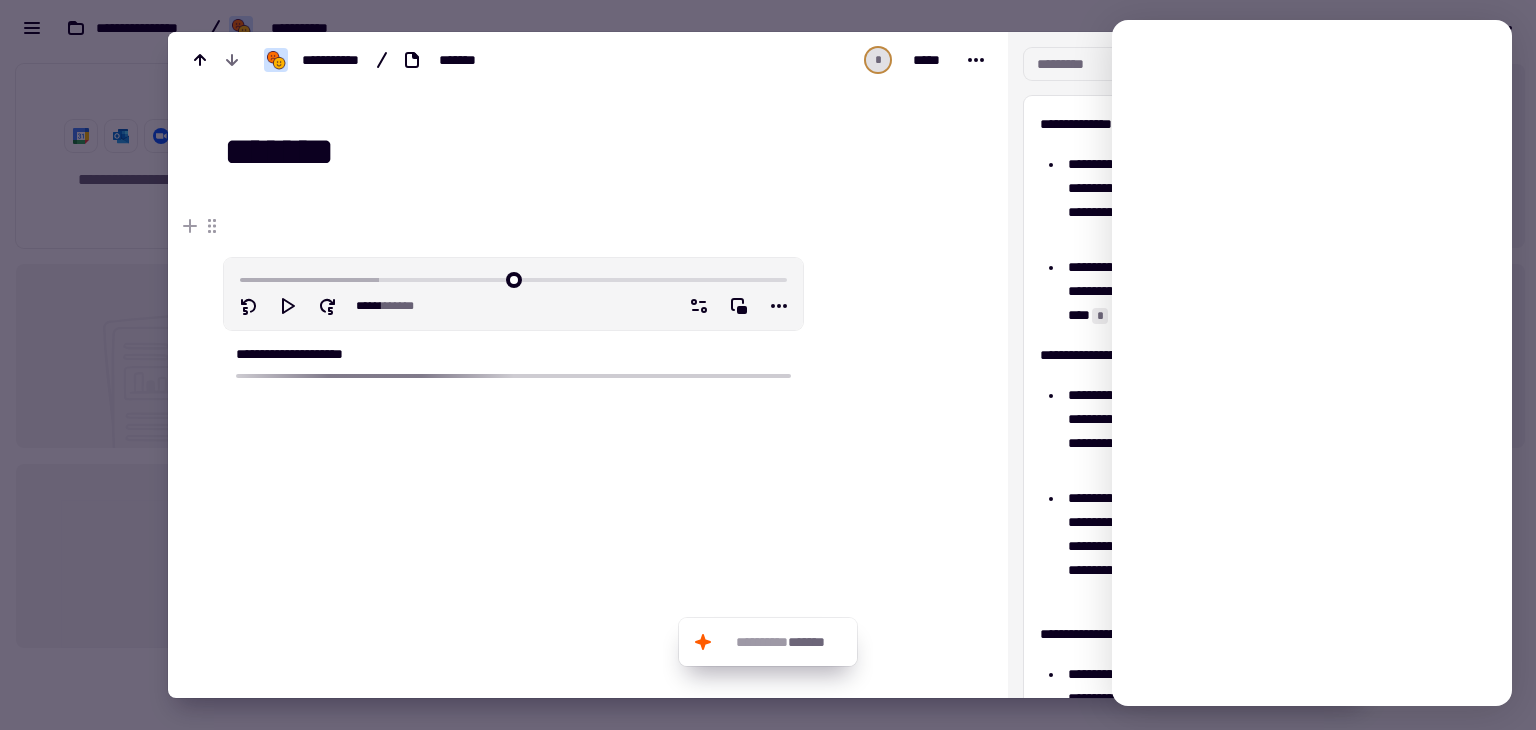 scroll, scrollTop: 0, scrollLeft: 0, axis: both 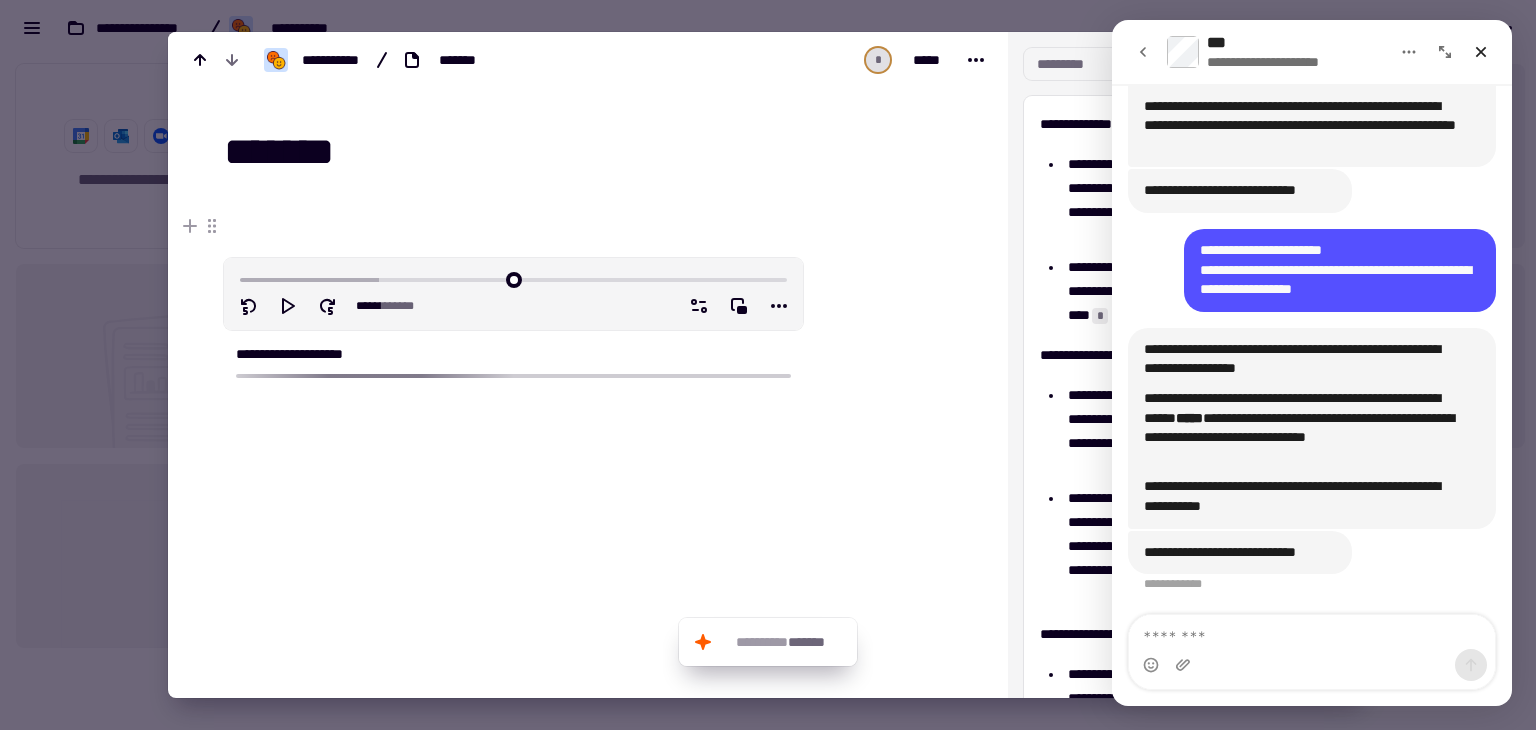 click 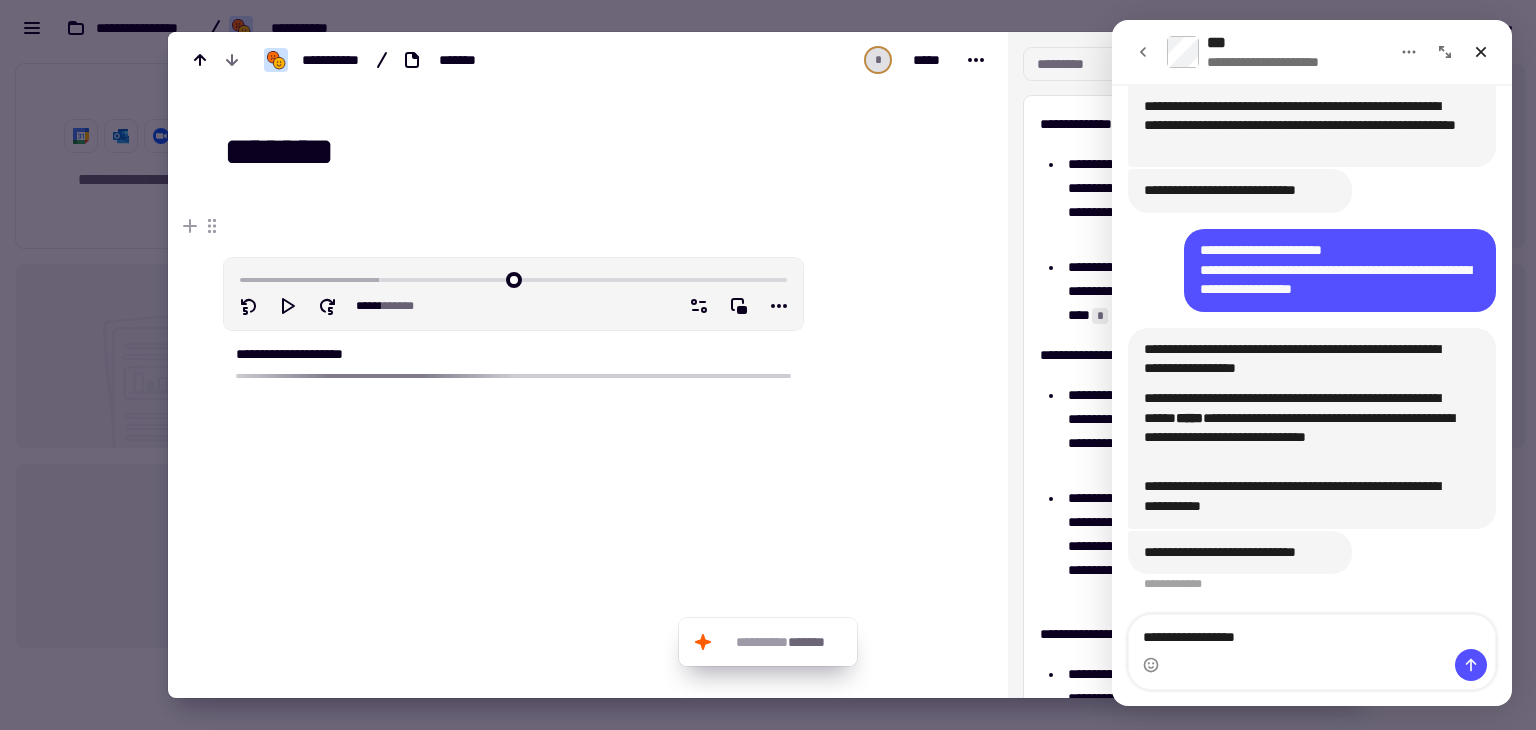 type on "**********" 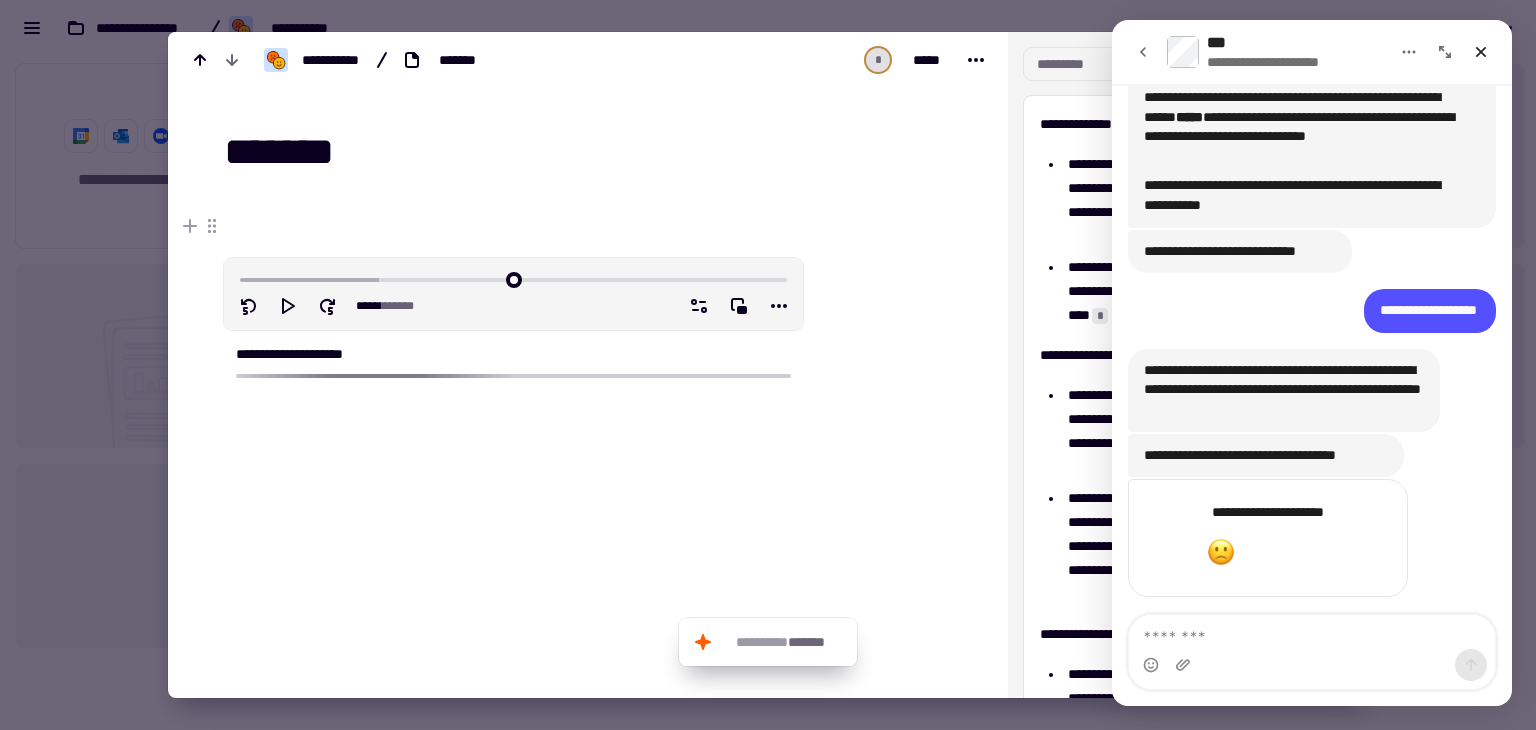 scroll, scrollTop: 2981, scrollLeft: 0, axis: vertical 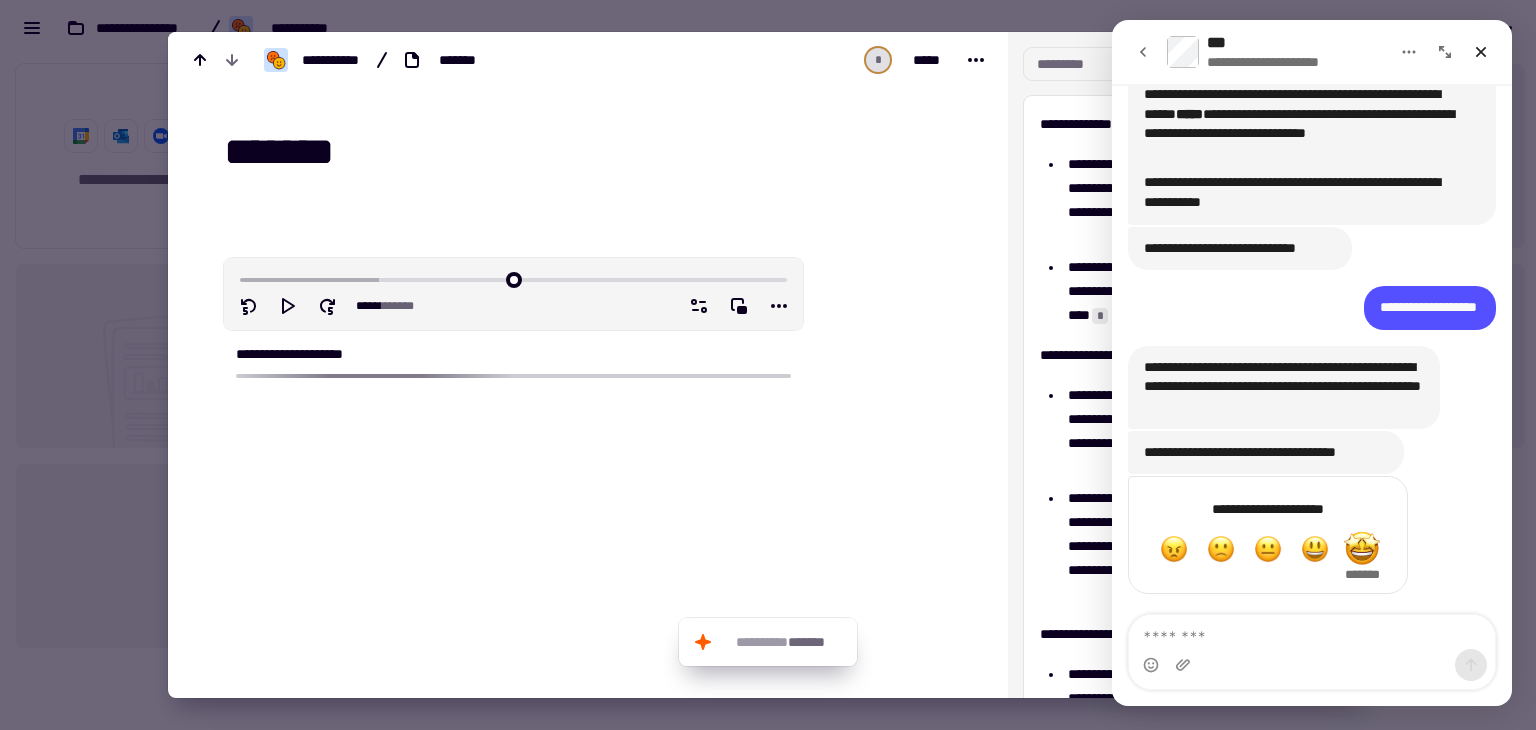click 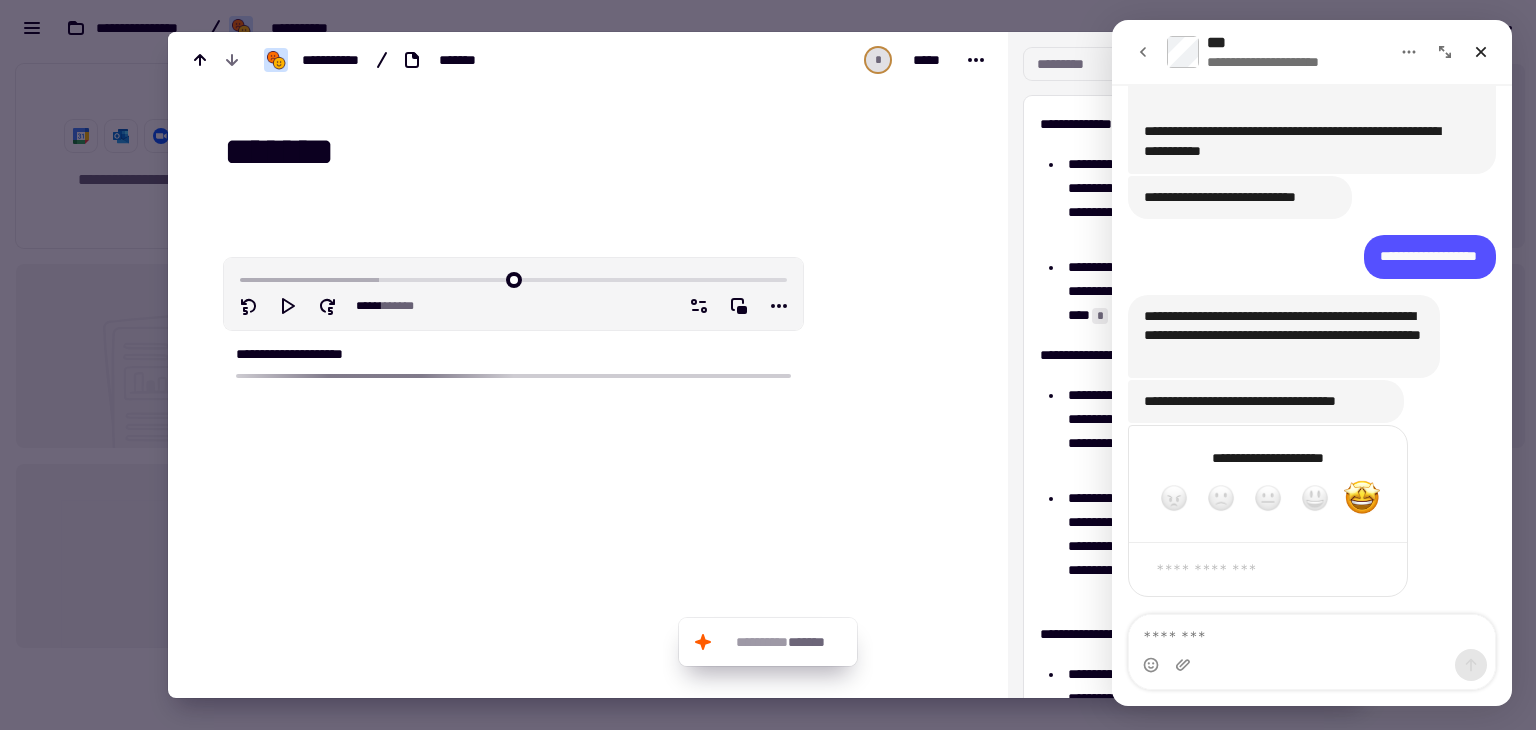 scroll, scrollTop: 3035, scrollLeft: 0, axis: vertical 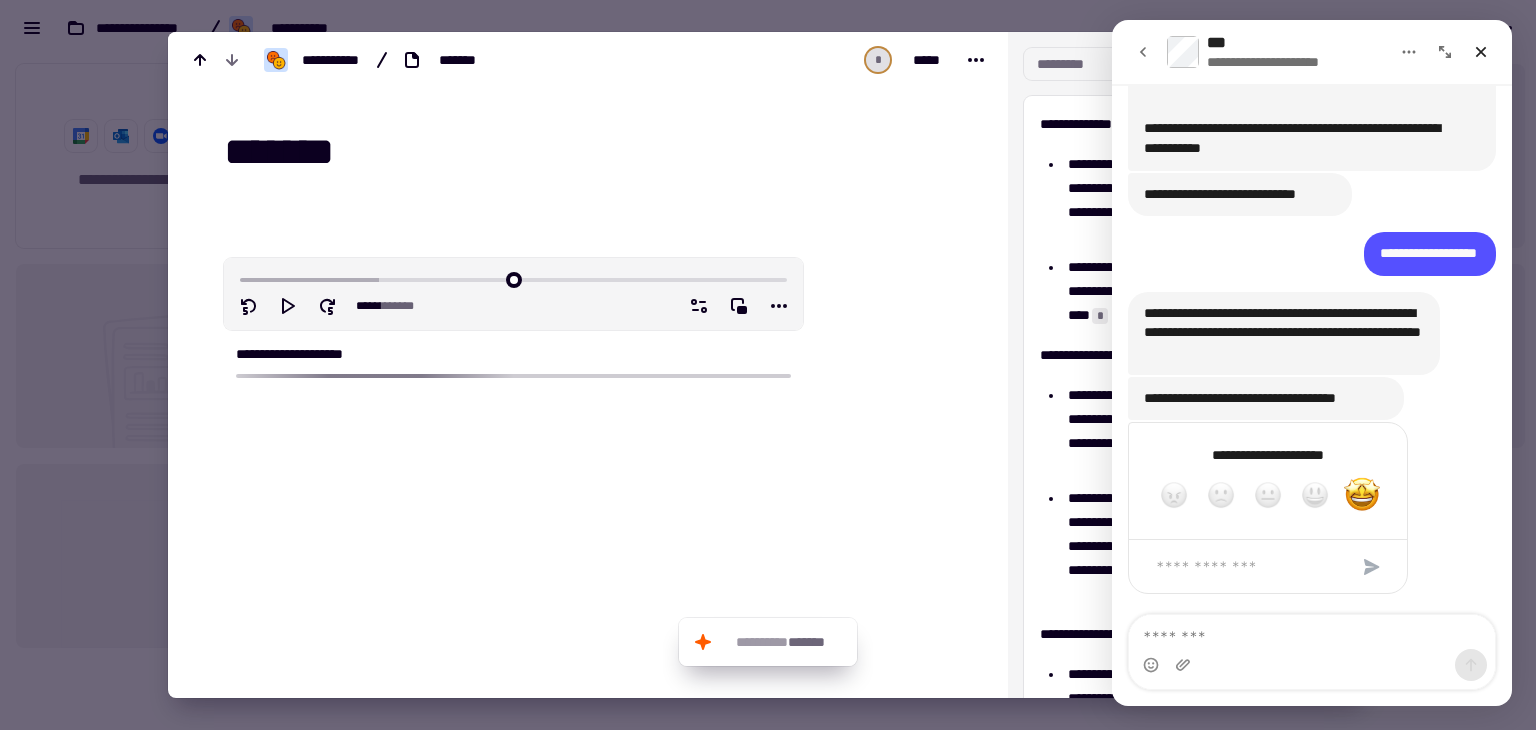 click 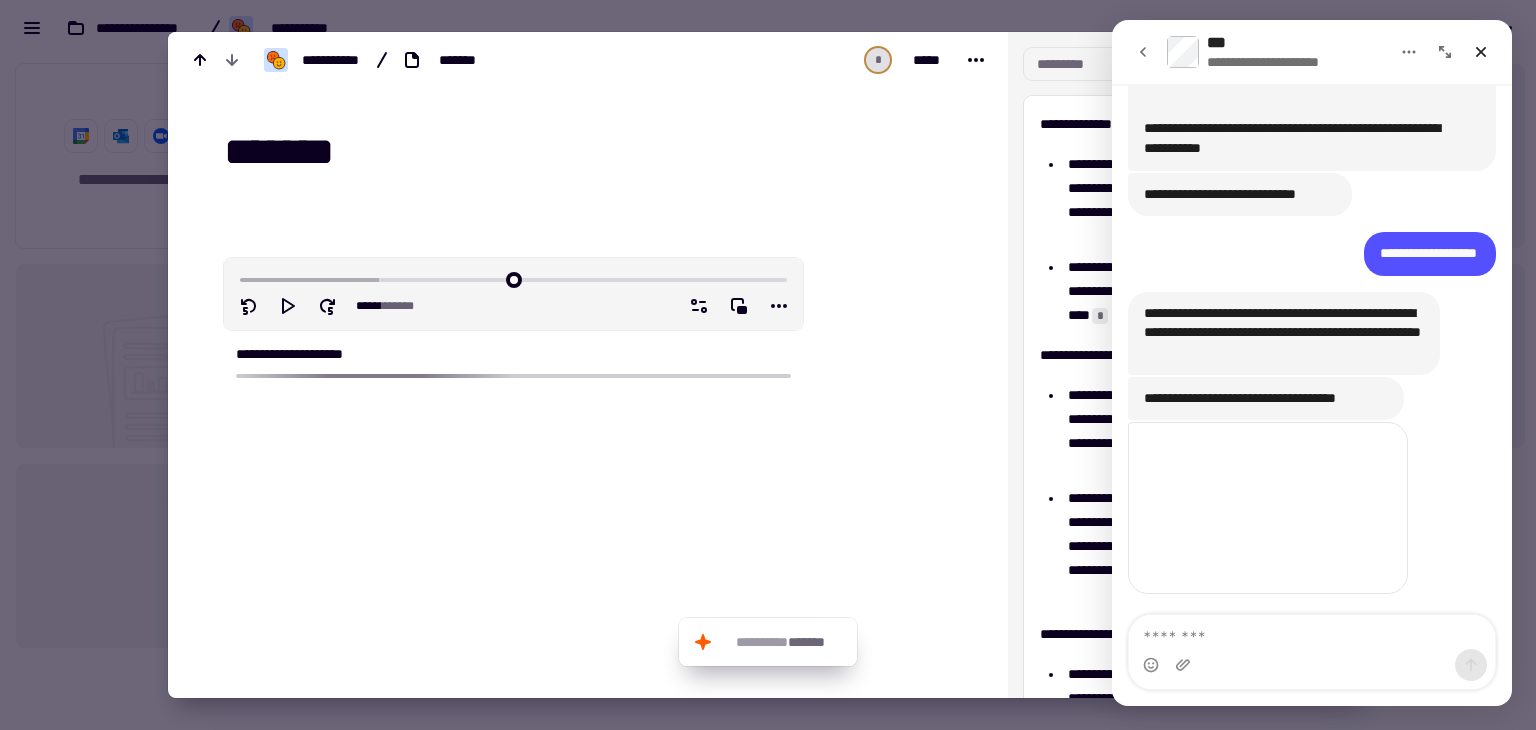 scroll, scrollTop: 2957, scrollLeft: 0, axis: vertical 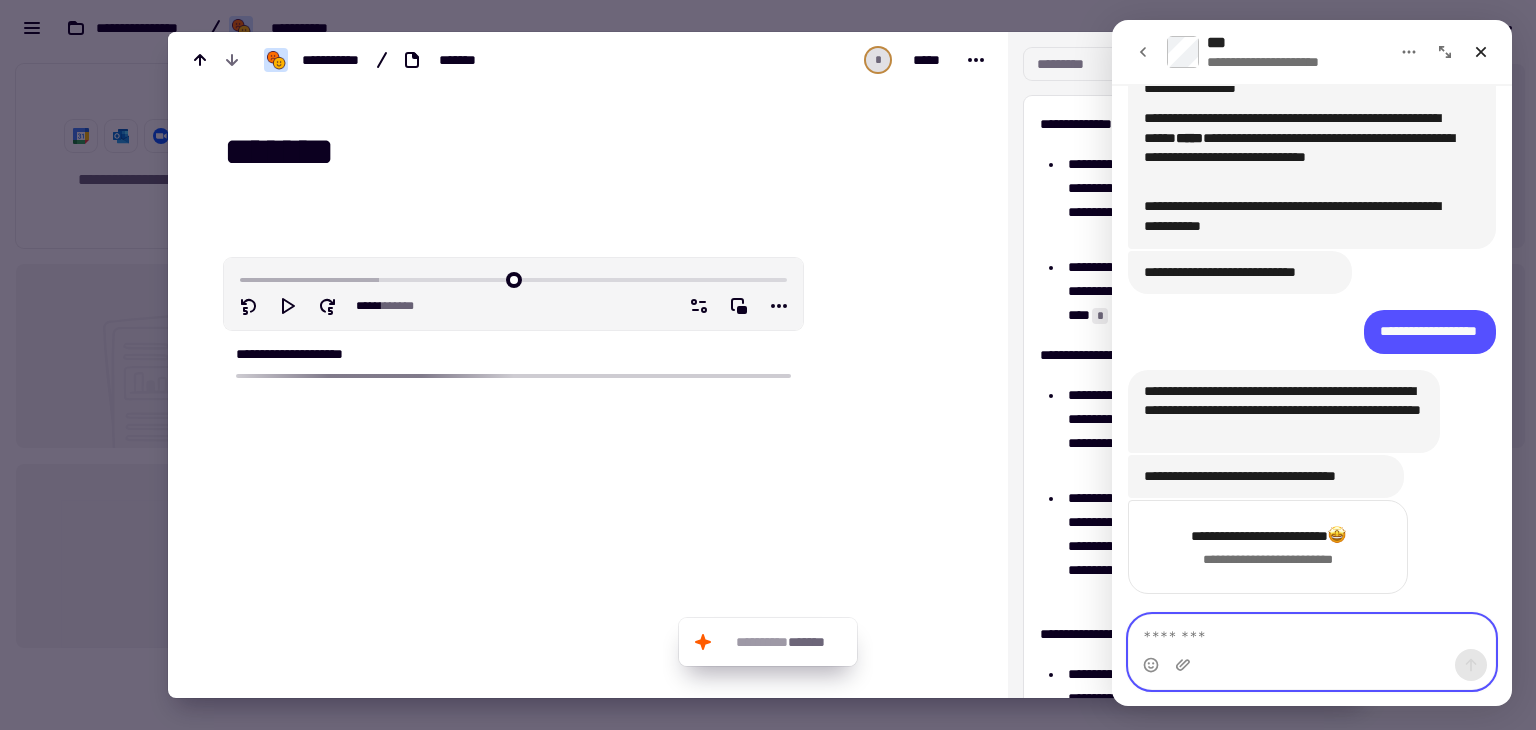 click 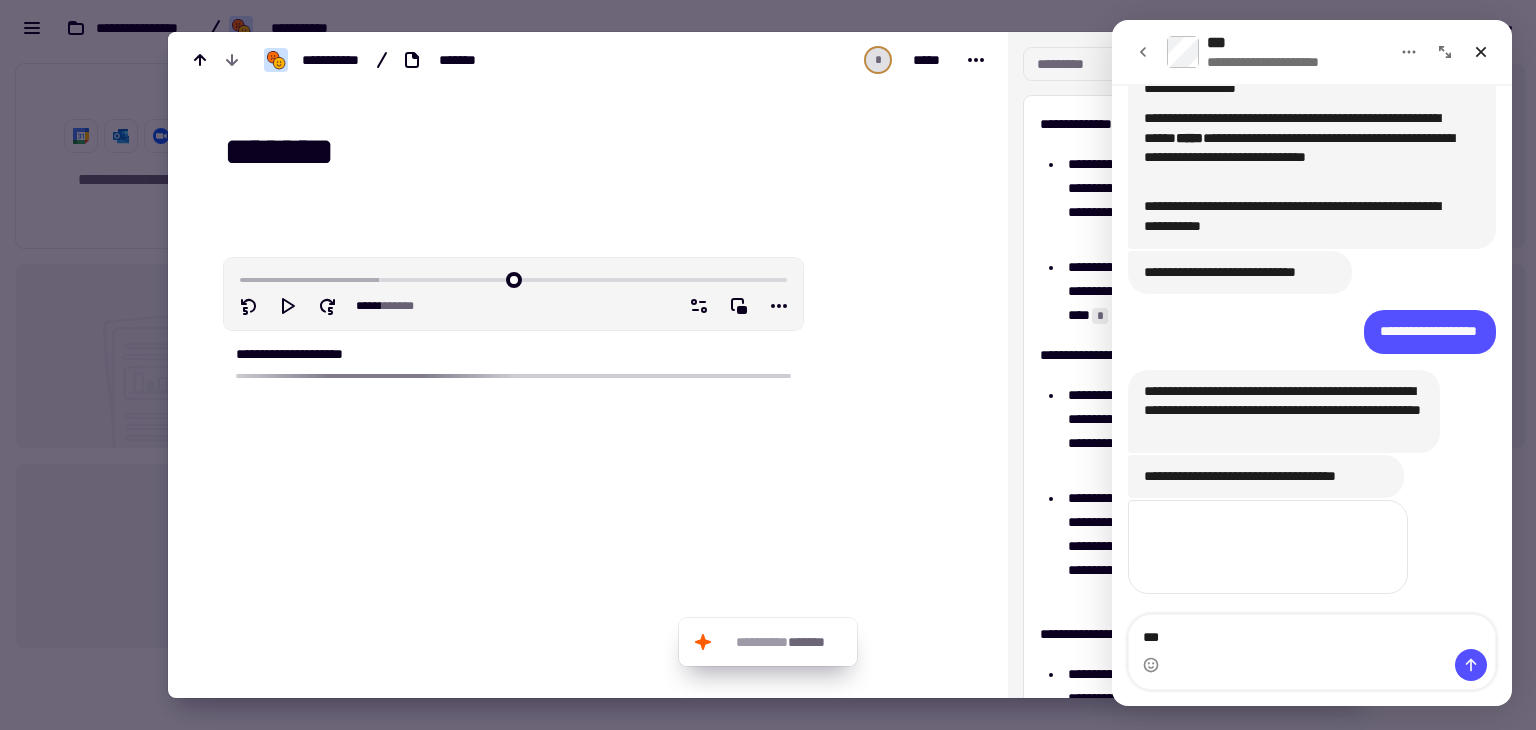 scroll, scrollTop: 3035, scrollLeft: 0, axis: vertical 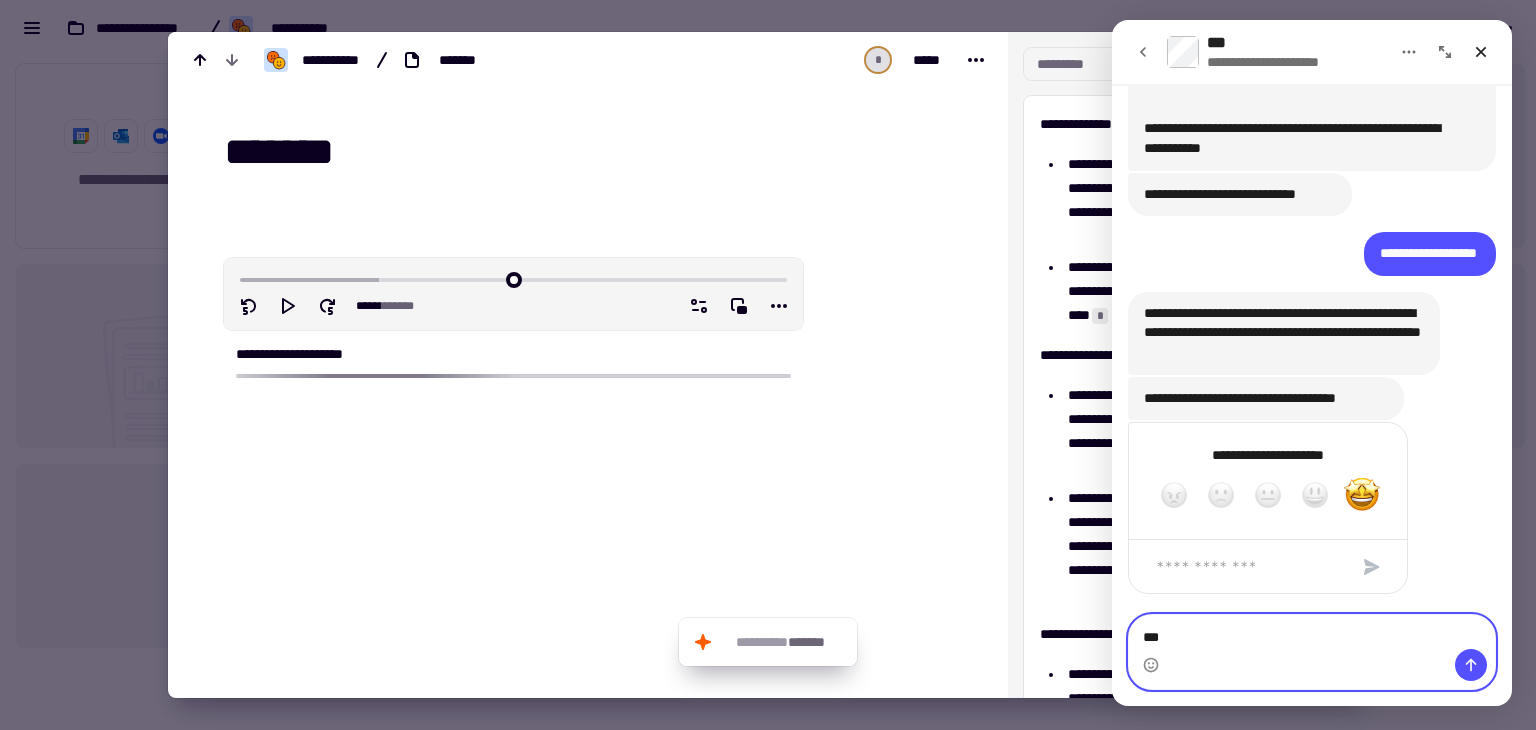 click on "***" 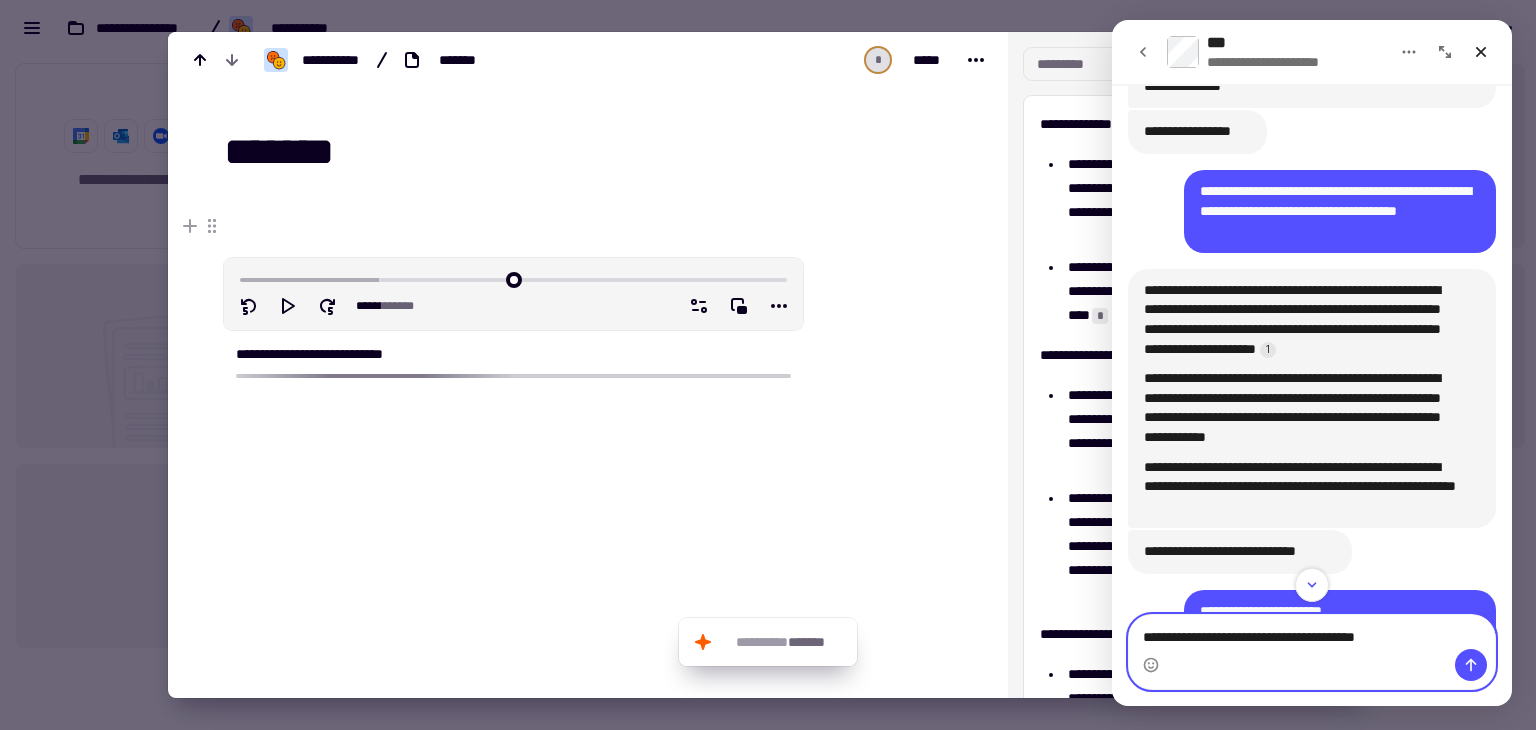 scroll, scrollTop: 2335, scrollLeft: 0, axis: vertical 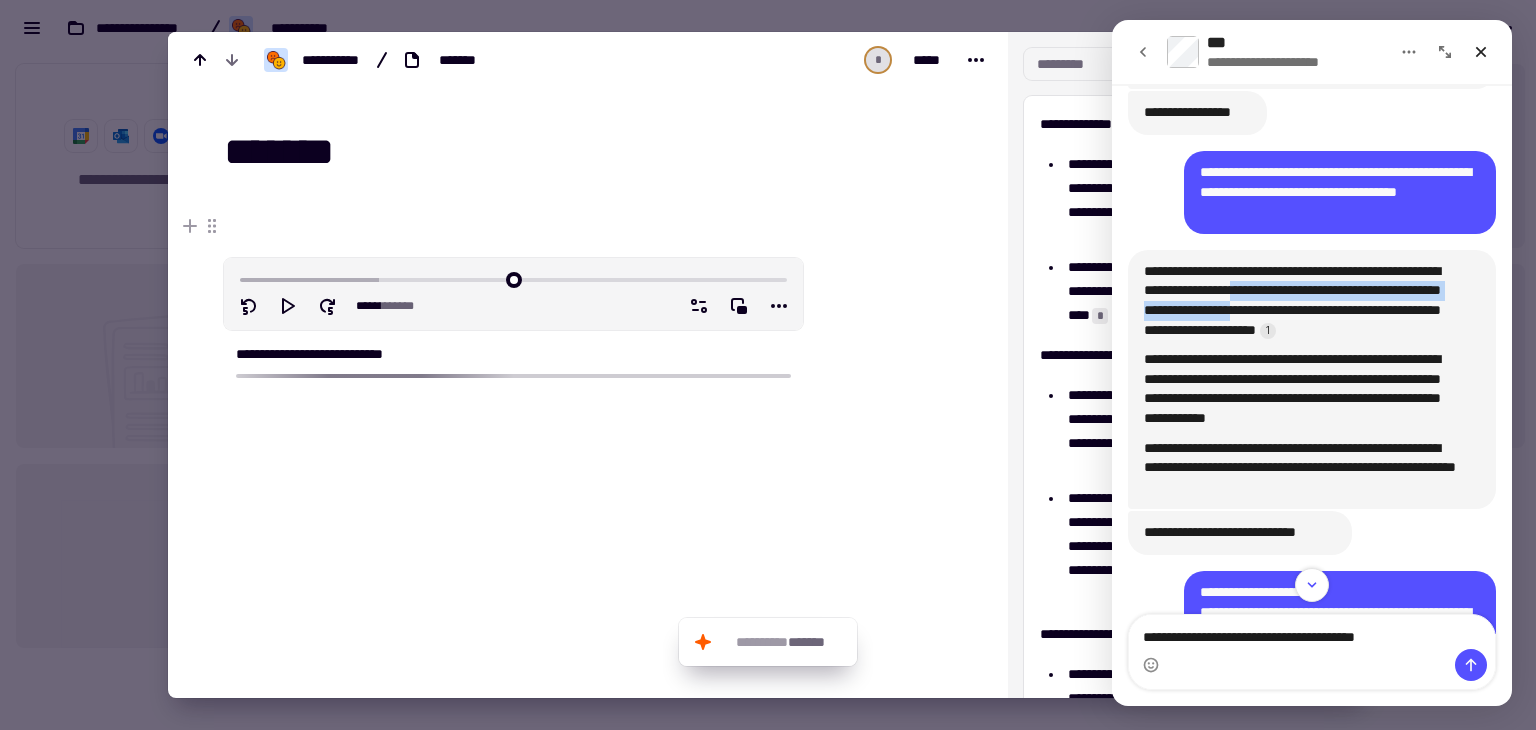 drag, startPoint x: 1298, startPoint y: 289, endPoint x: 1344, endPoint y: 314, distance: 52.35456 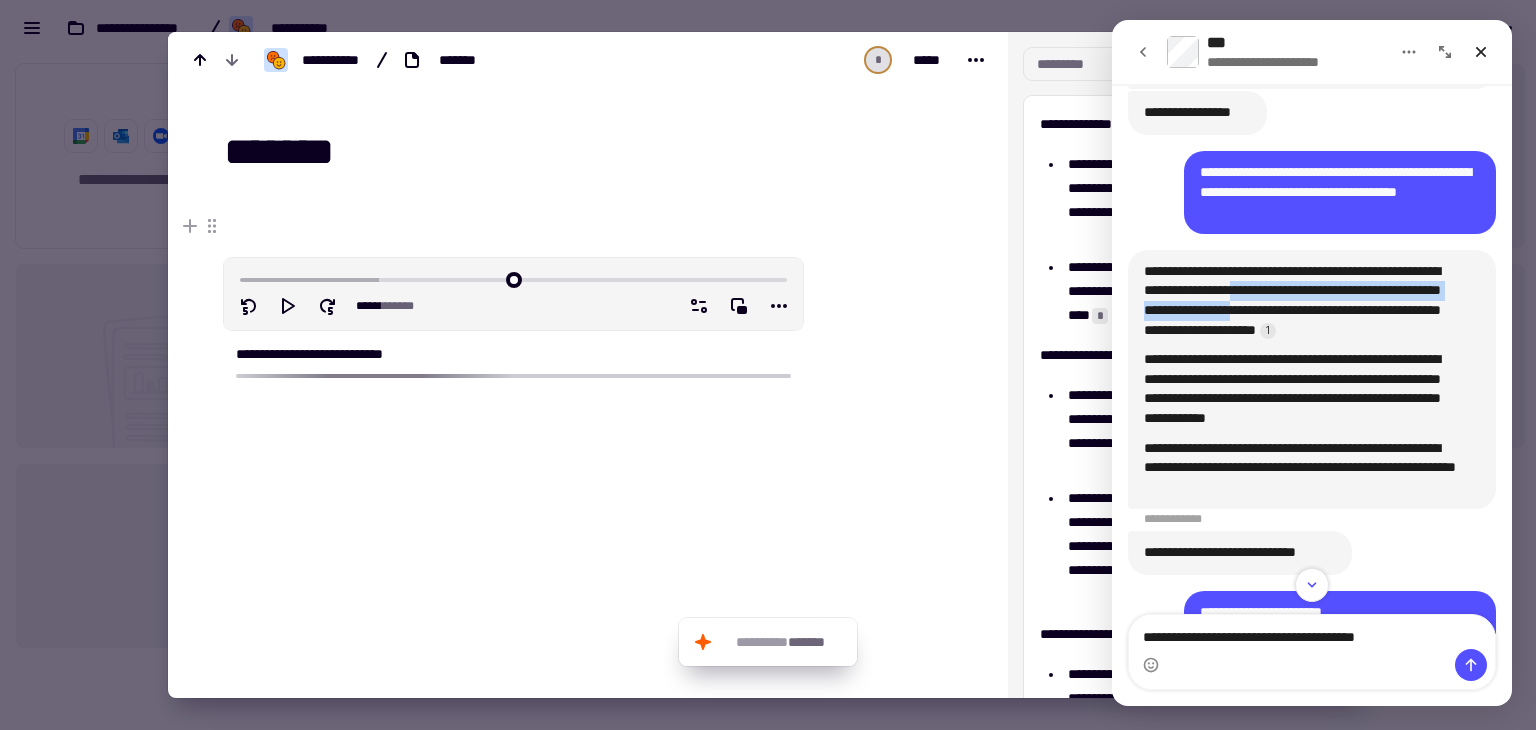 copy on "**********" 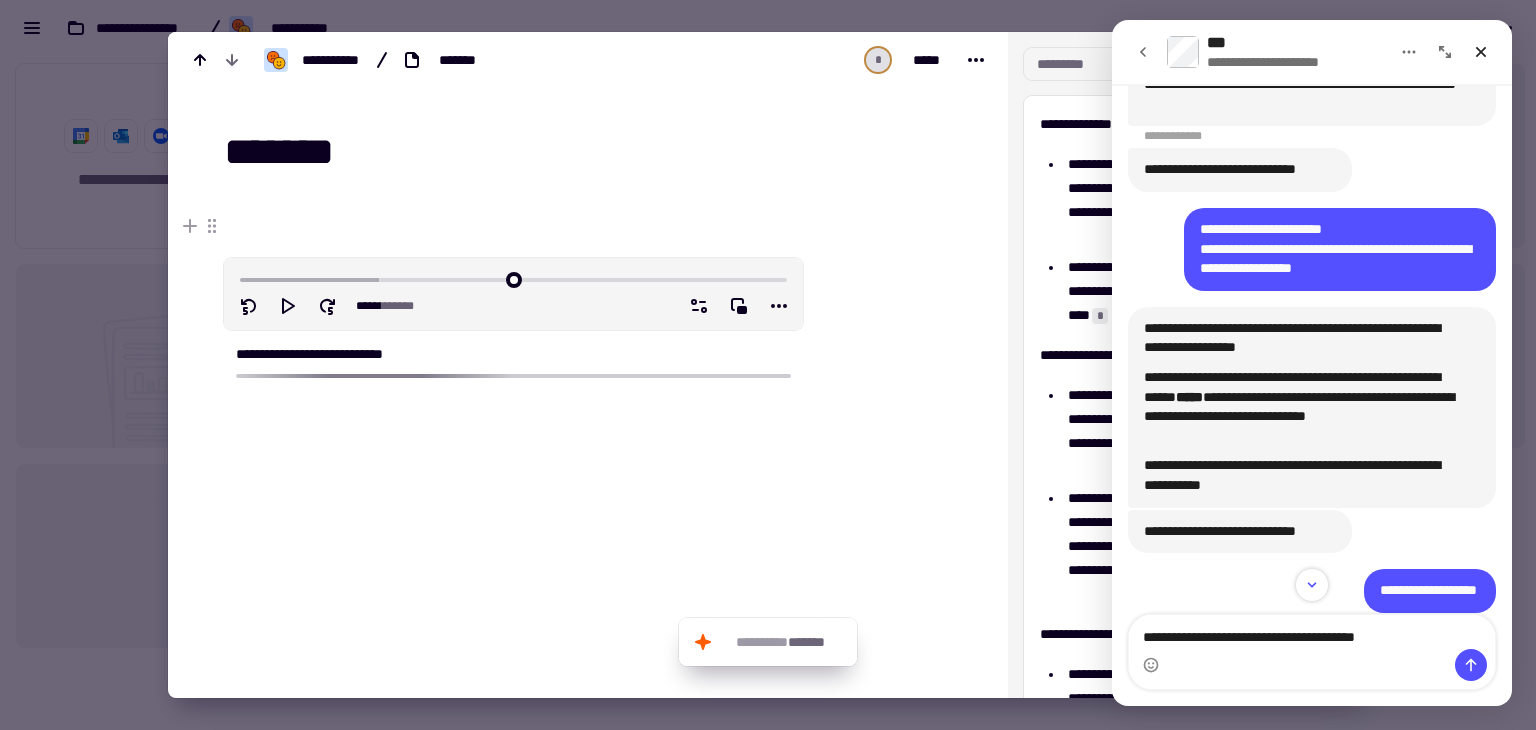 scroll, scrollTop: 2835, scrollLeft: 0, axis: vertical 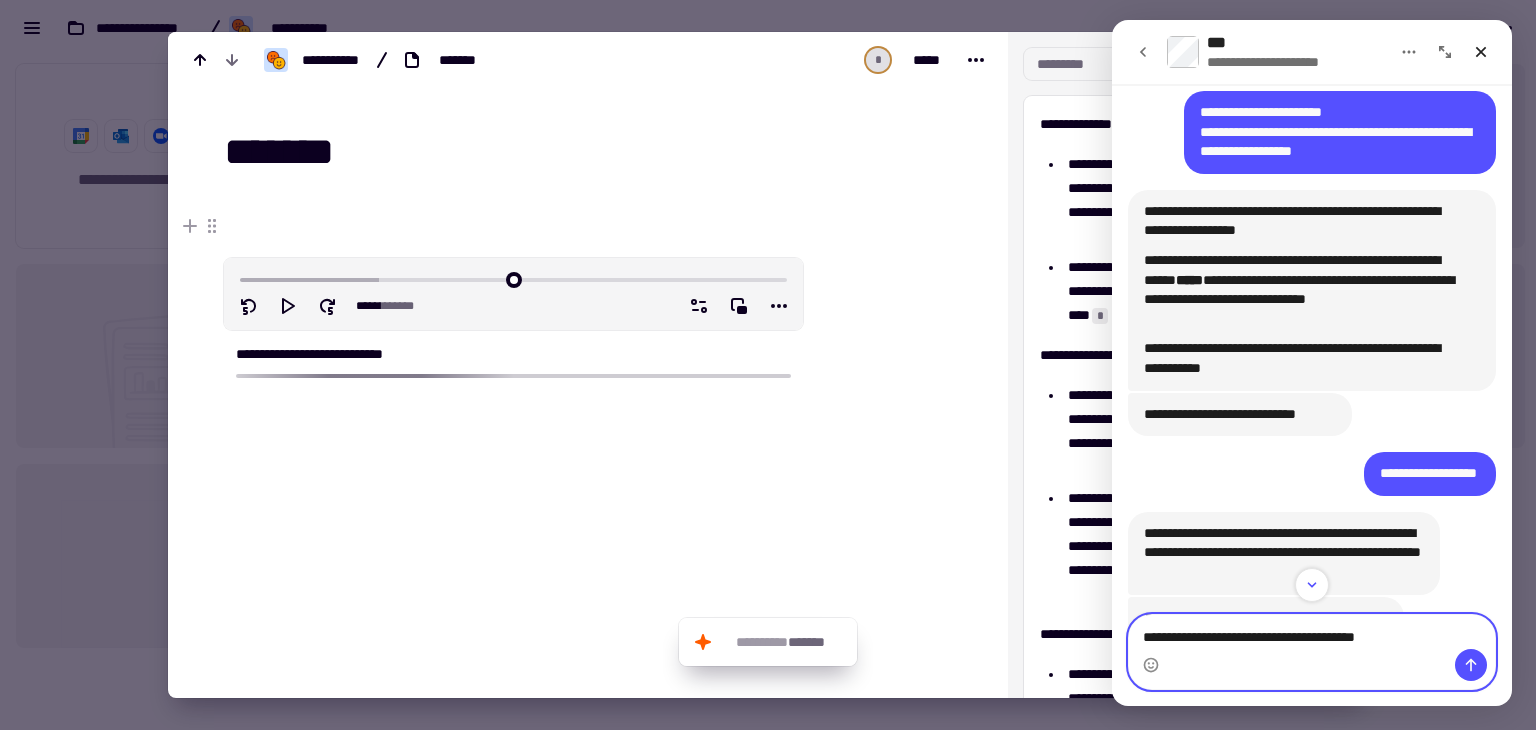 click on "**********" 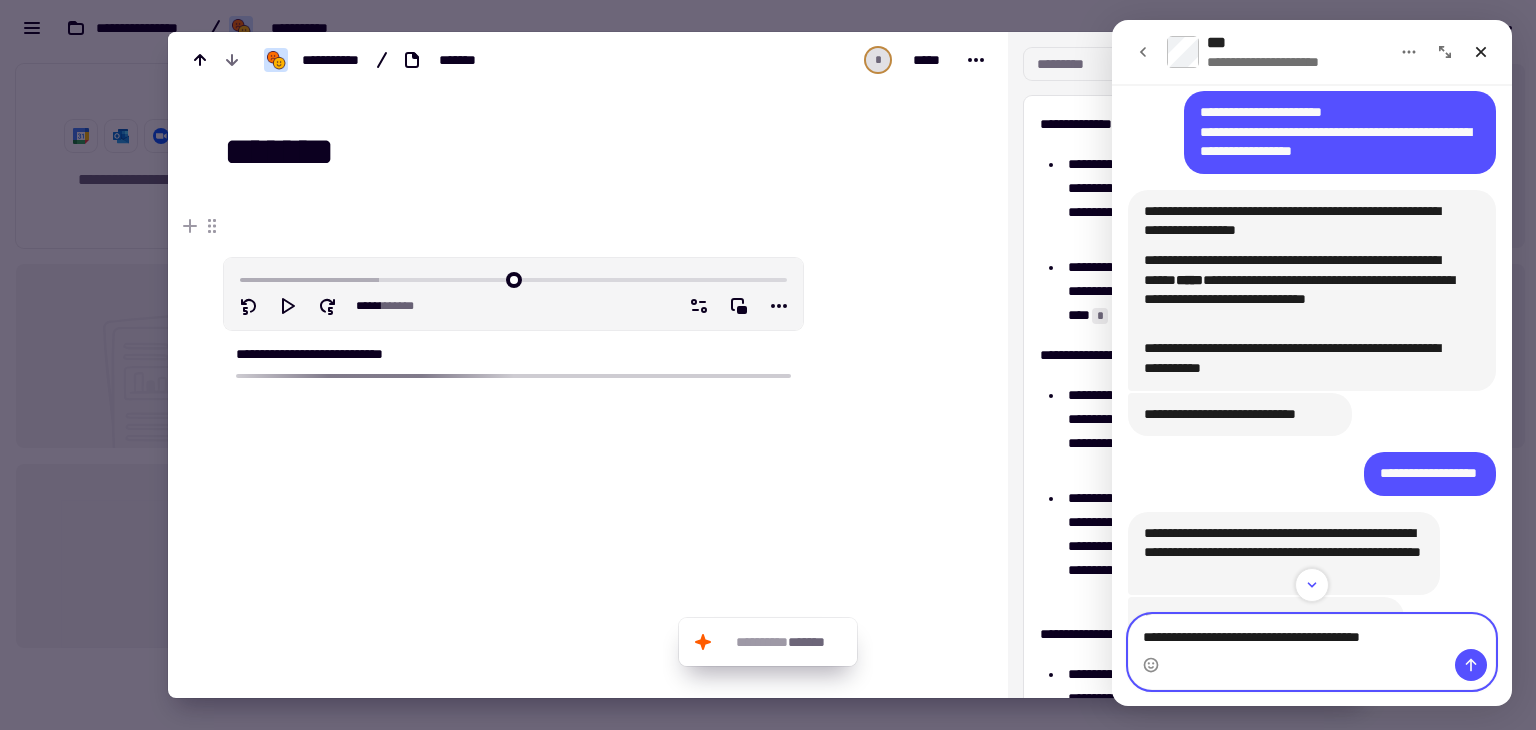 paste on "**********" 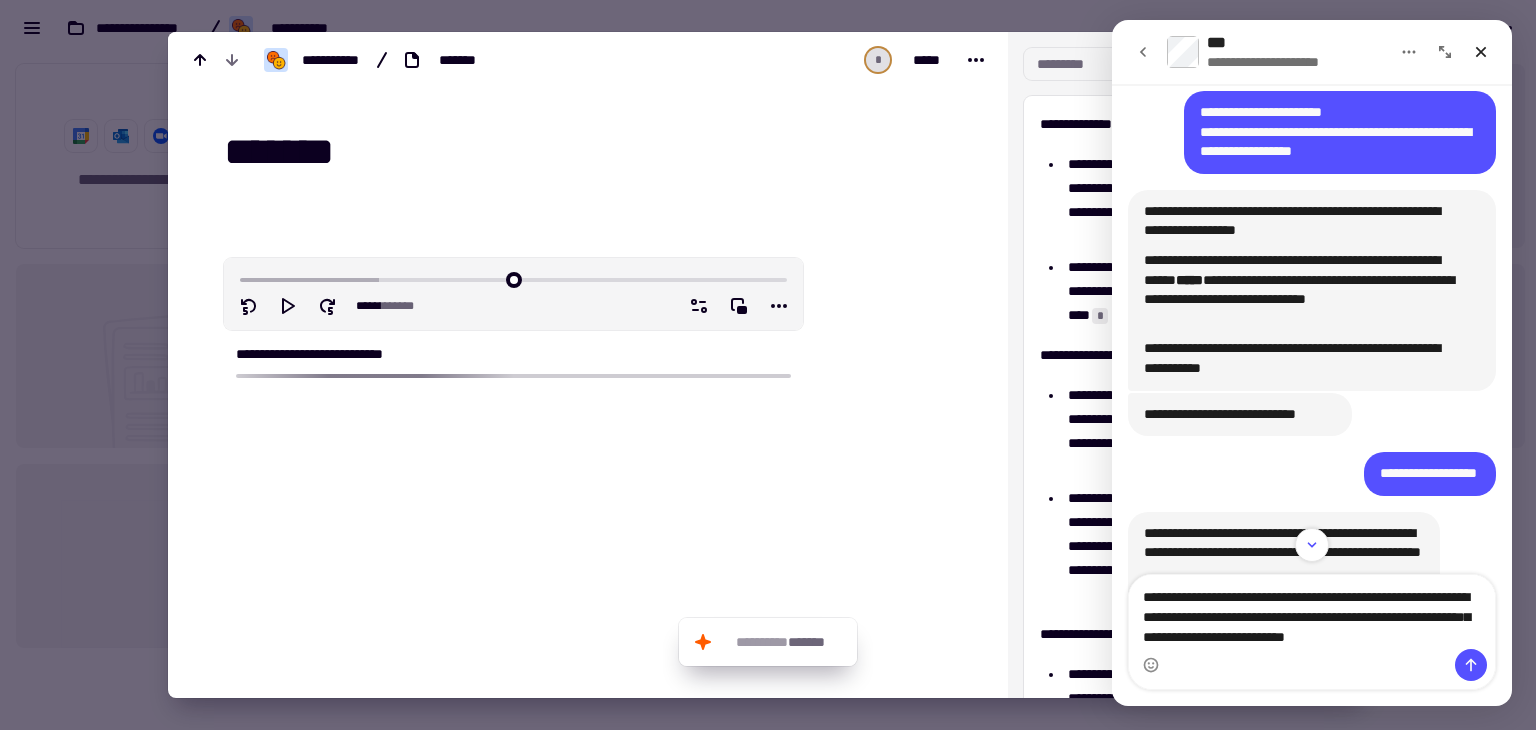 click at bounding box center [768, 365] 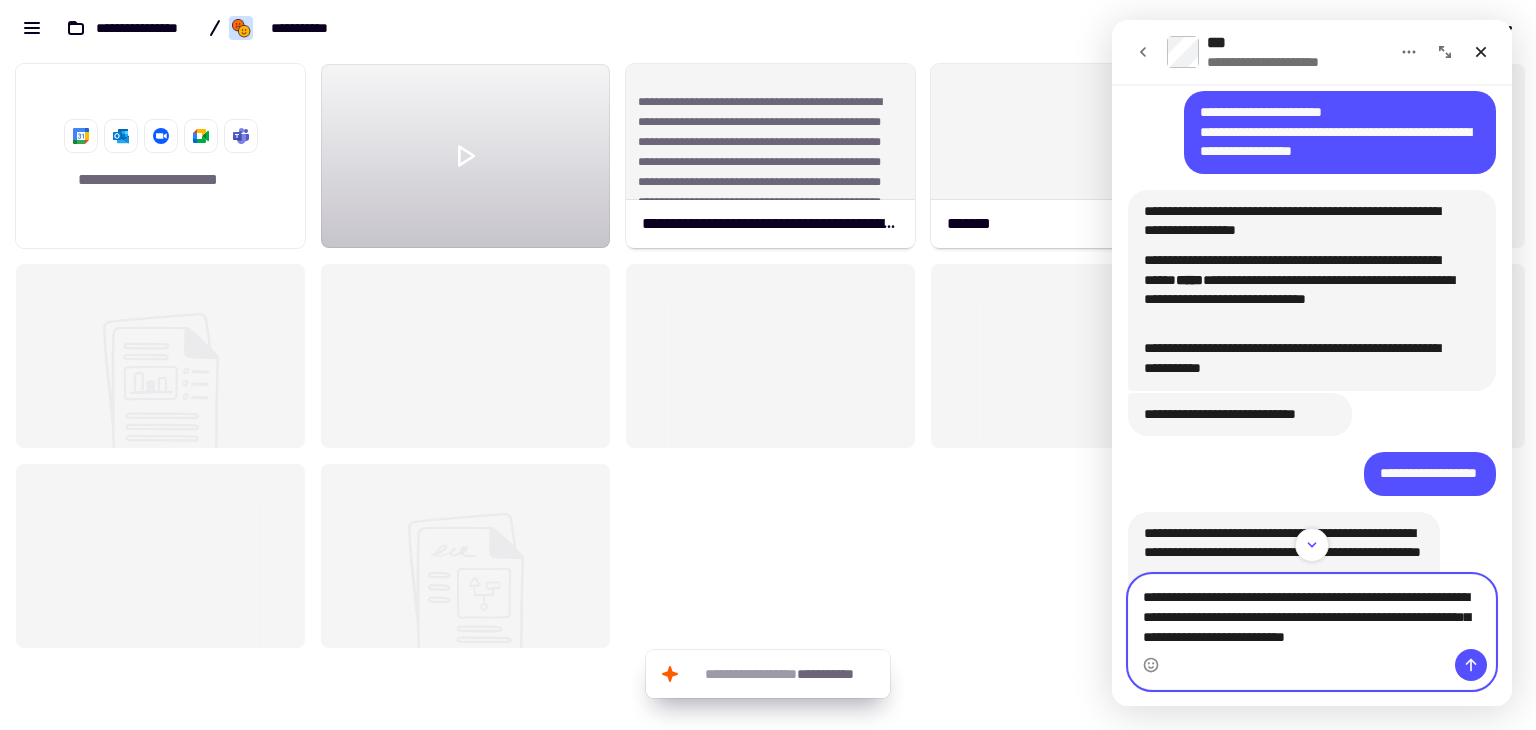click on "**********" 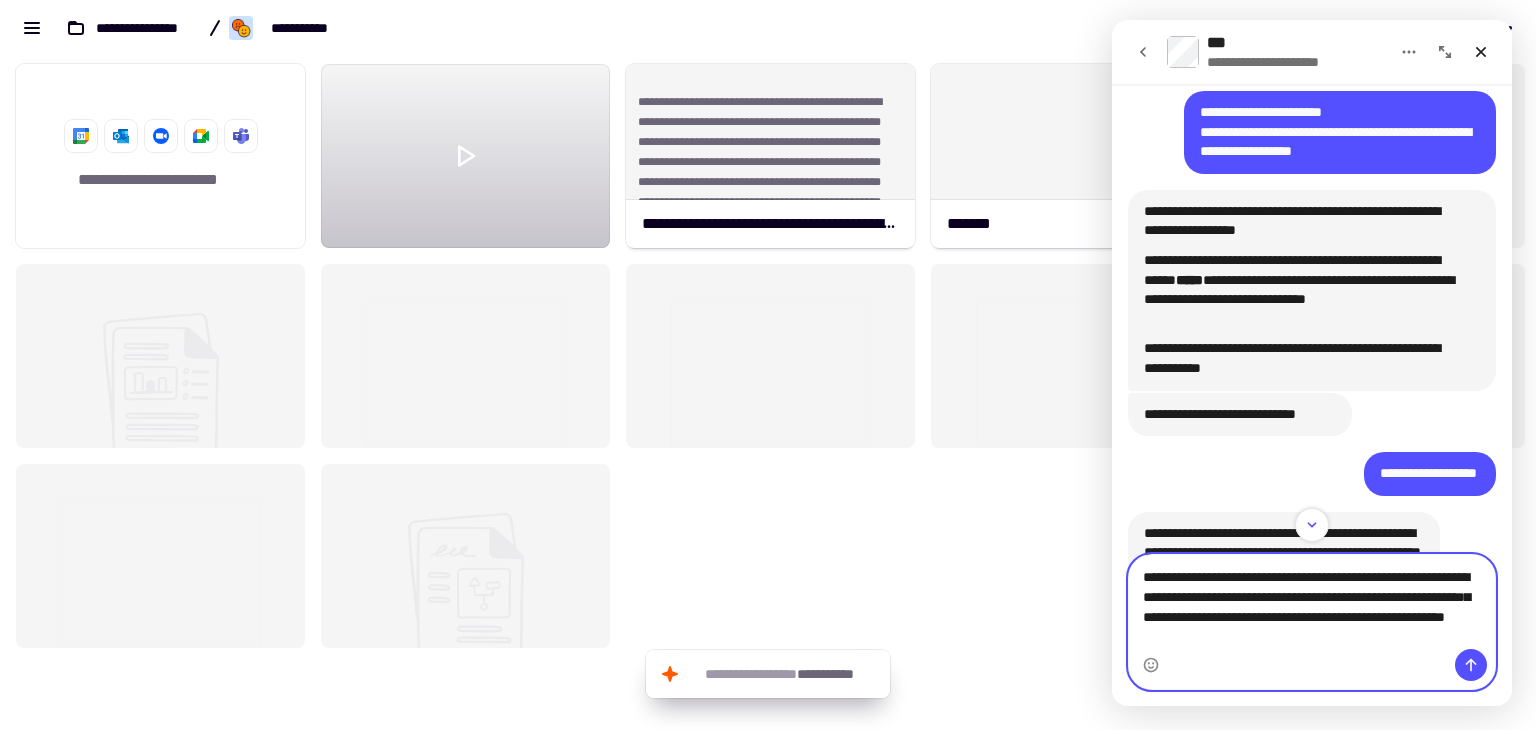 type on "**********" 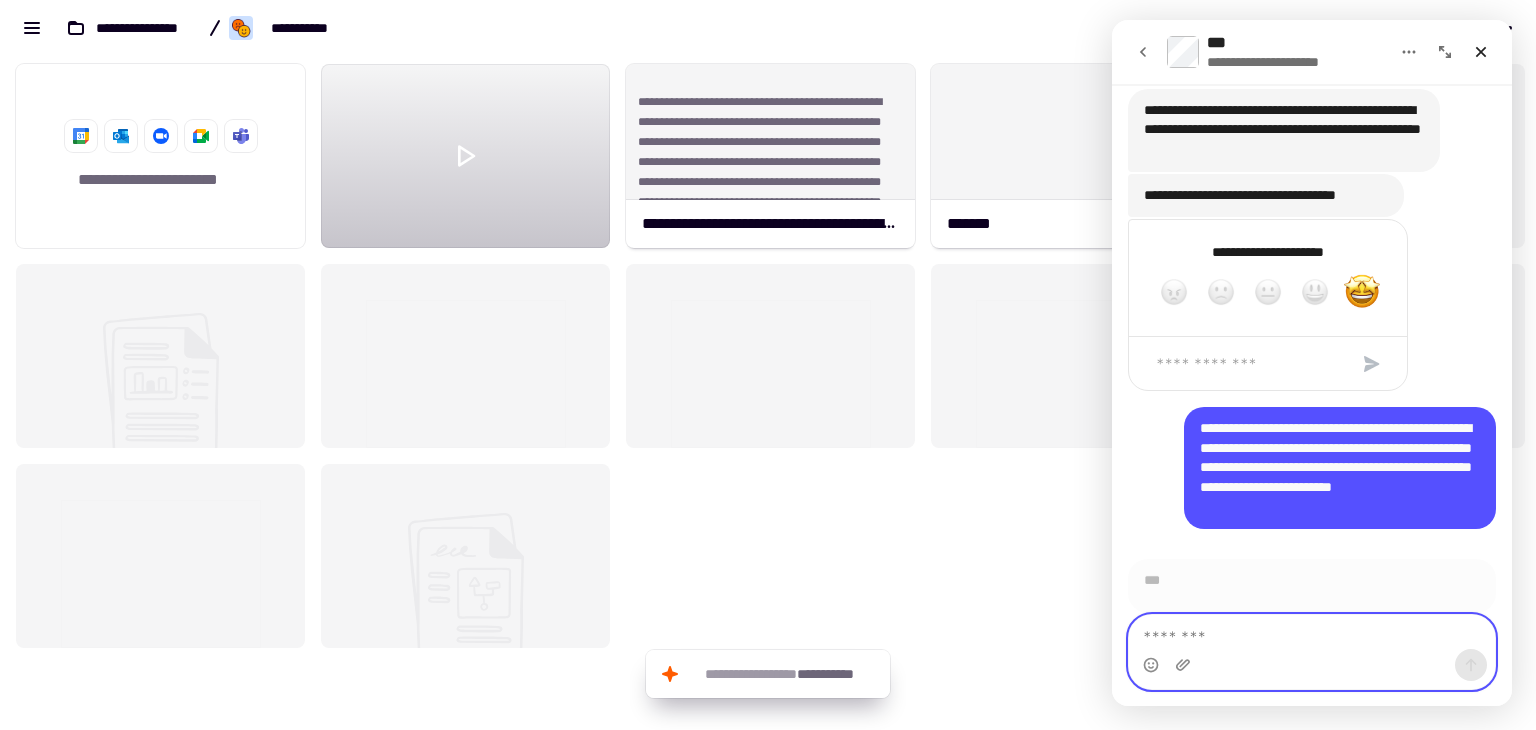 scroll, scrollTop: 3277, scrollLeft: 0, axis: vertical 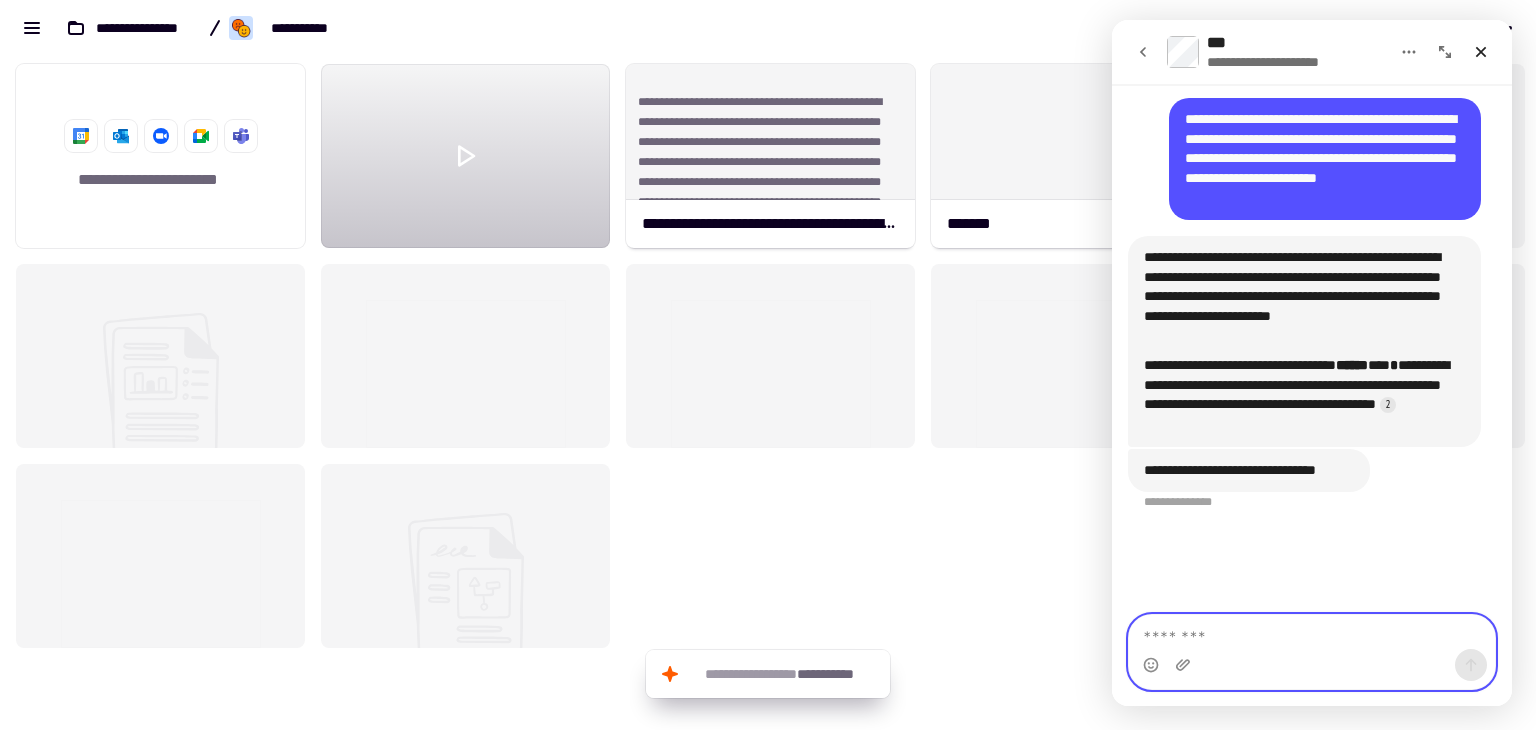click 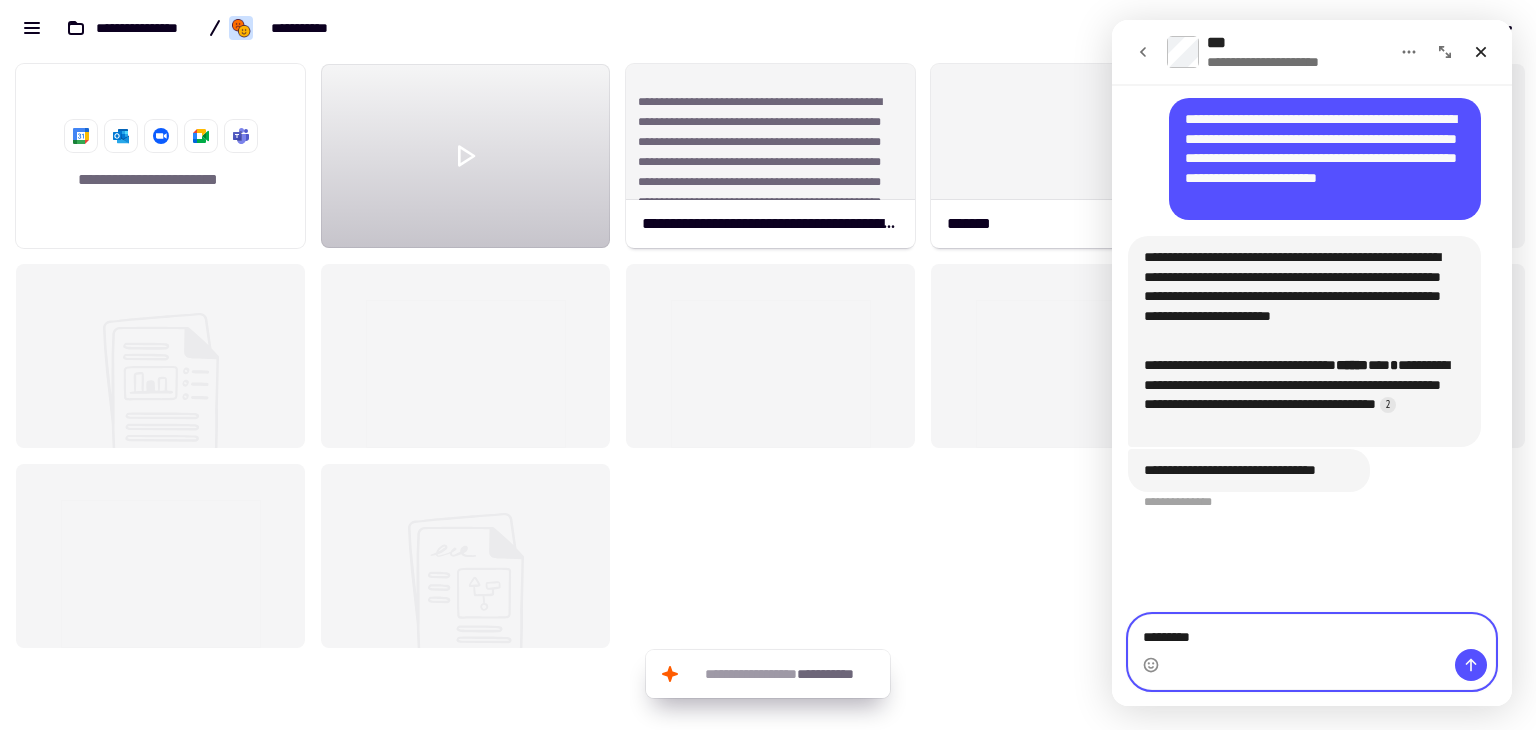 type on "**********" 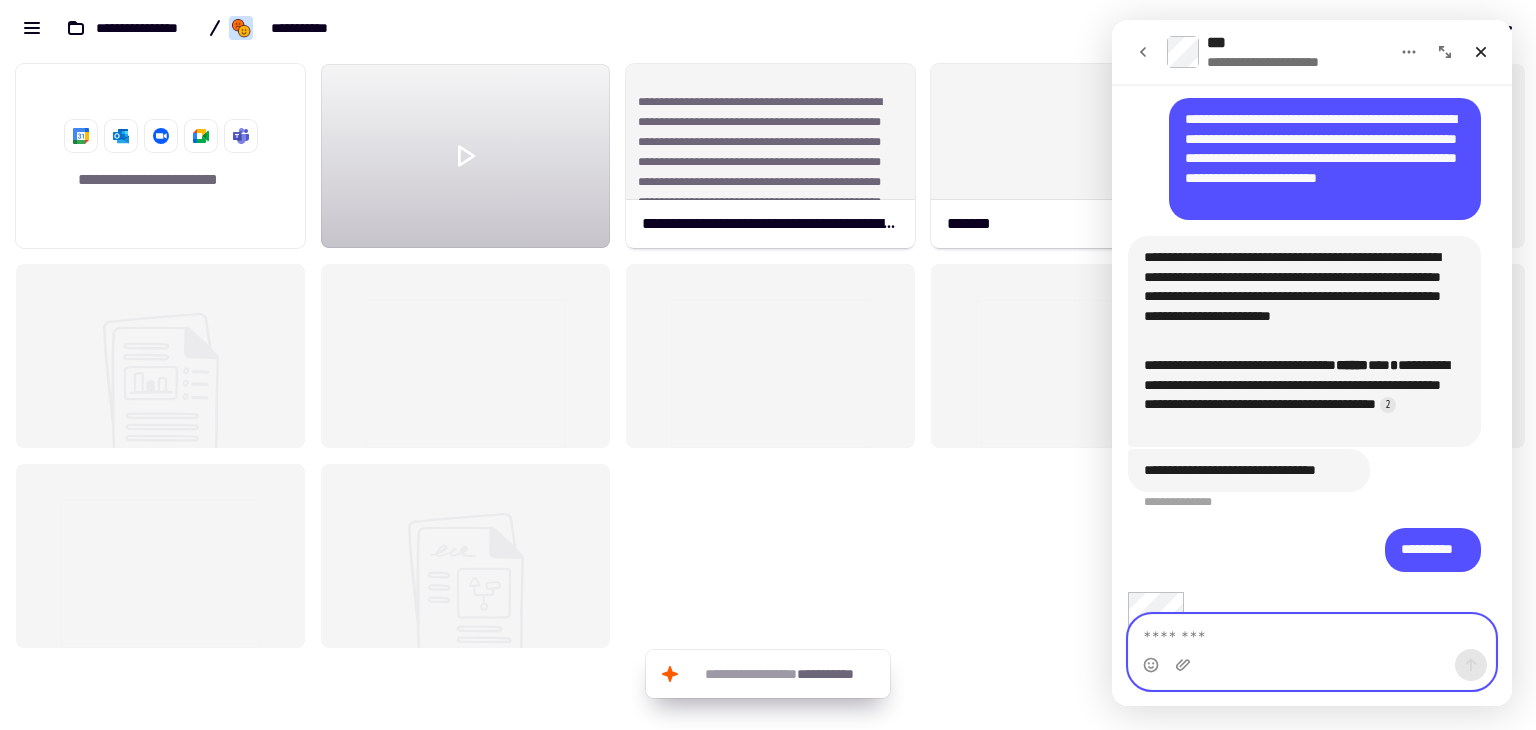 scroll, scrollTop: 3609, scrollLeft: 0, axis: vertical 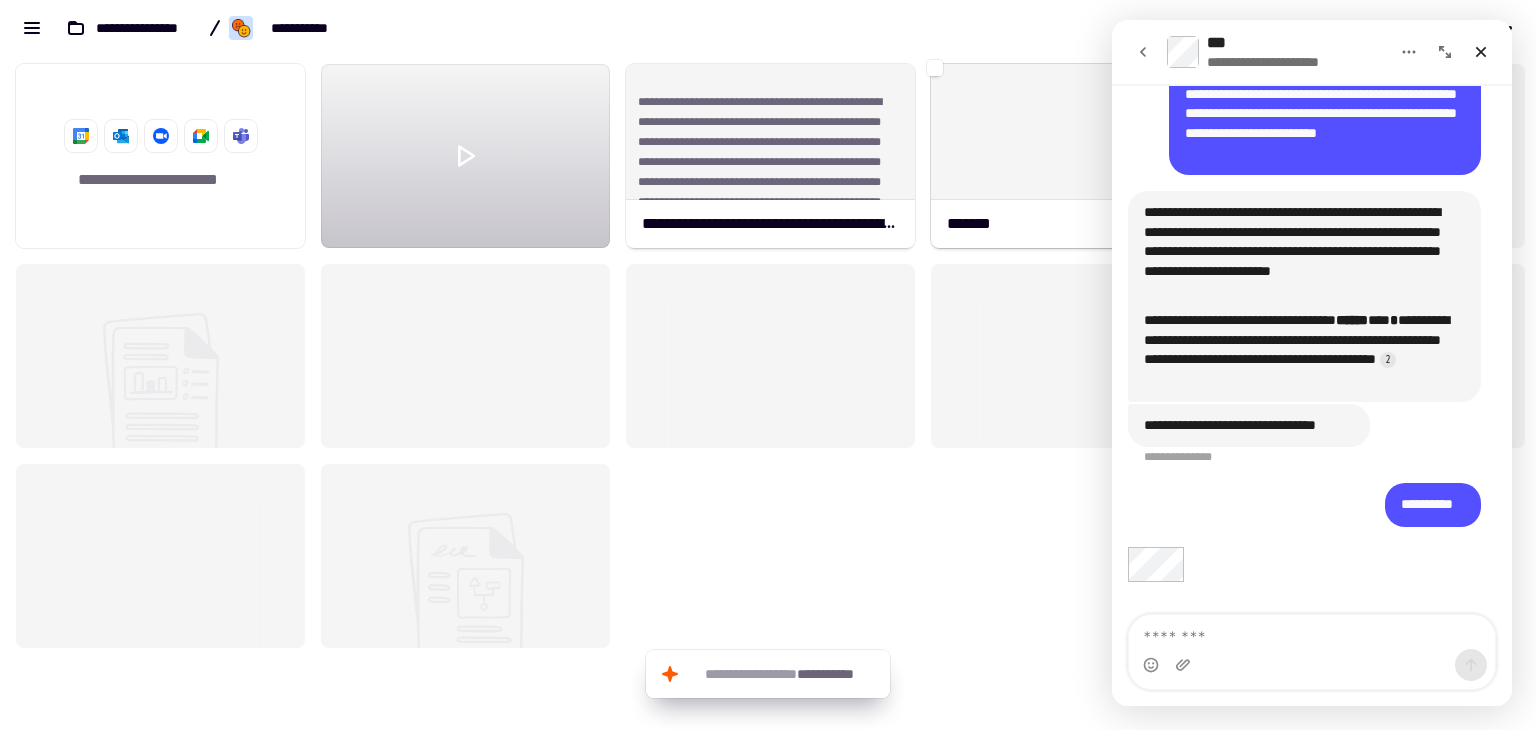 click 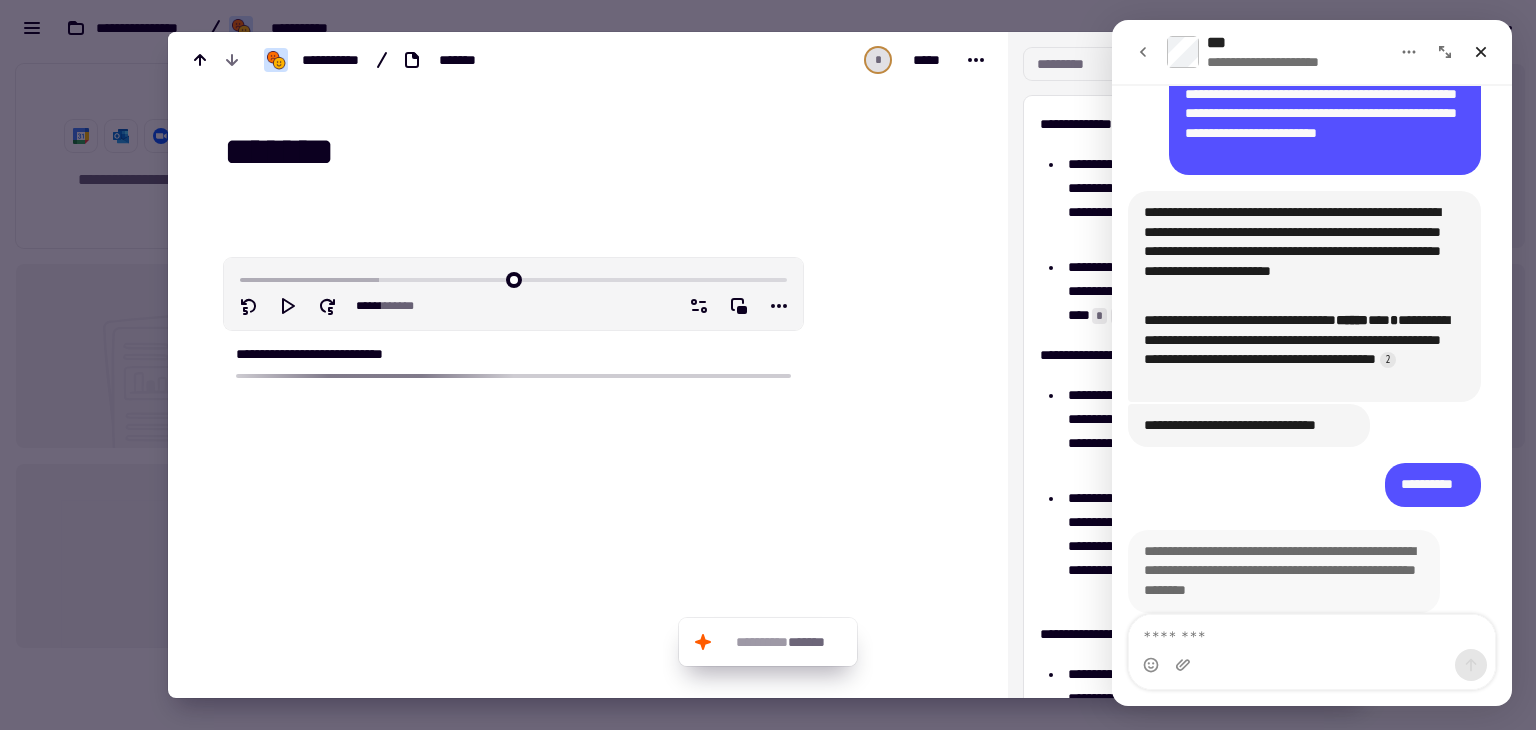 scroll, scrollTop: 2, scrollLeft: 0, axis: vertical 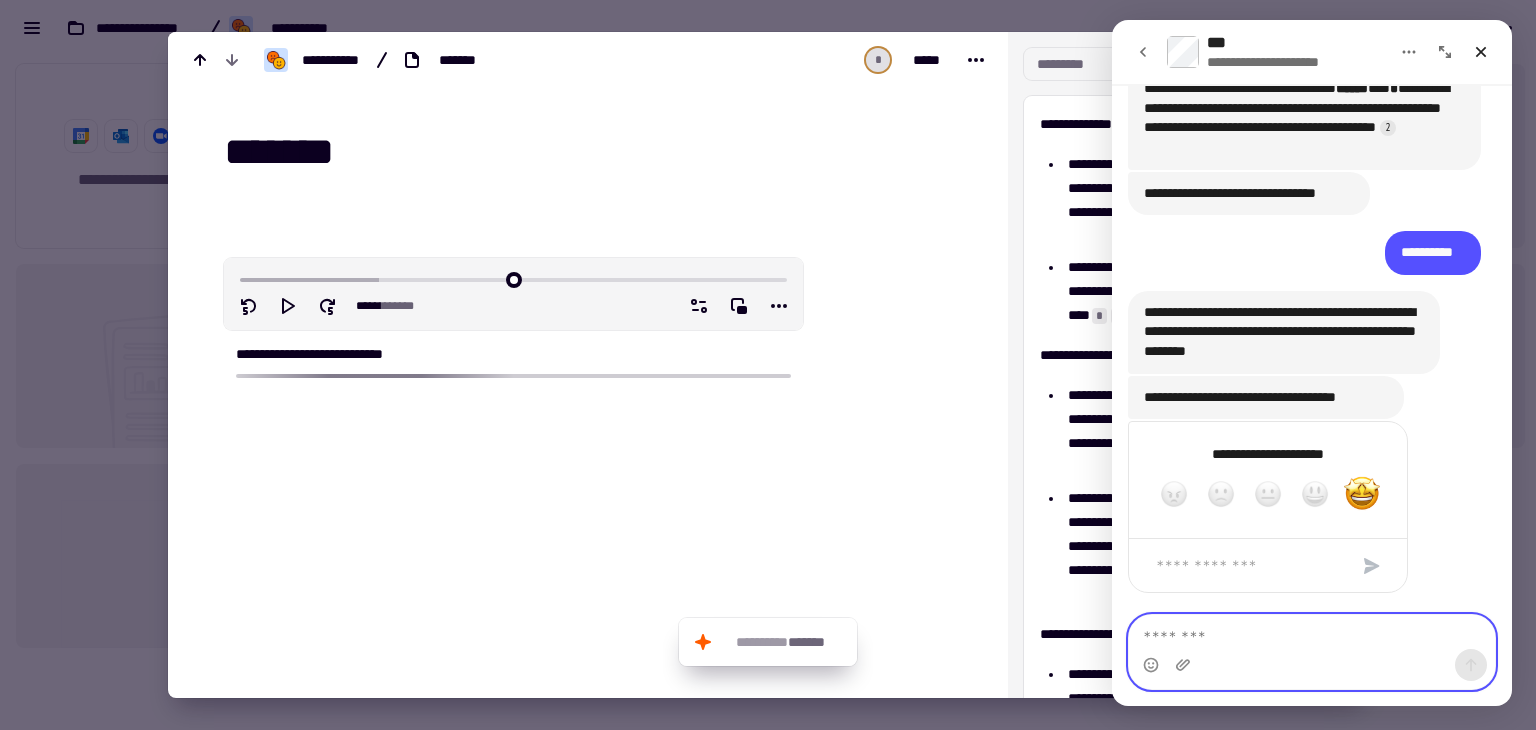 click 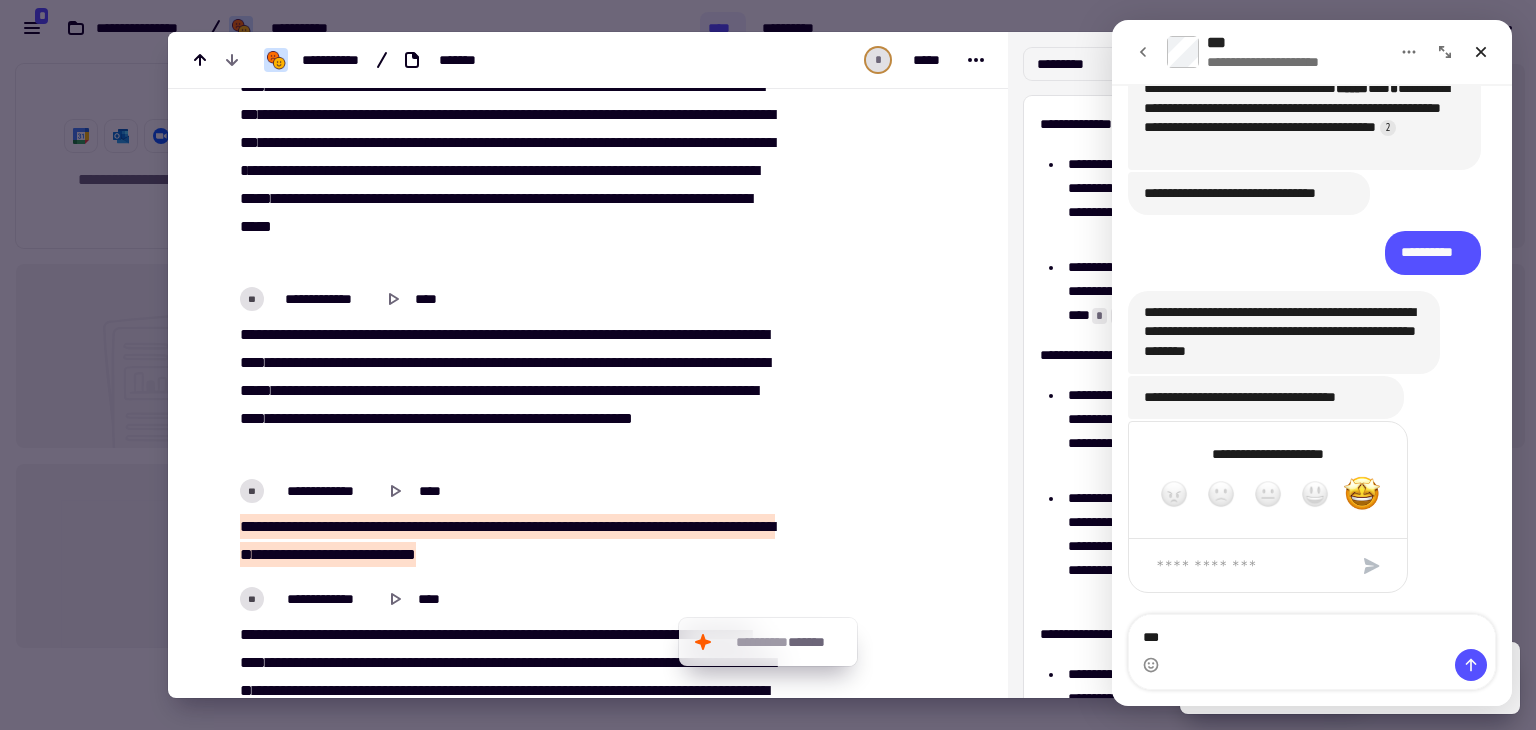 scroll, scrollTop: 900, scrollLeft: 0, axis: vertical 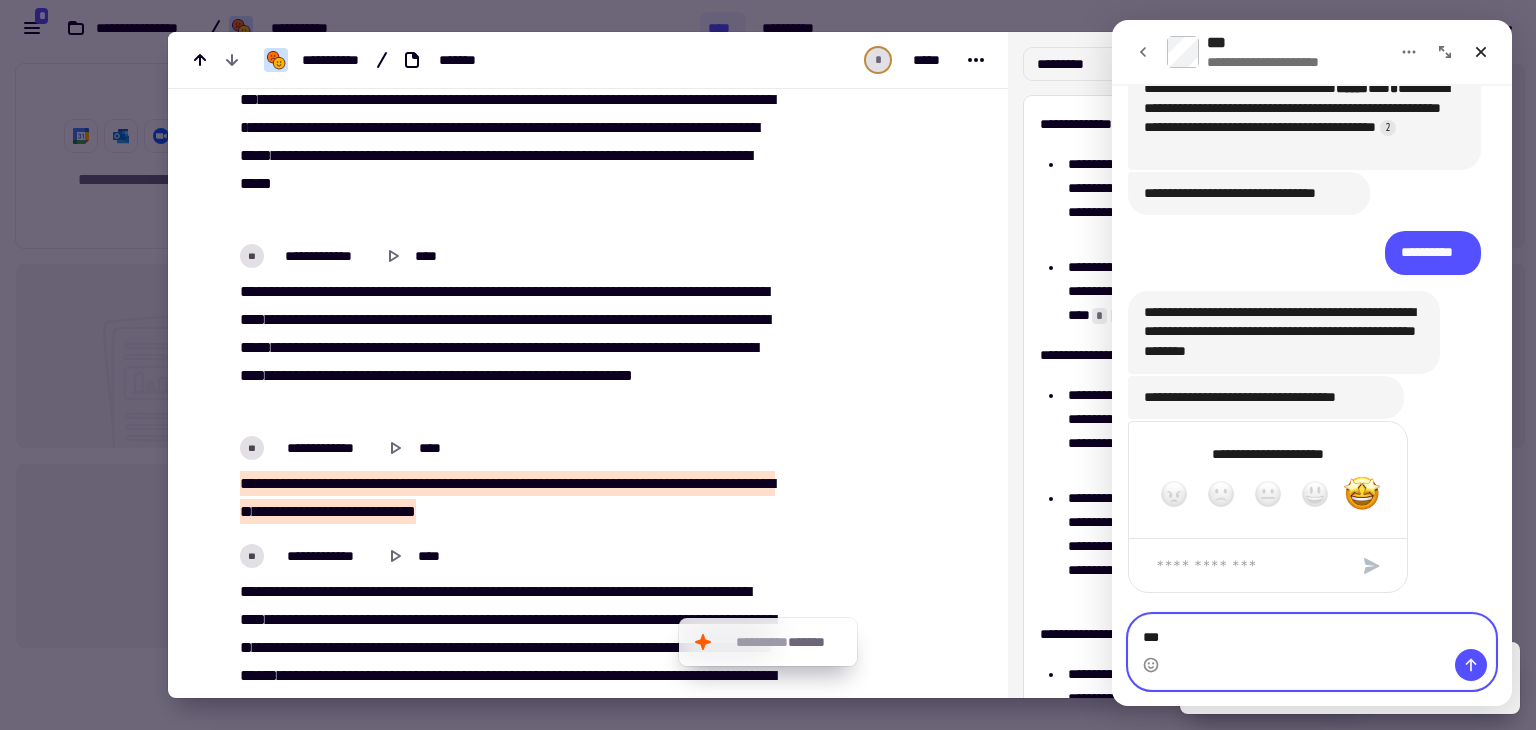 click on "***" 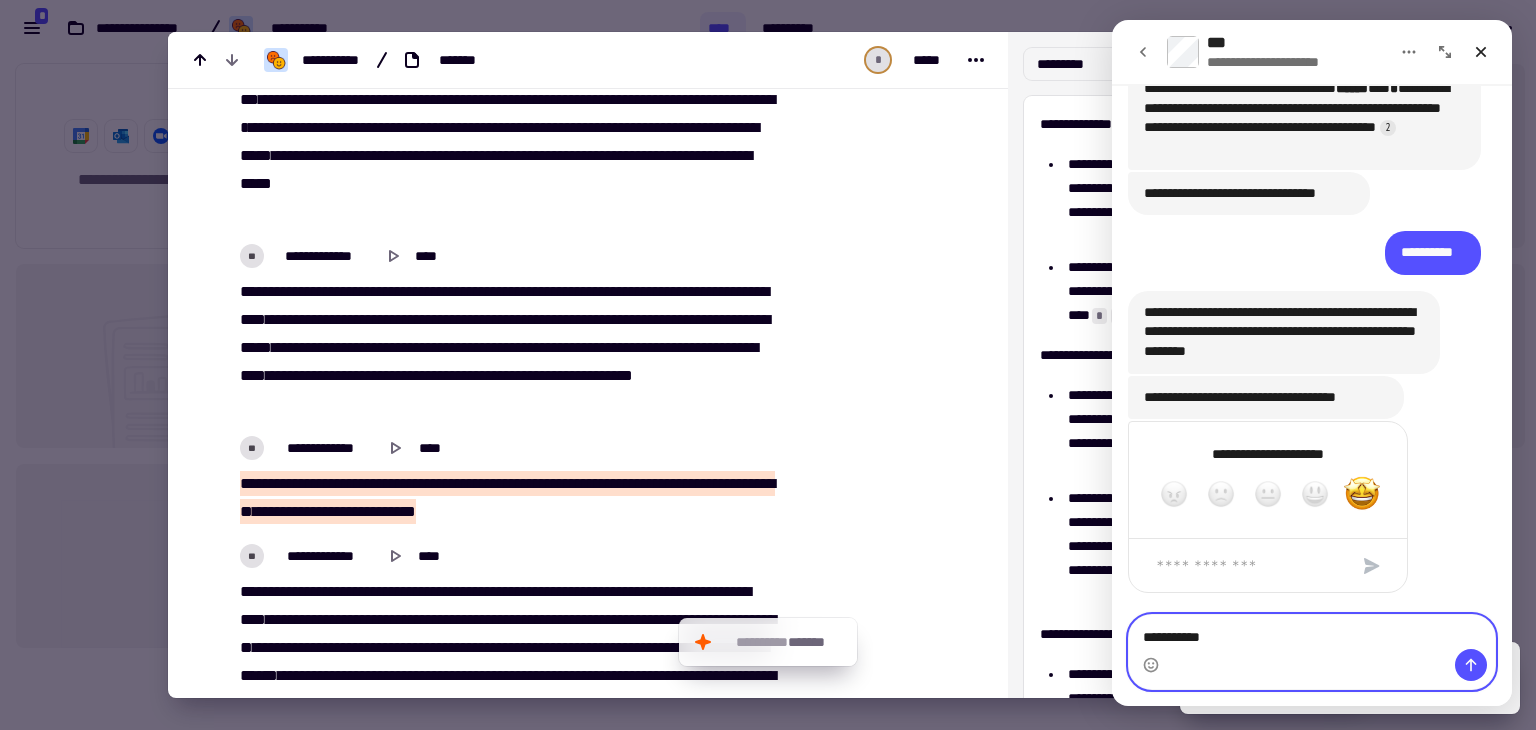 type on "**********" 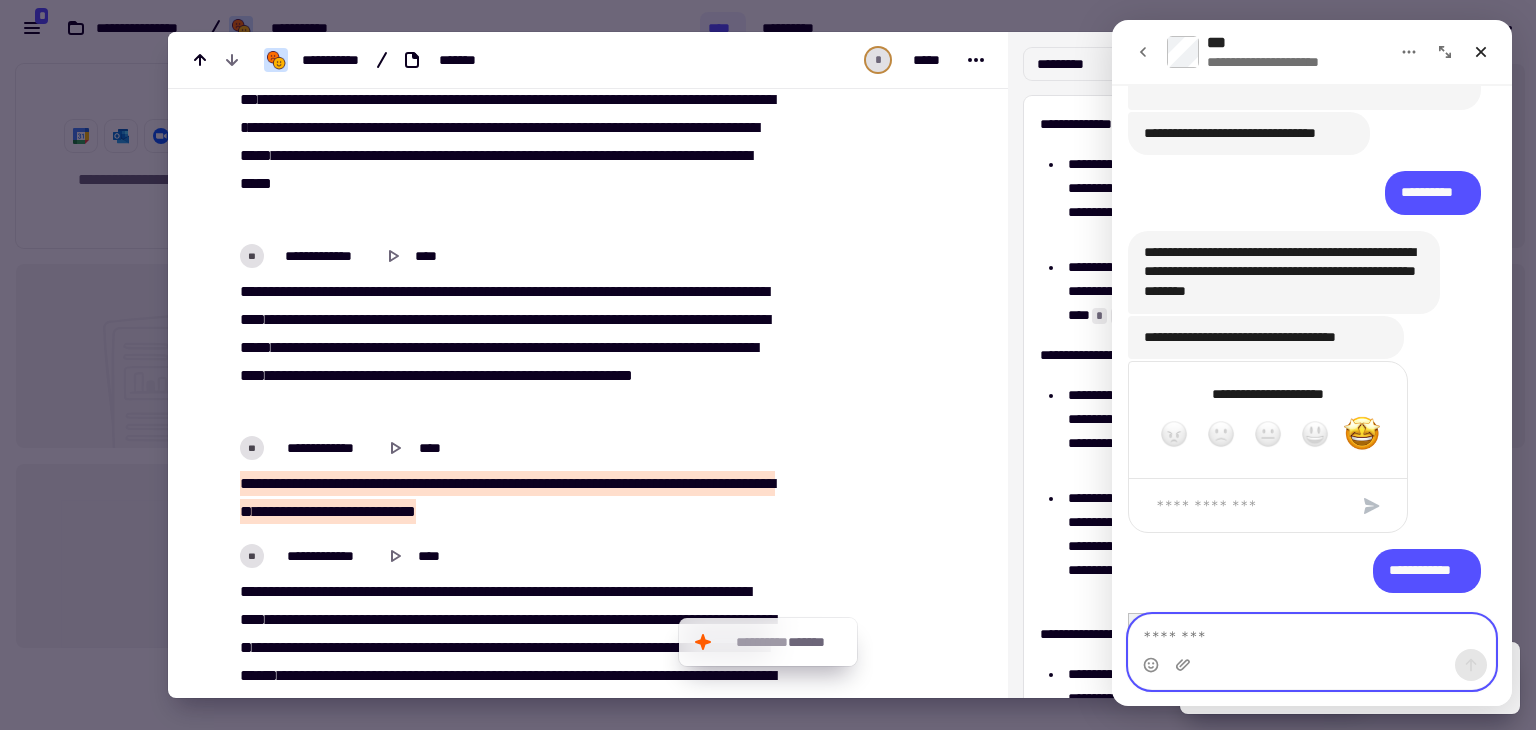 scroll, scrollTop: 3967, scrollLeft: 0, axis: vertical 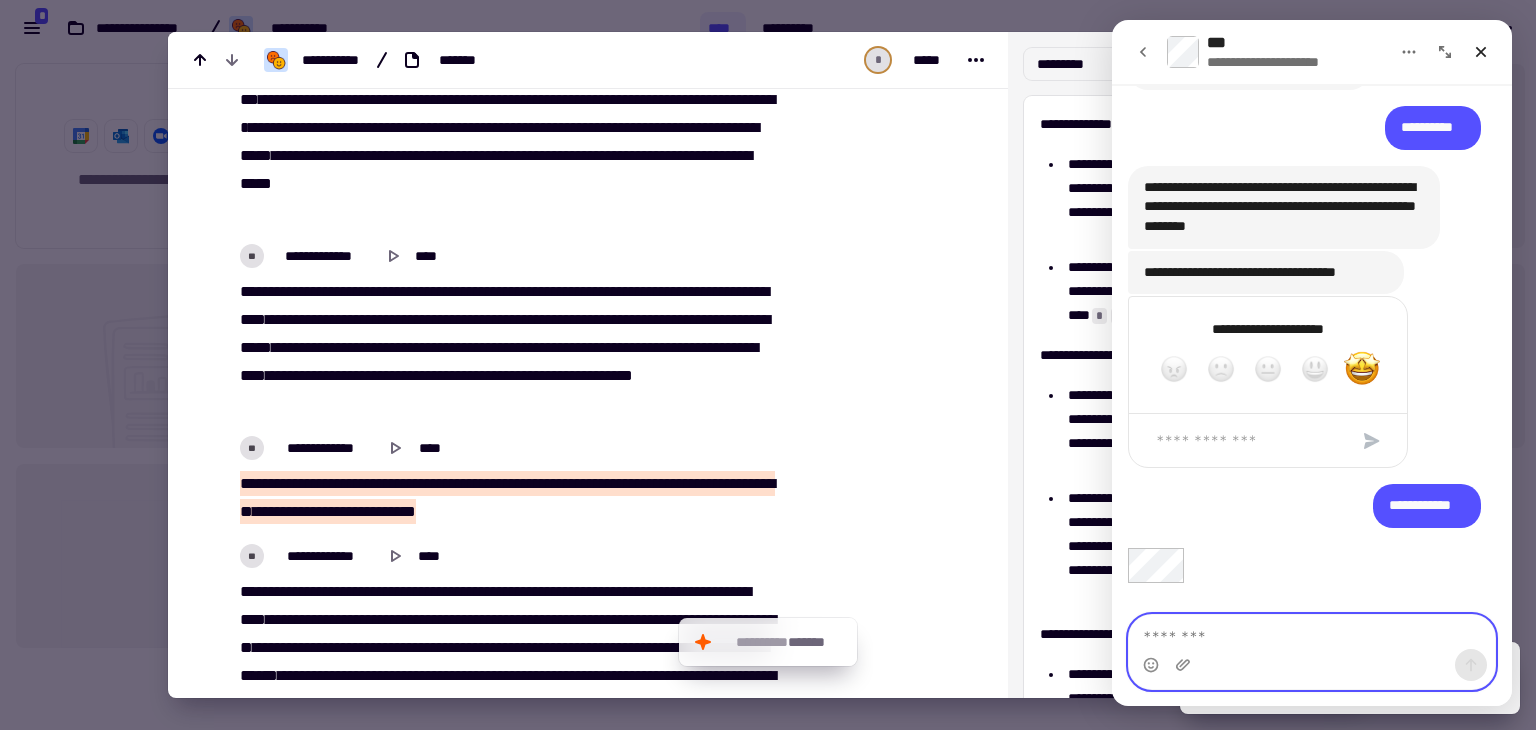 type 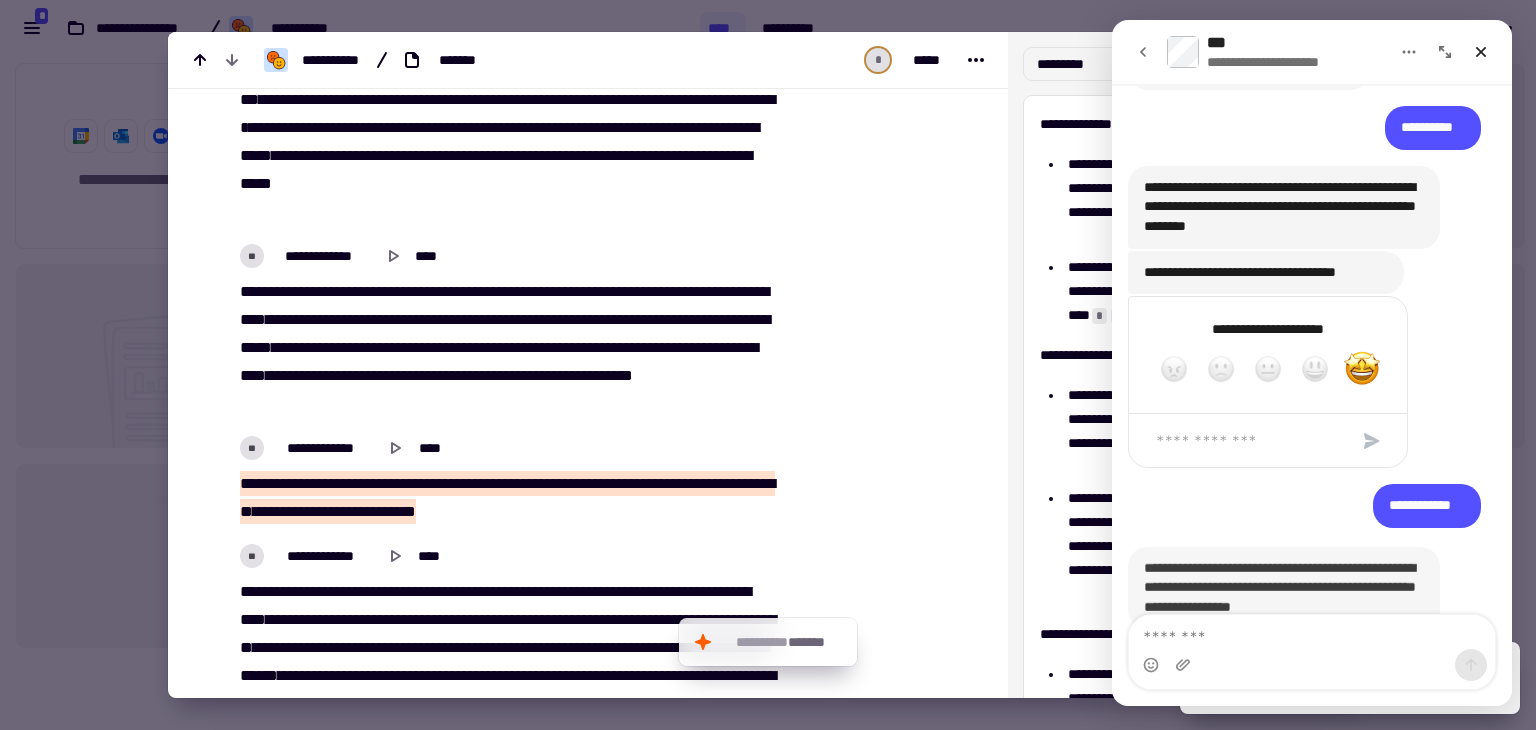 scroll, scrollTop: 4020, scrollLeft: 0, axis: vertical 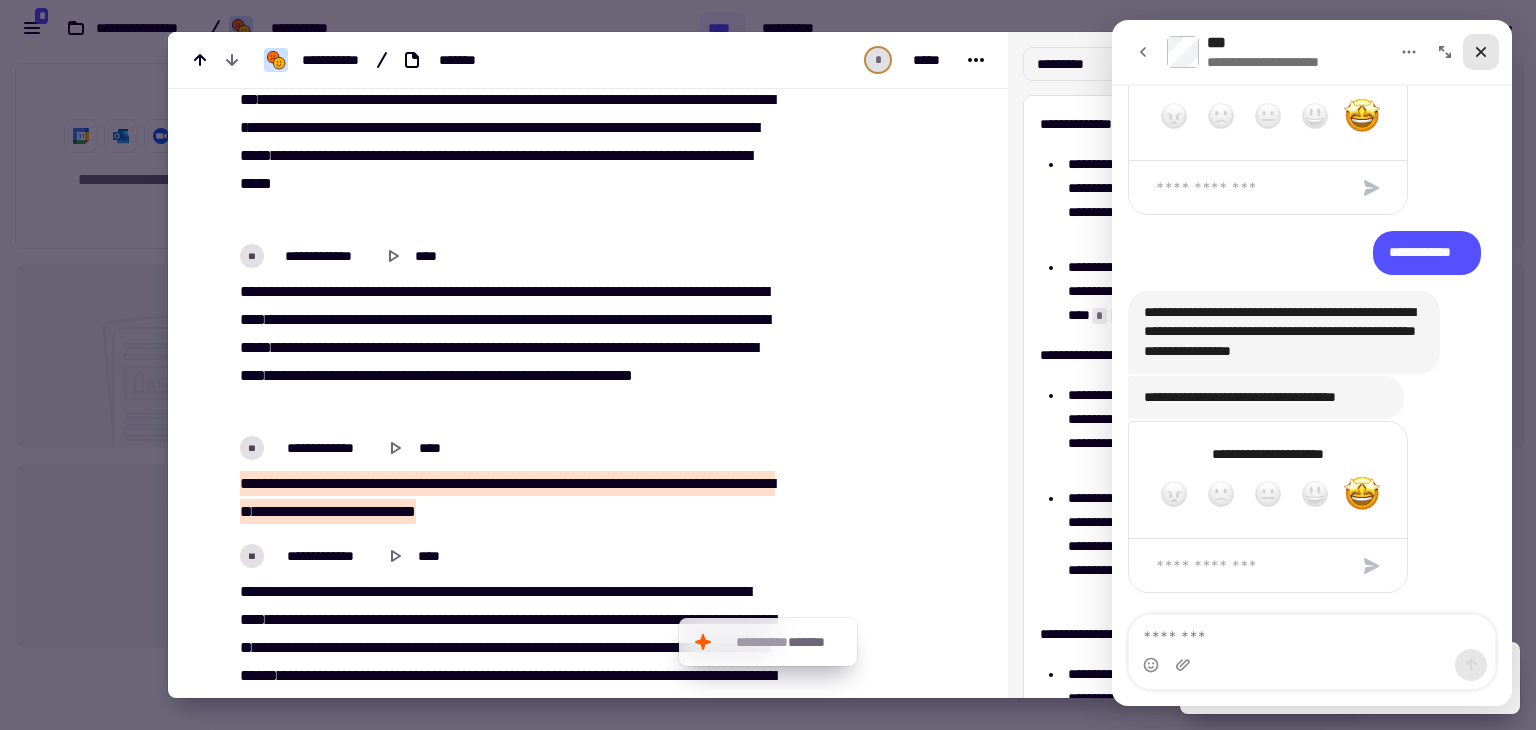click 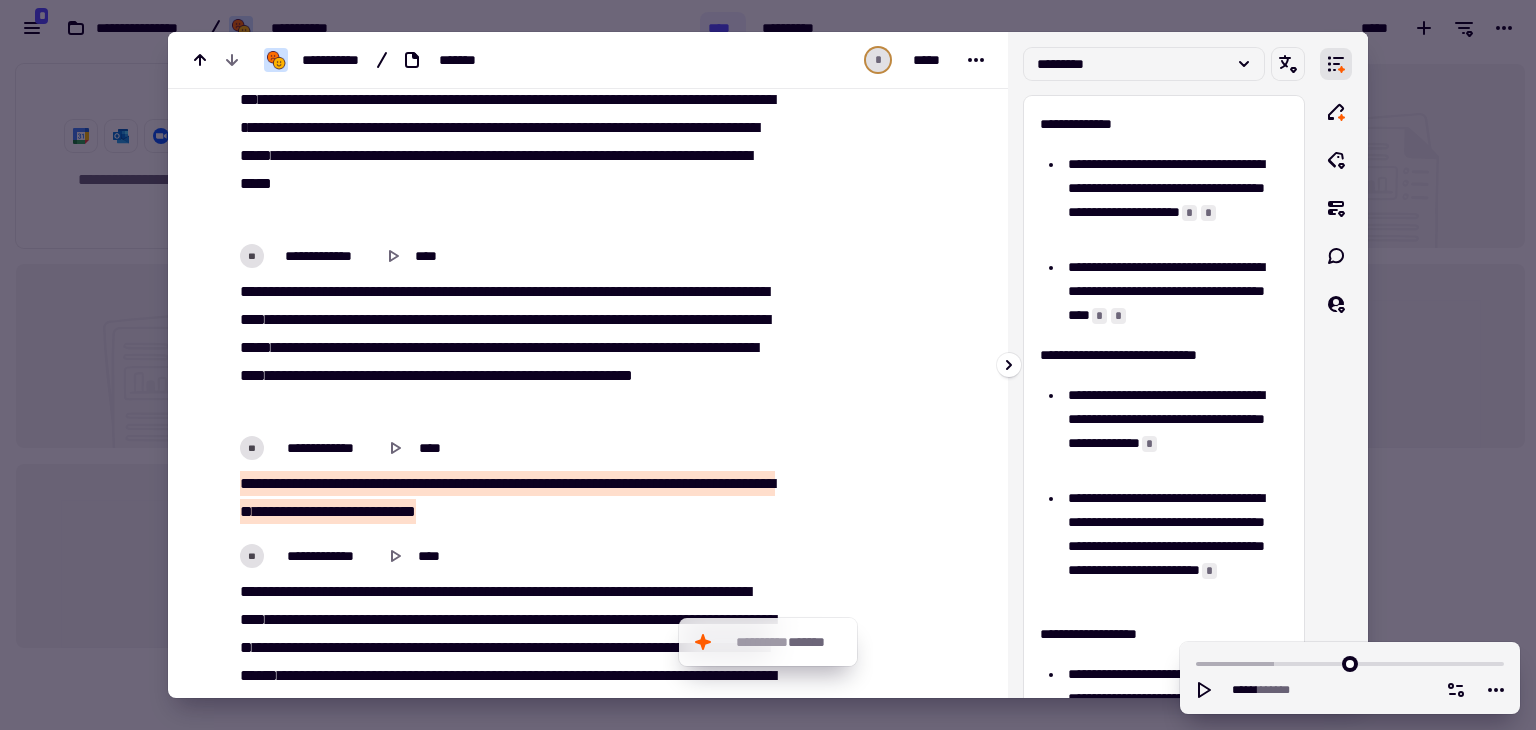 scroll, scrollTop: 0, scrollLeft: 0, axis: both 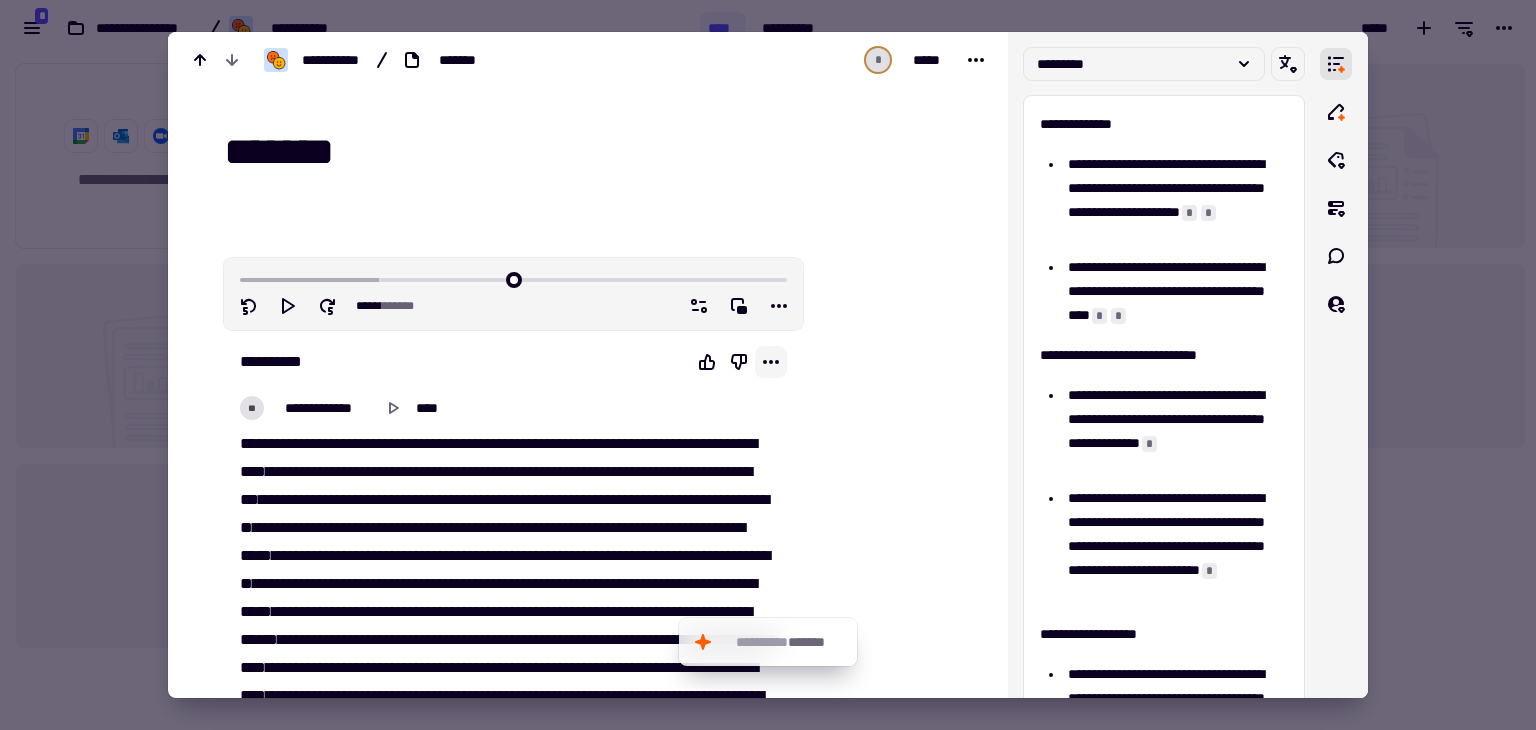 click 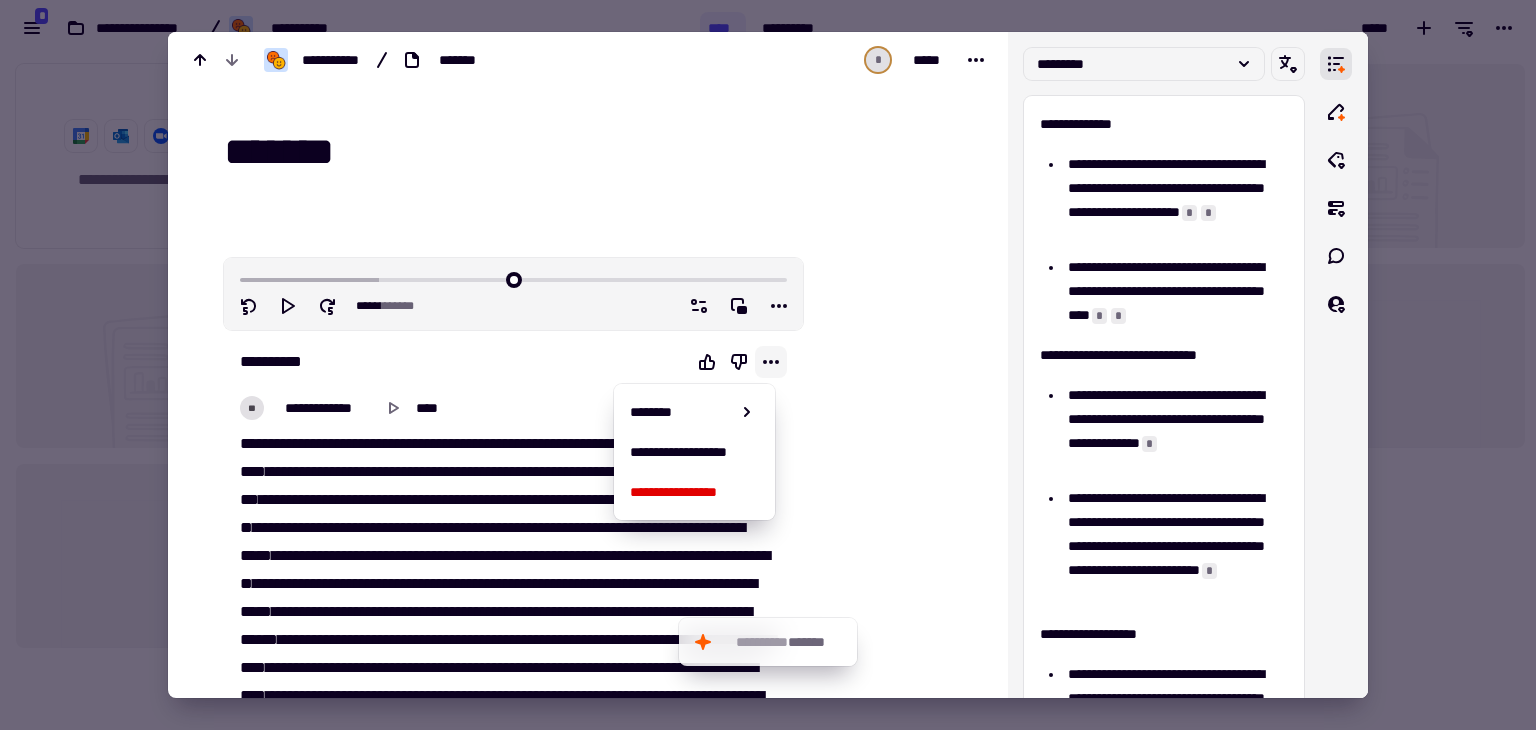 type 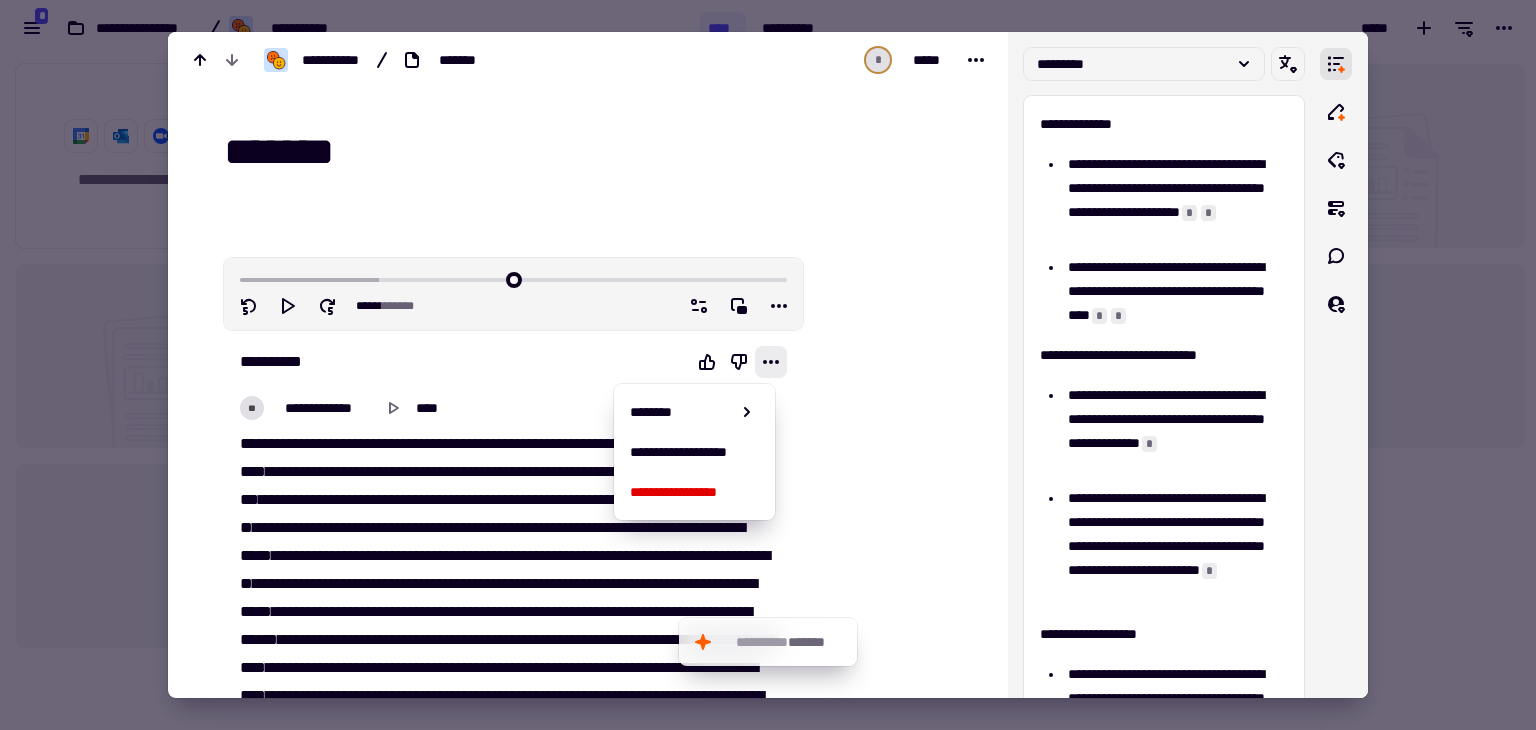click at bounding box center (891, 6101) 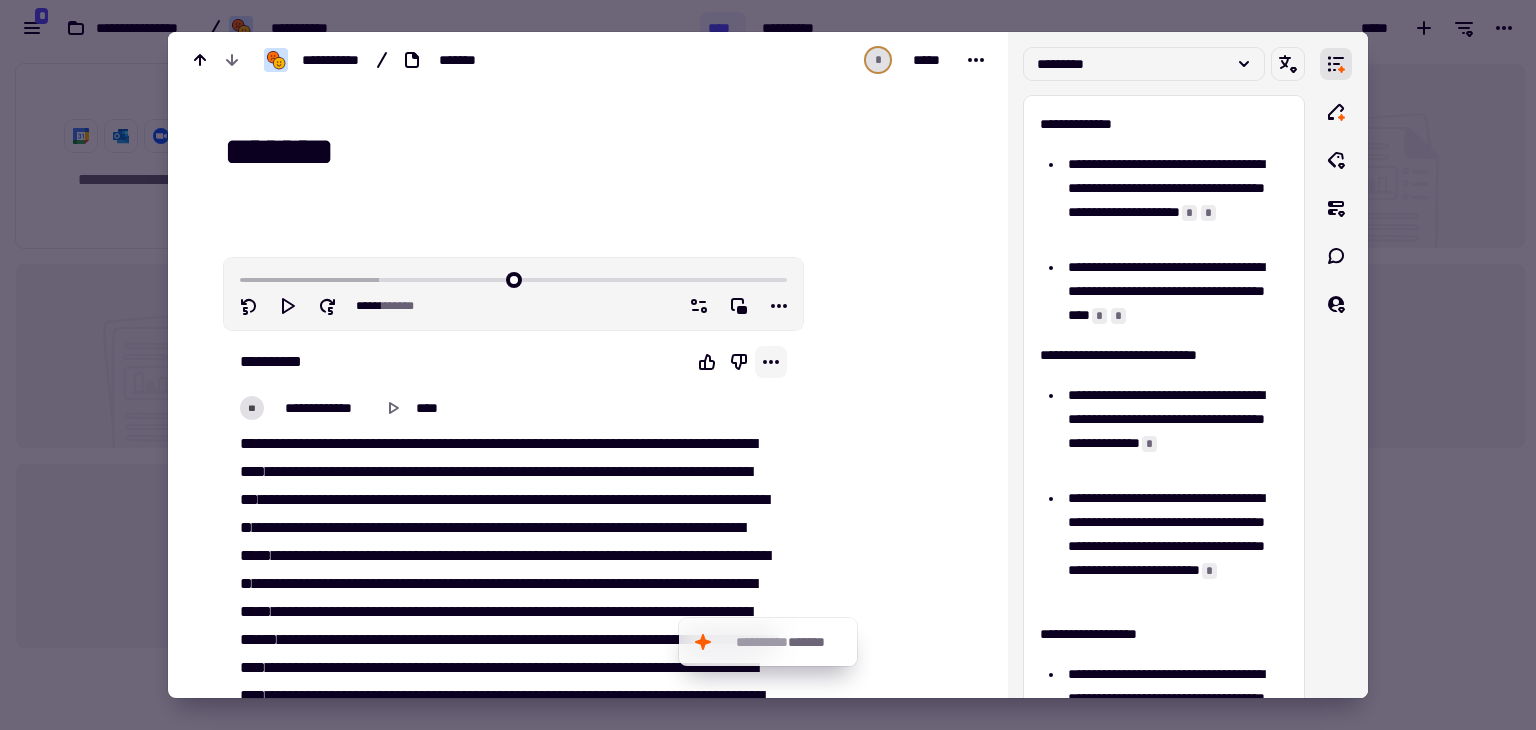click 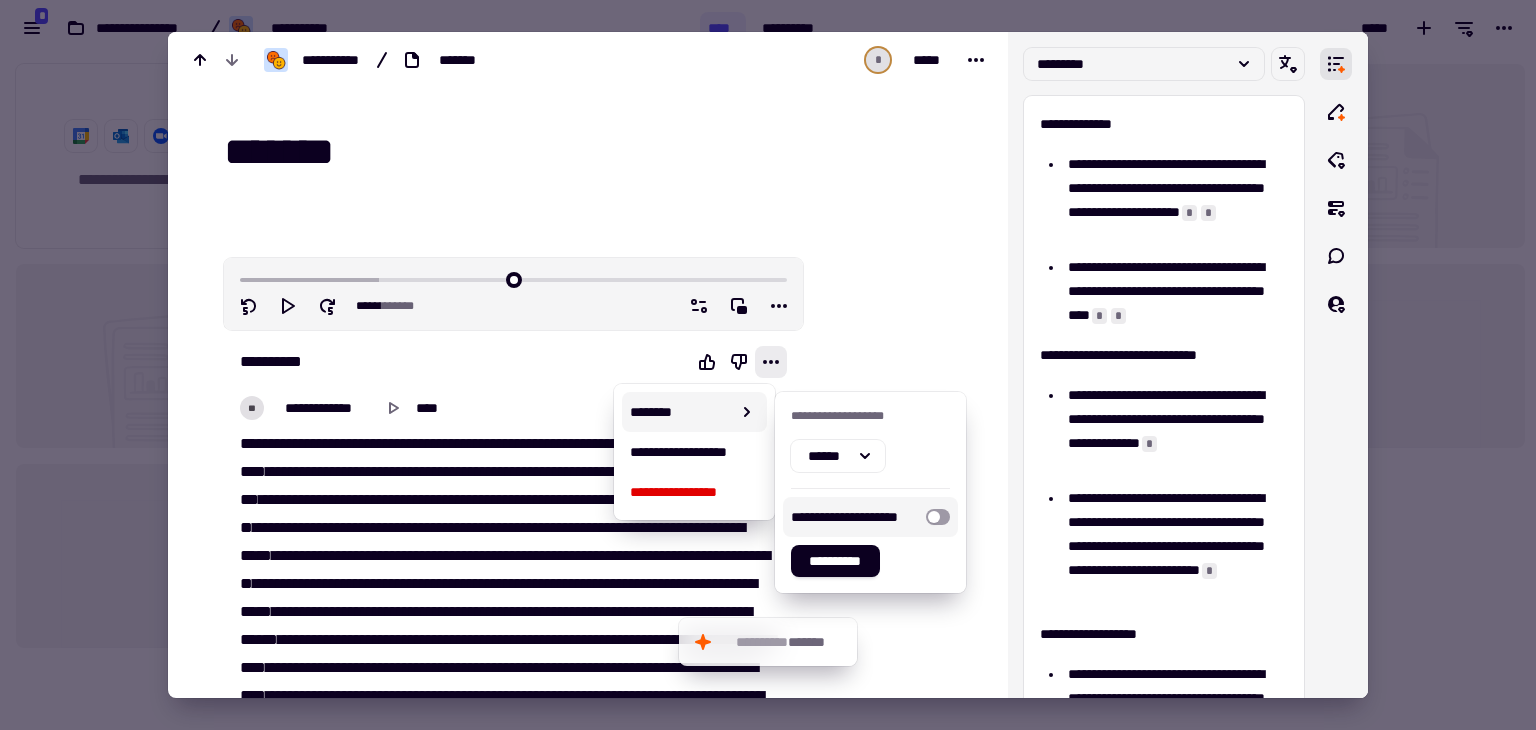 click at bounding box center (938, 517) 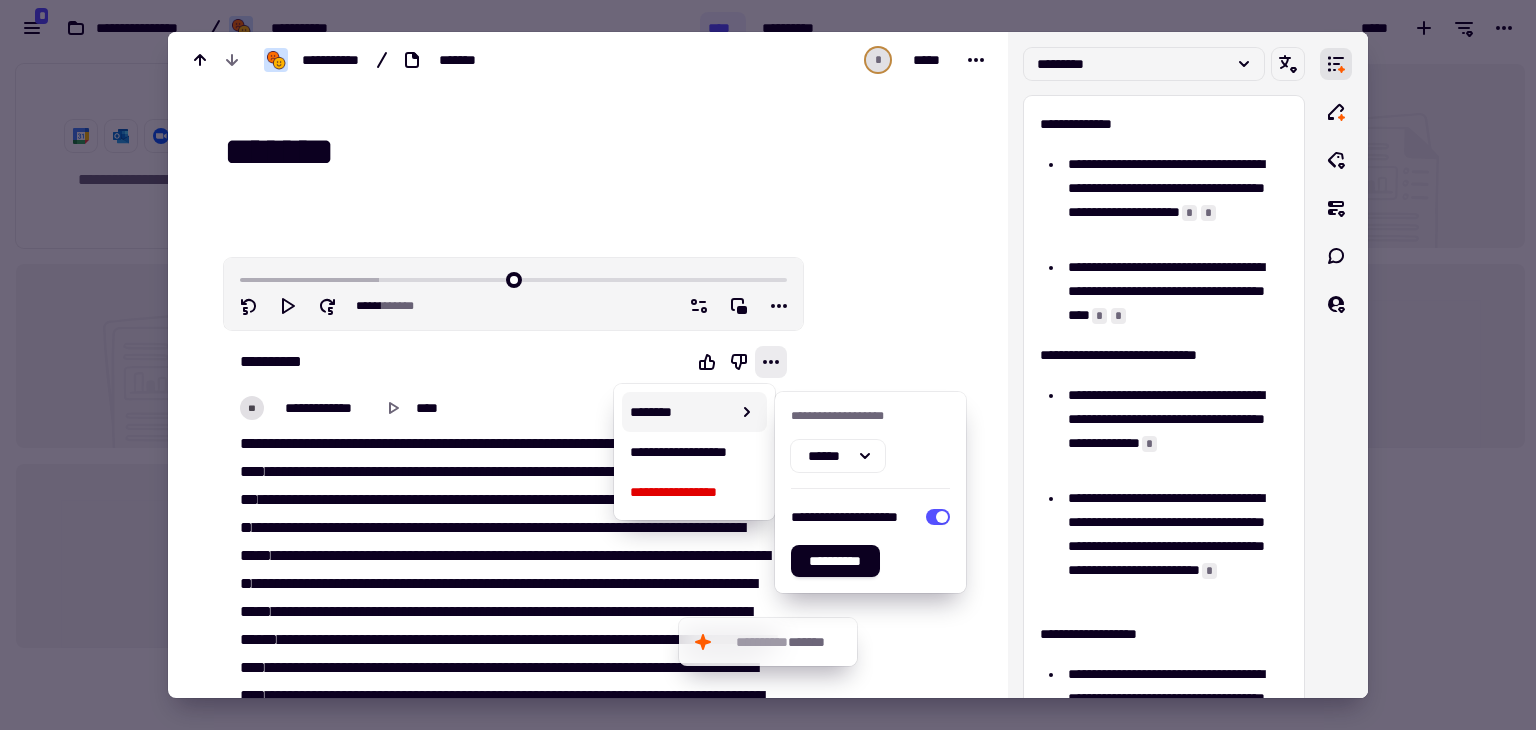 click on "**********" at bounding box center [588, 6092] 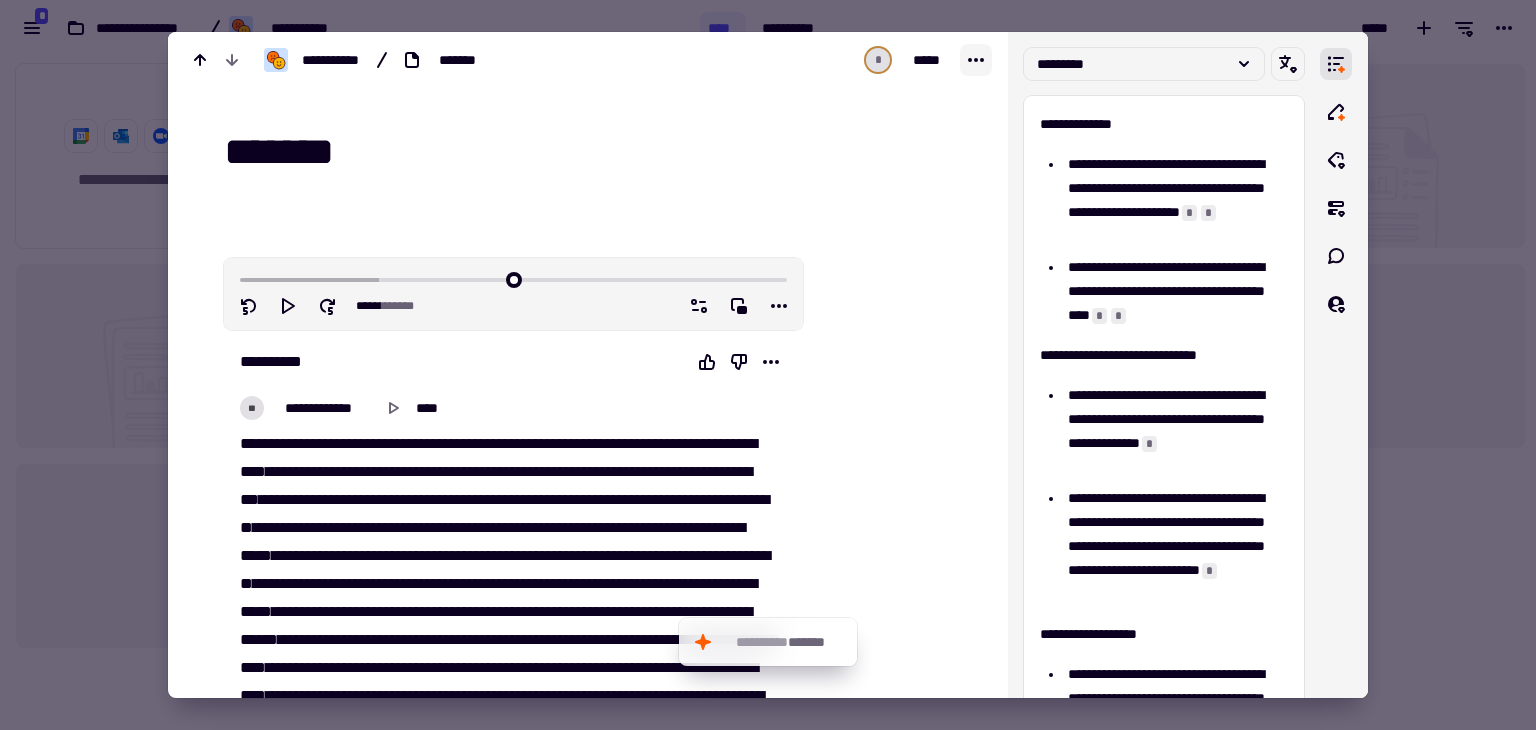 click 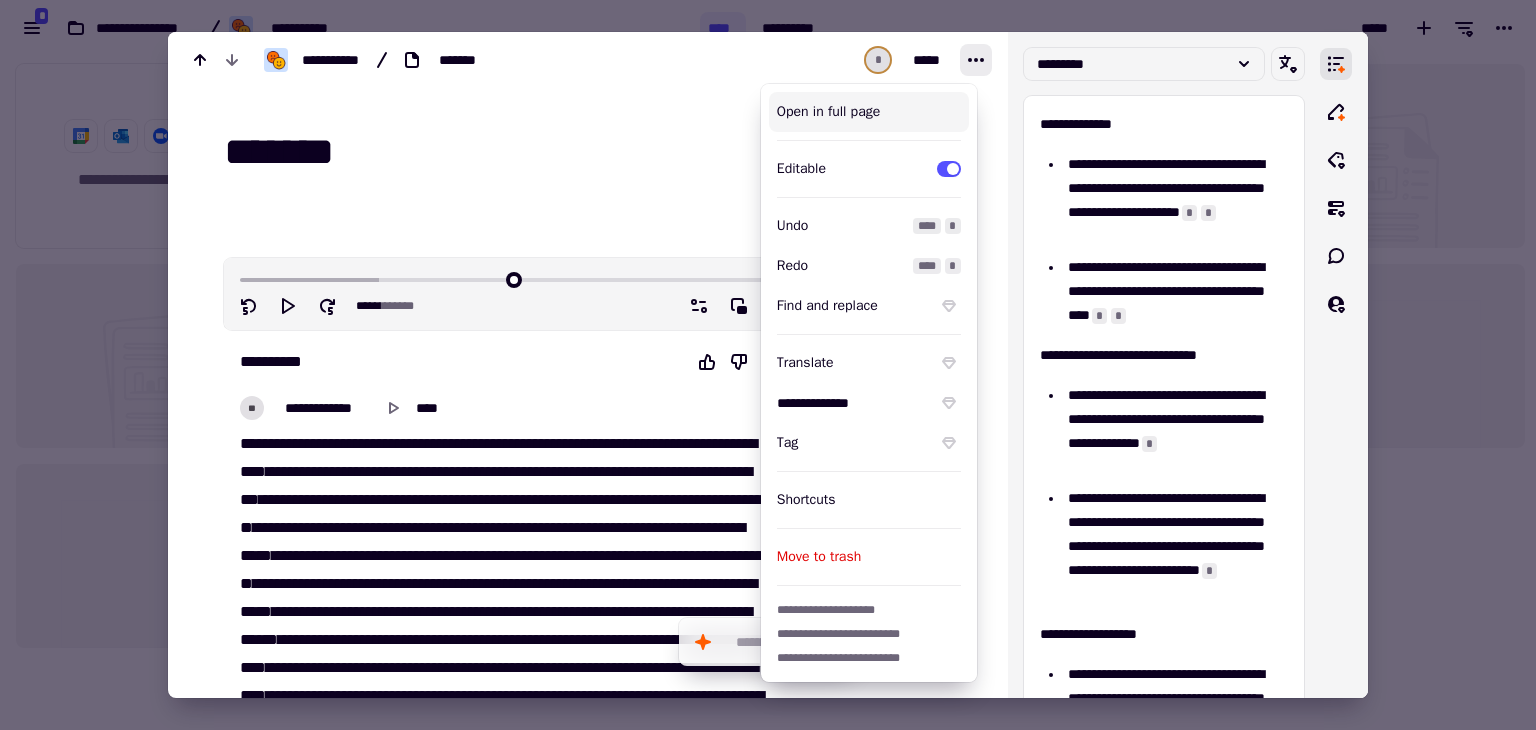 click on "Open in full page" at bounding box center [869, 112] 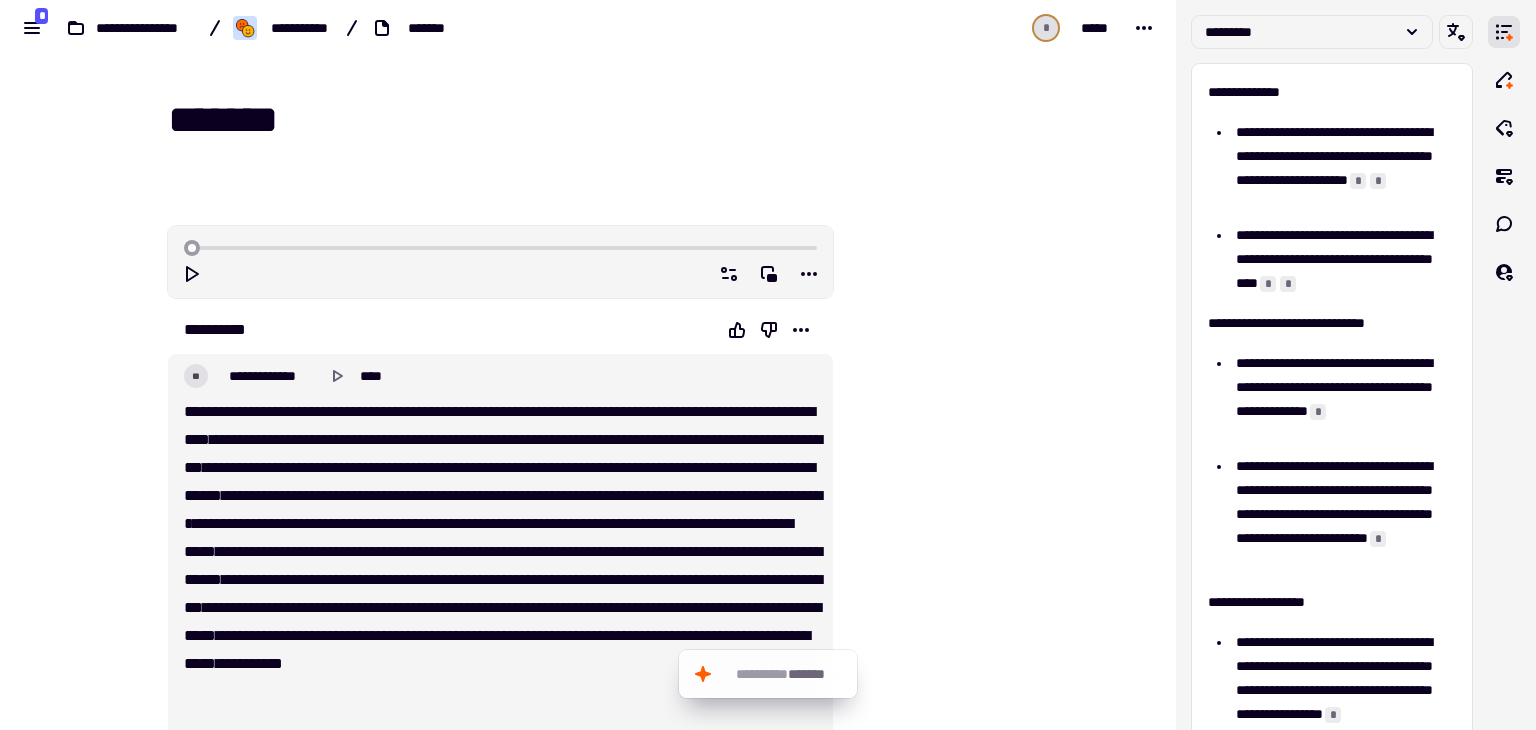 scroll, scrollTop: 329, scrollLeft: 0, axis: vertical 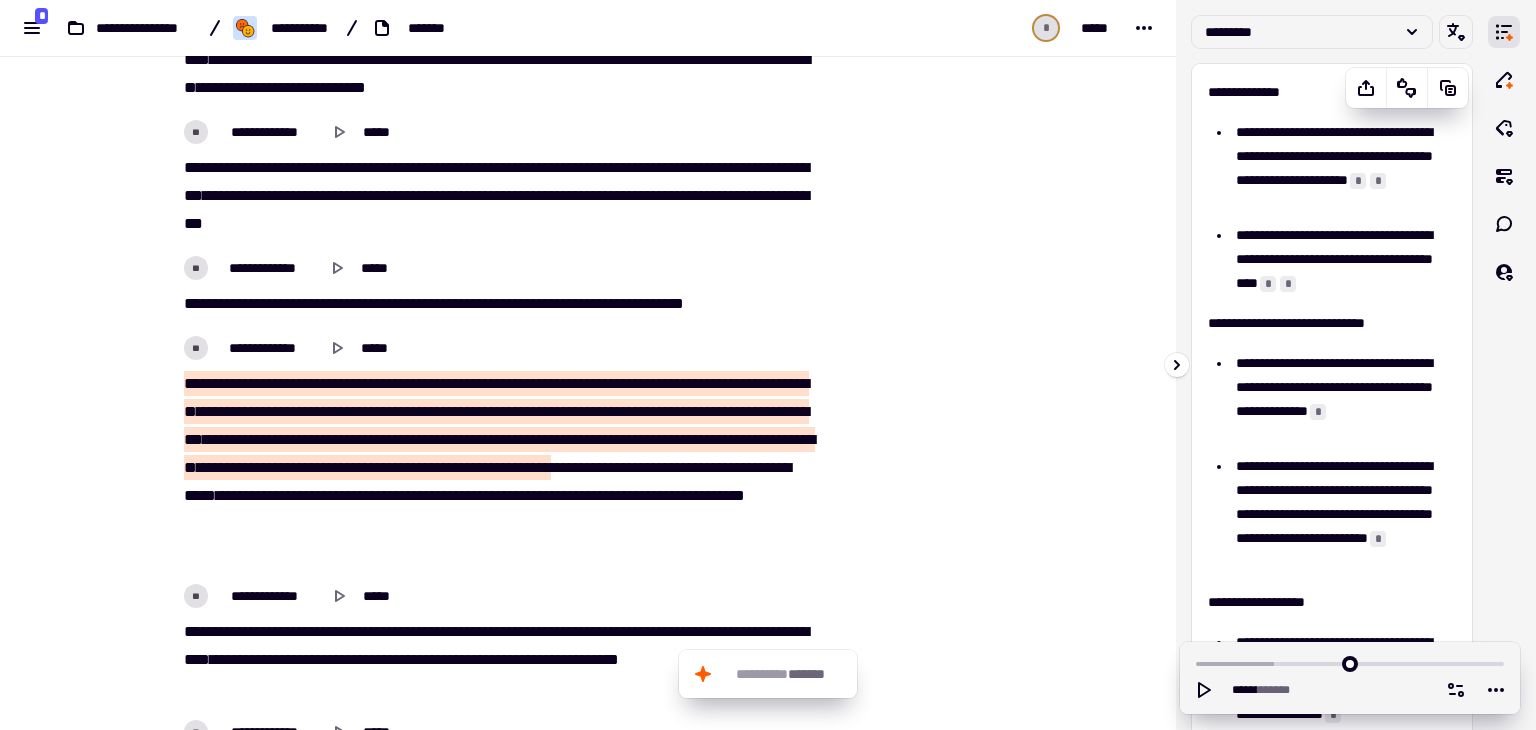click on "*" at bounding box center [1378, 181] 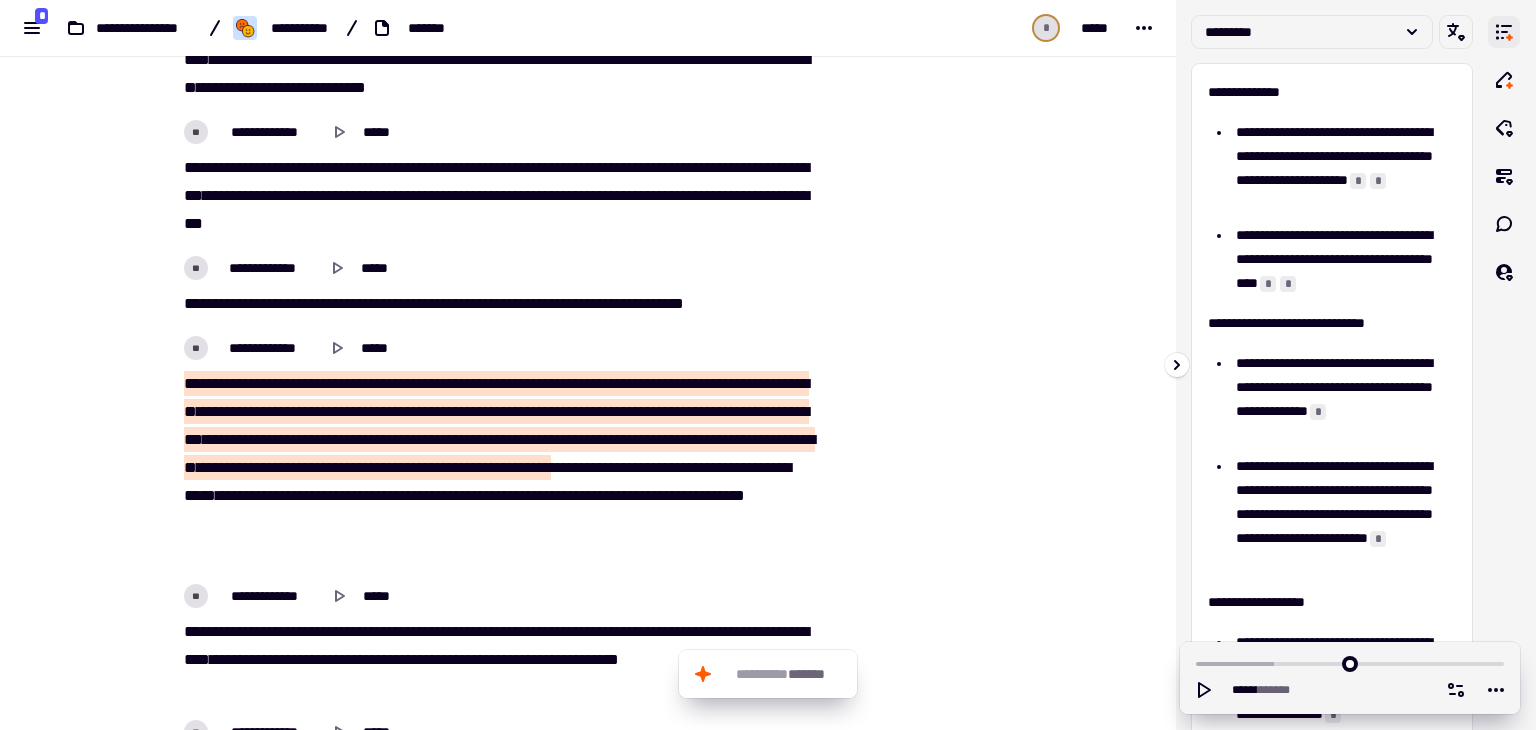click 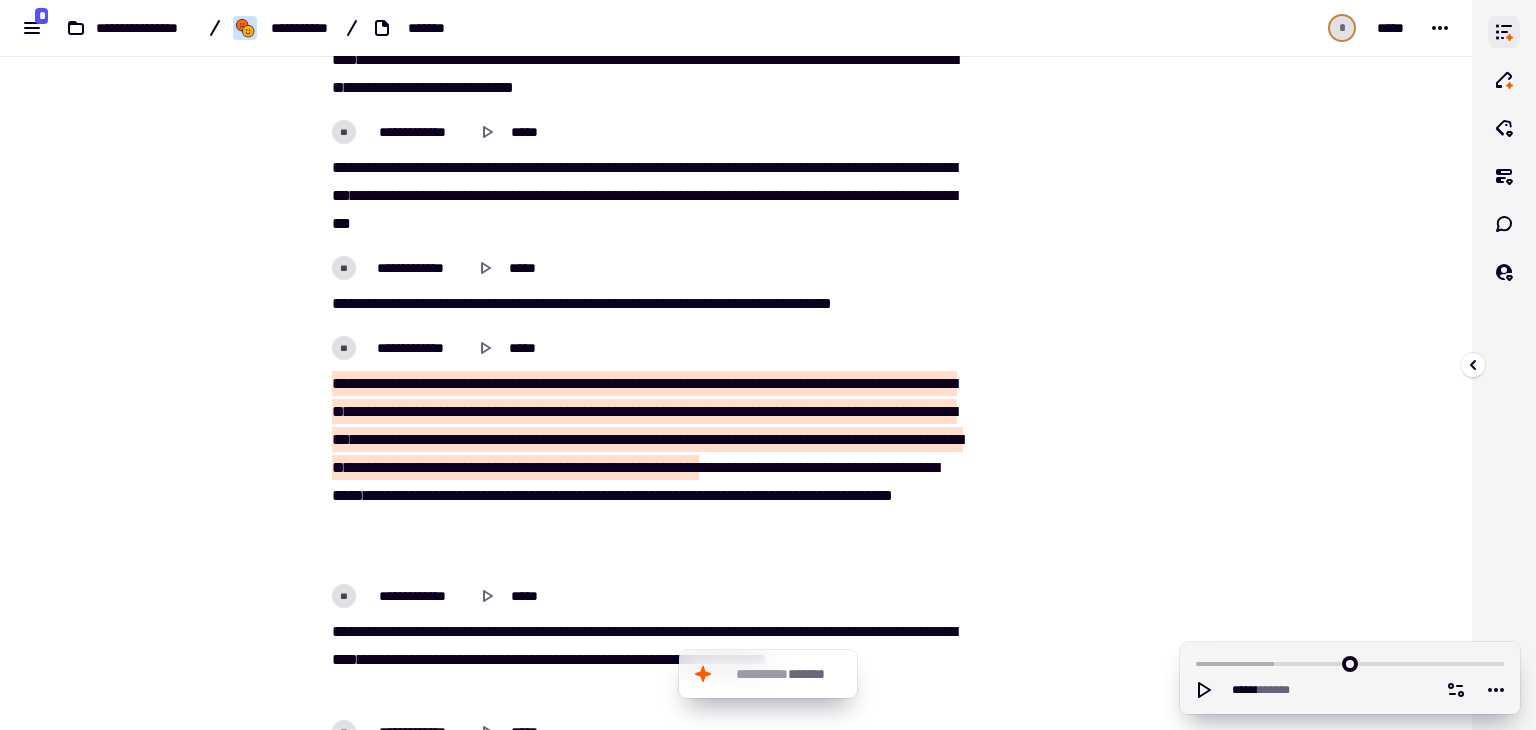click 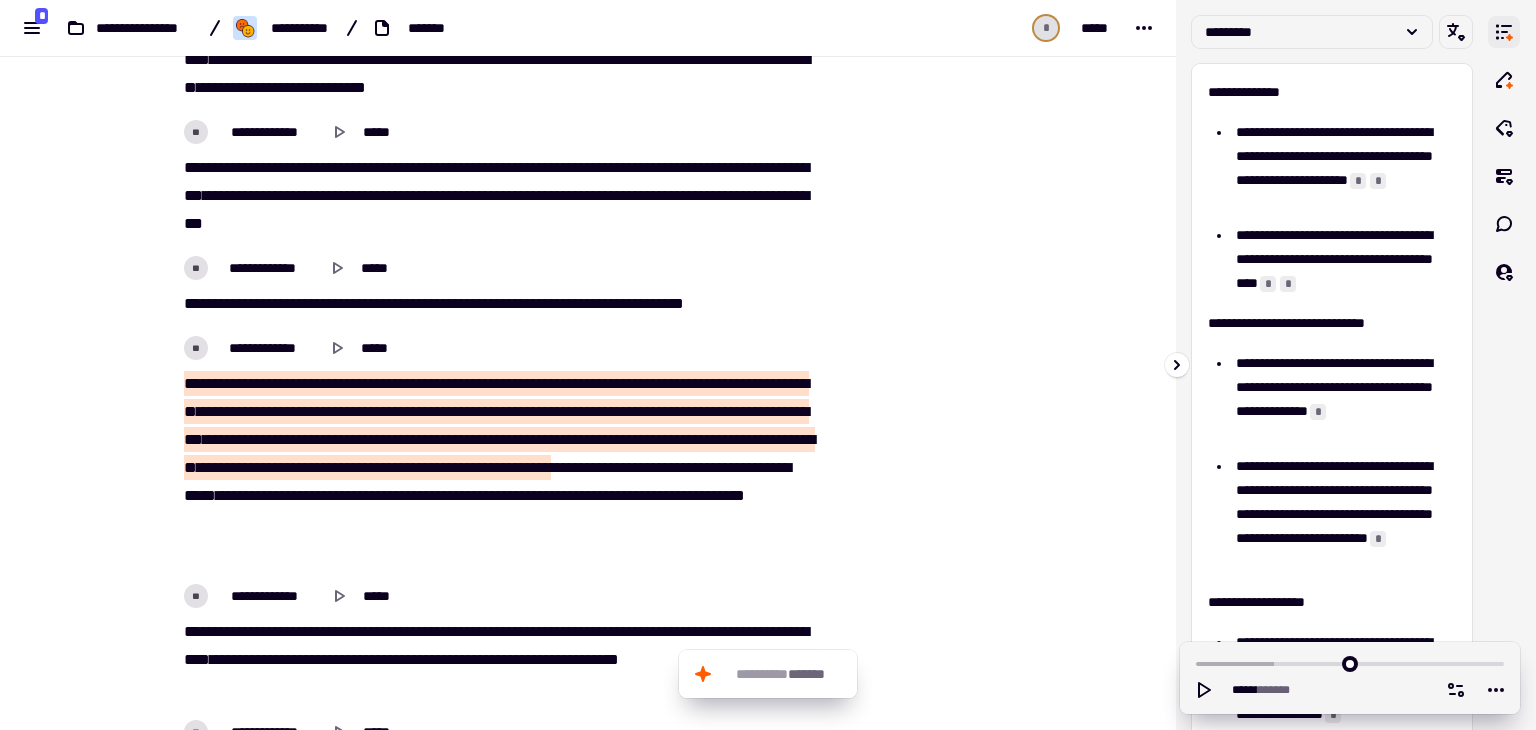 click 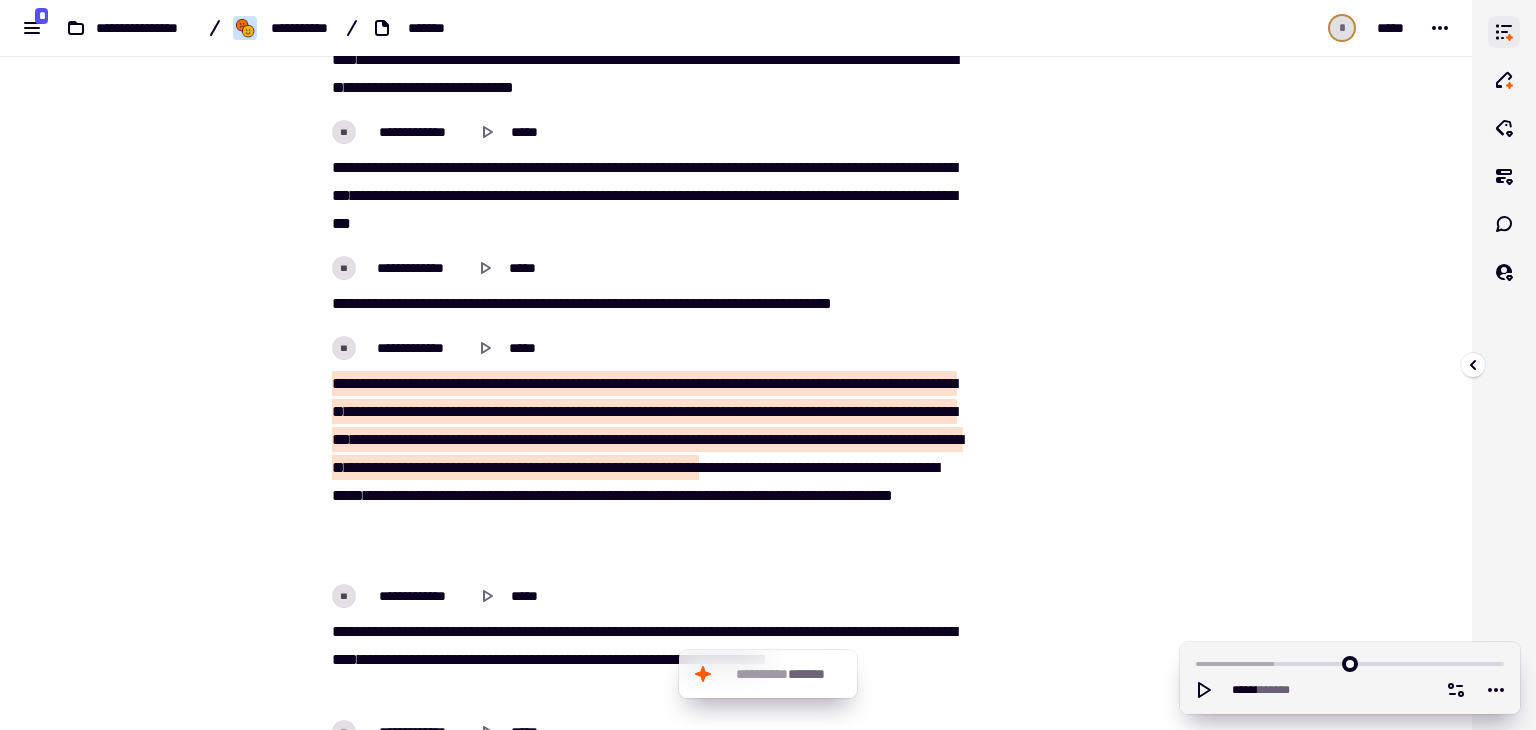 click 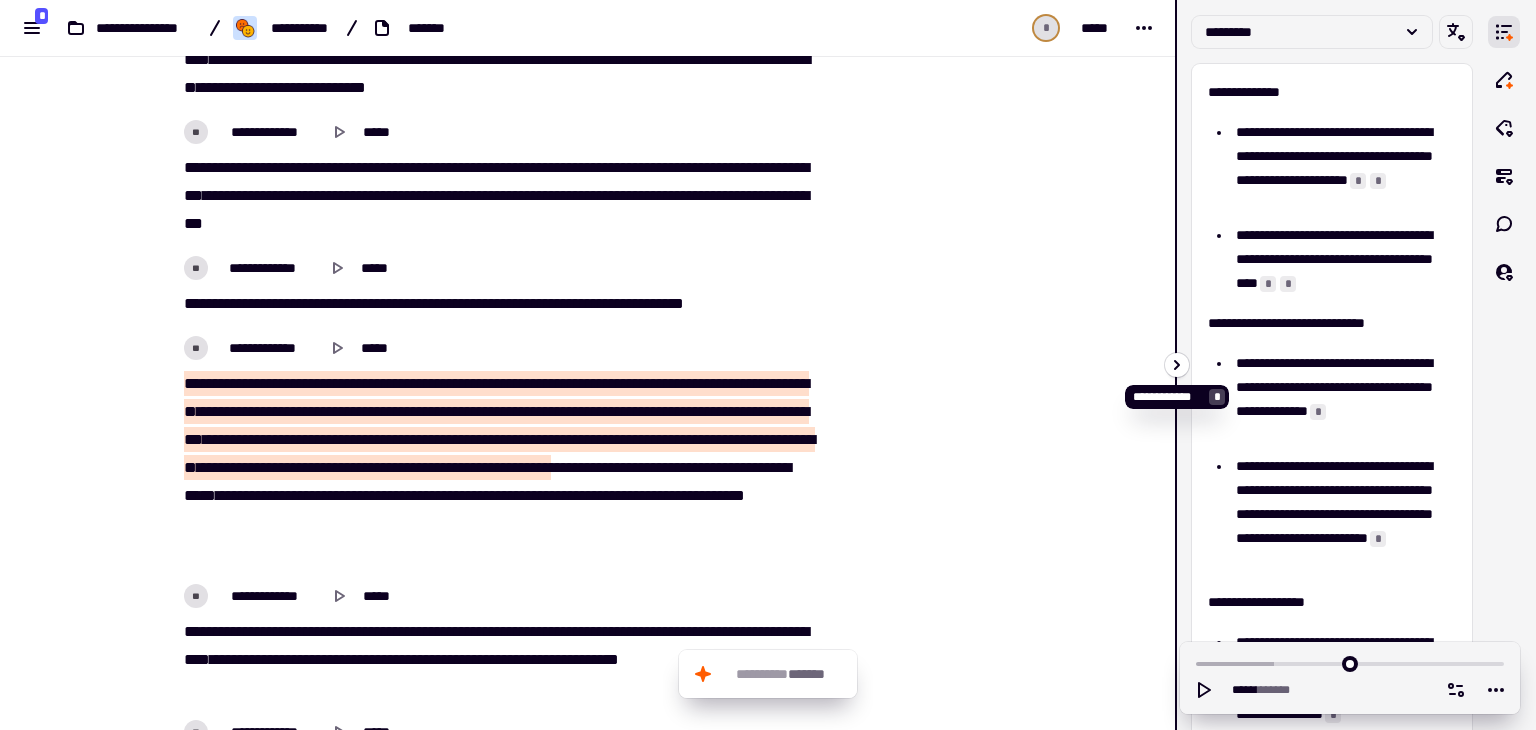 click 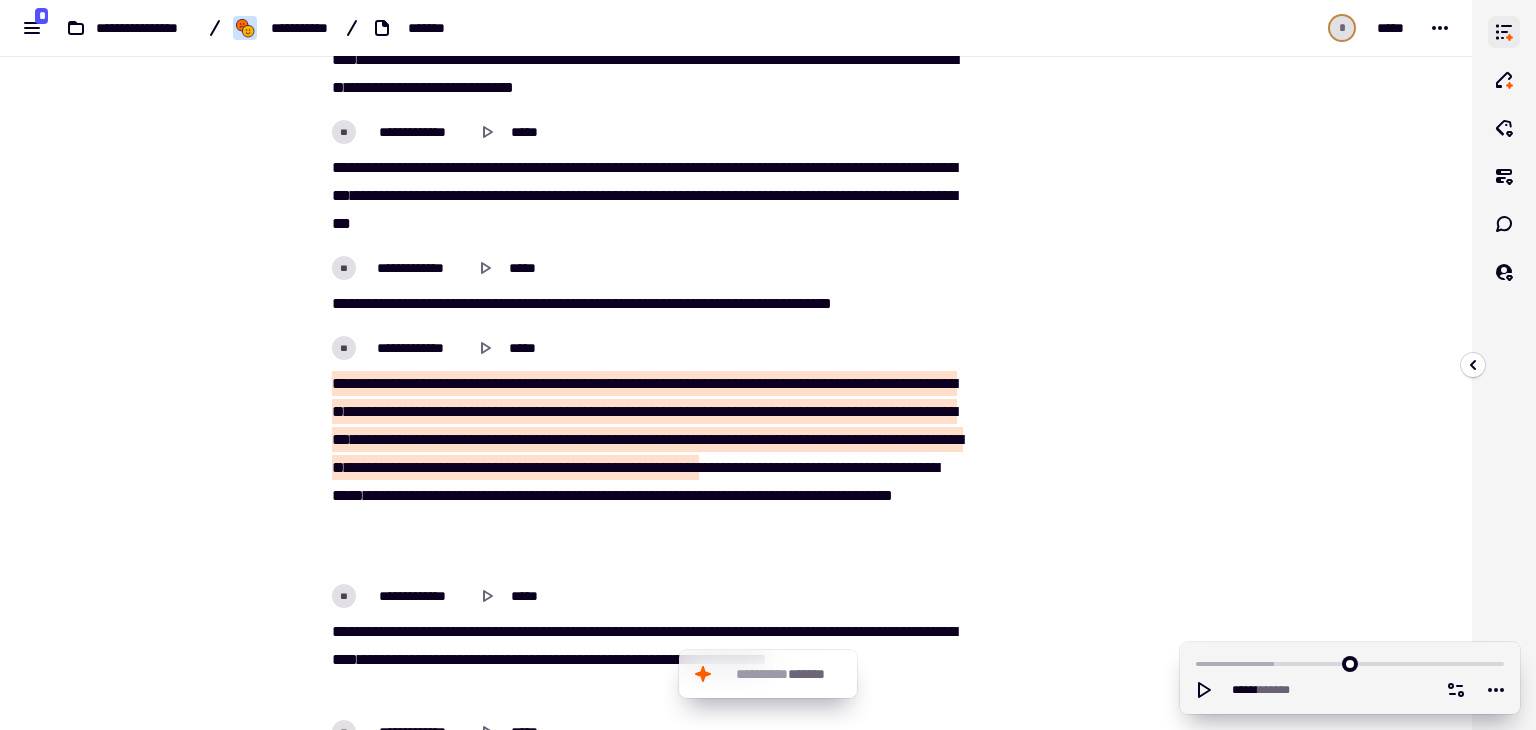 click 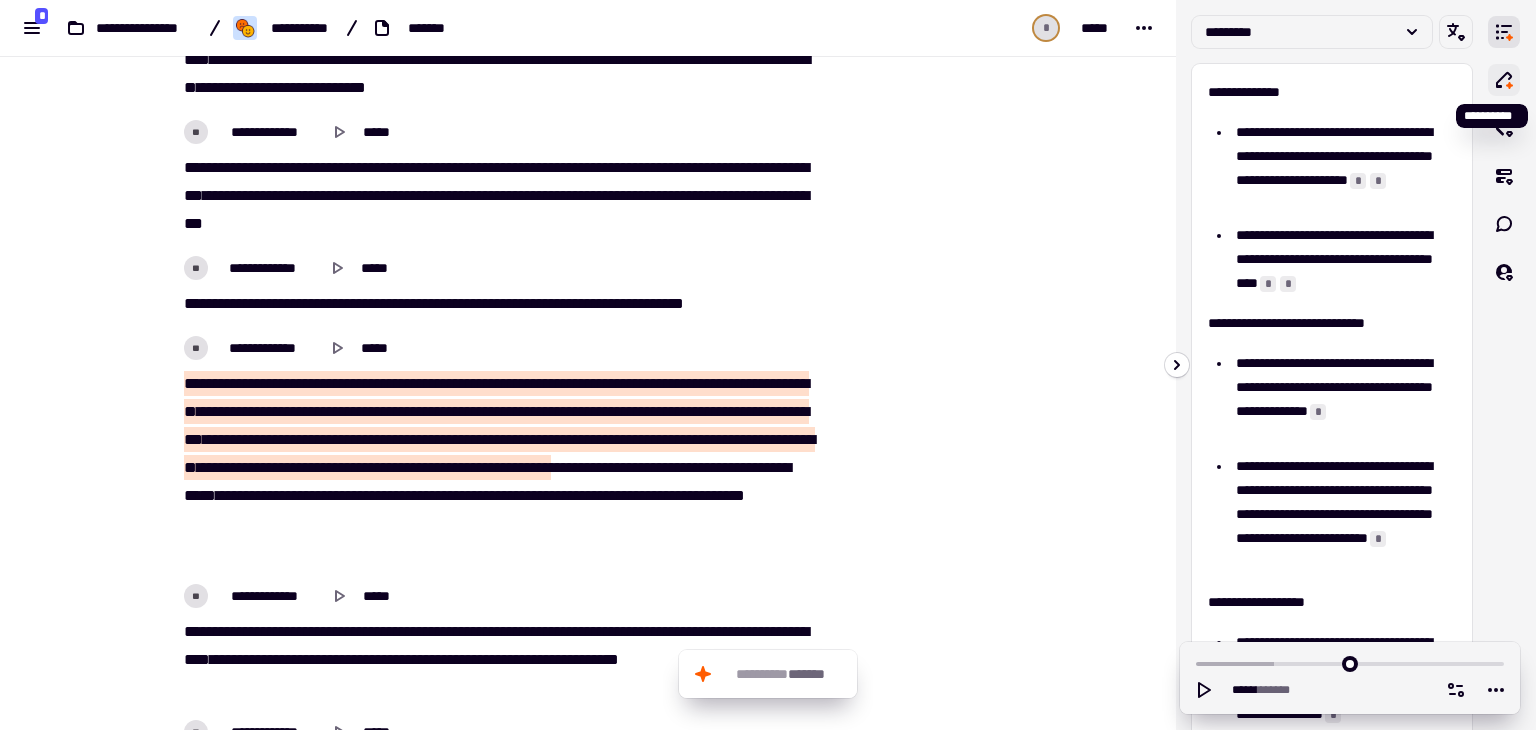 click 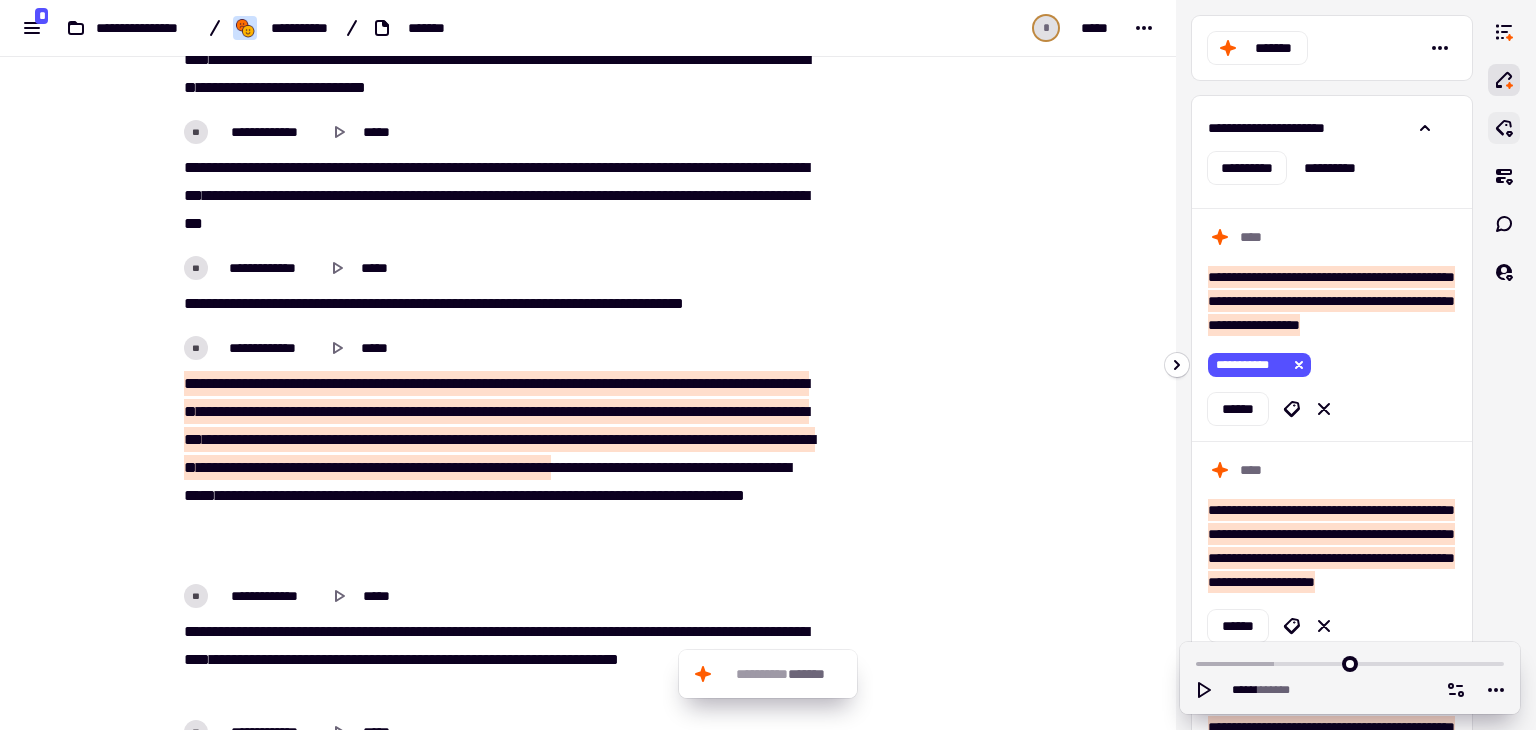 click 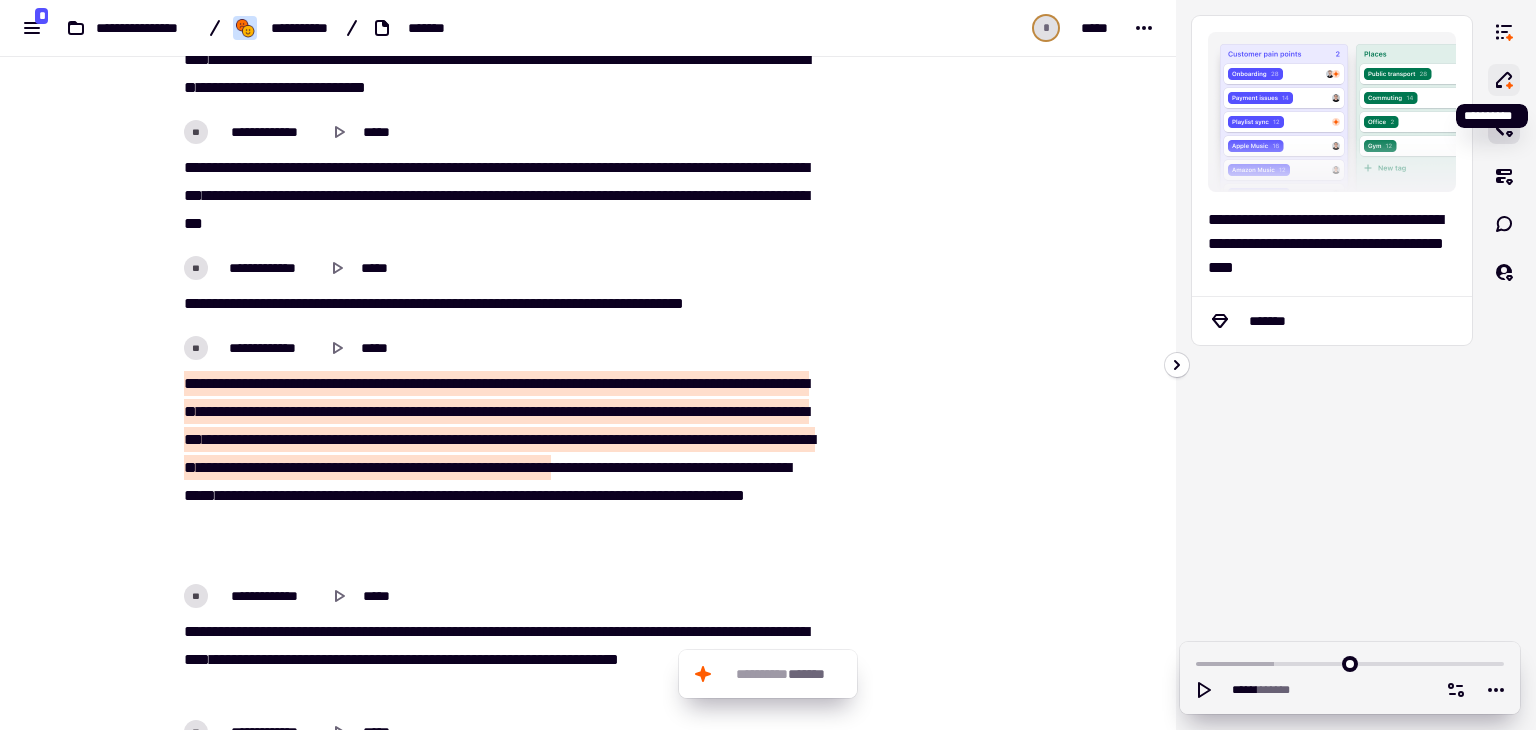 click 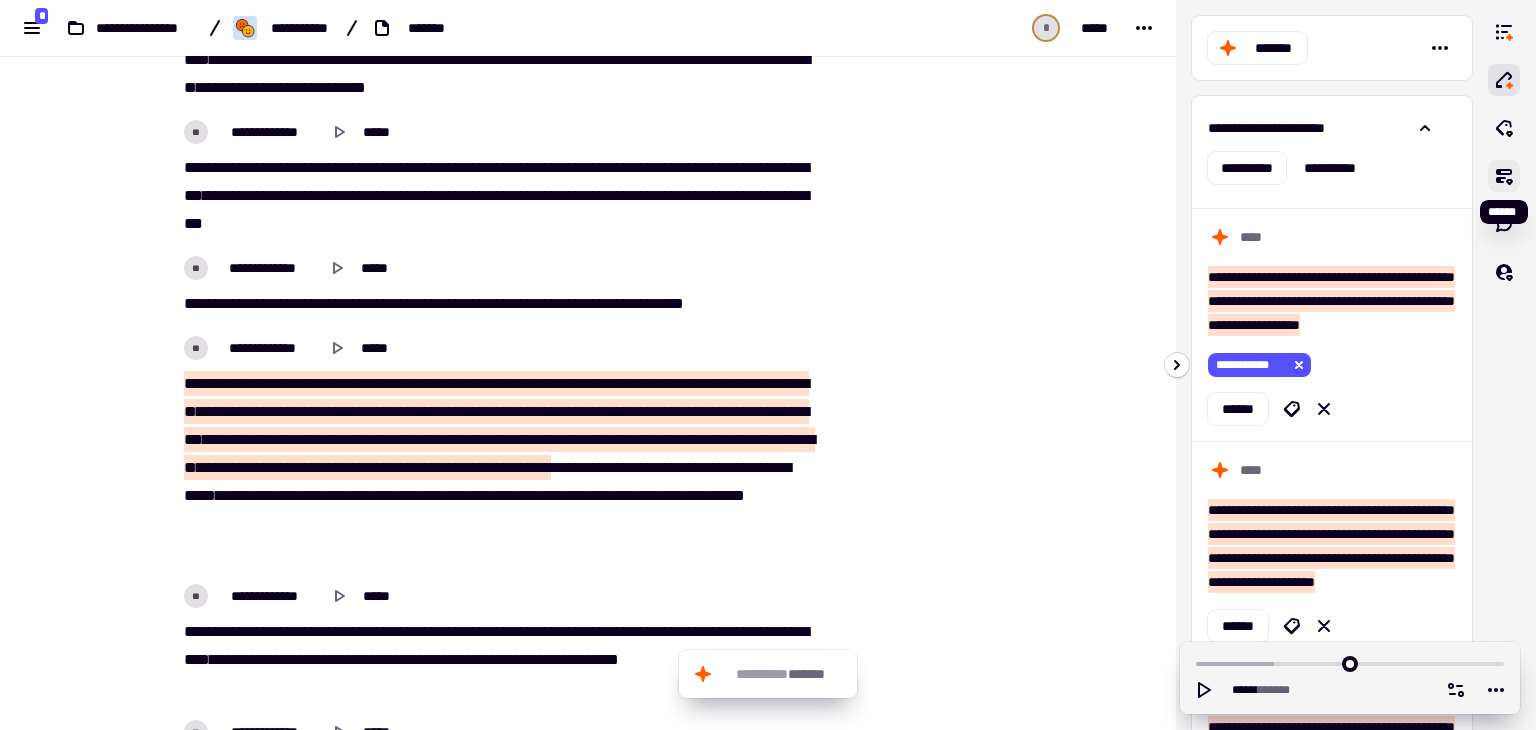 click 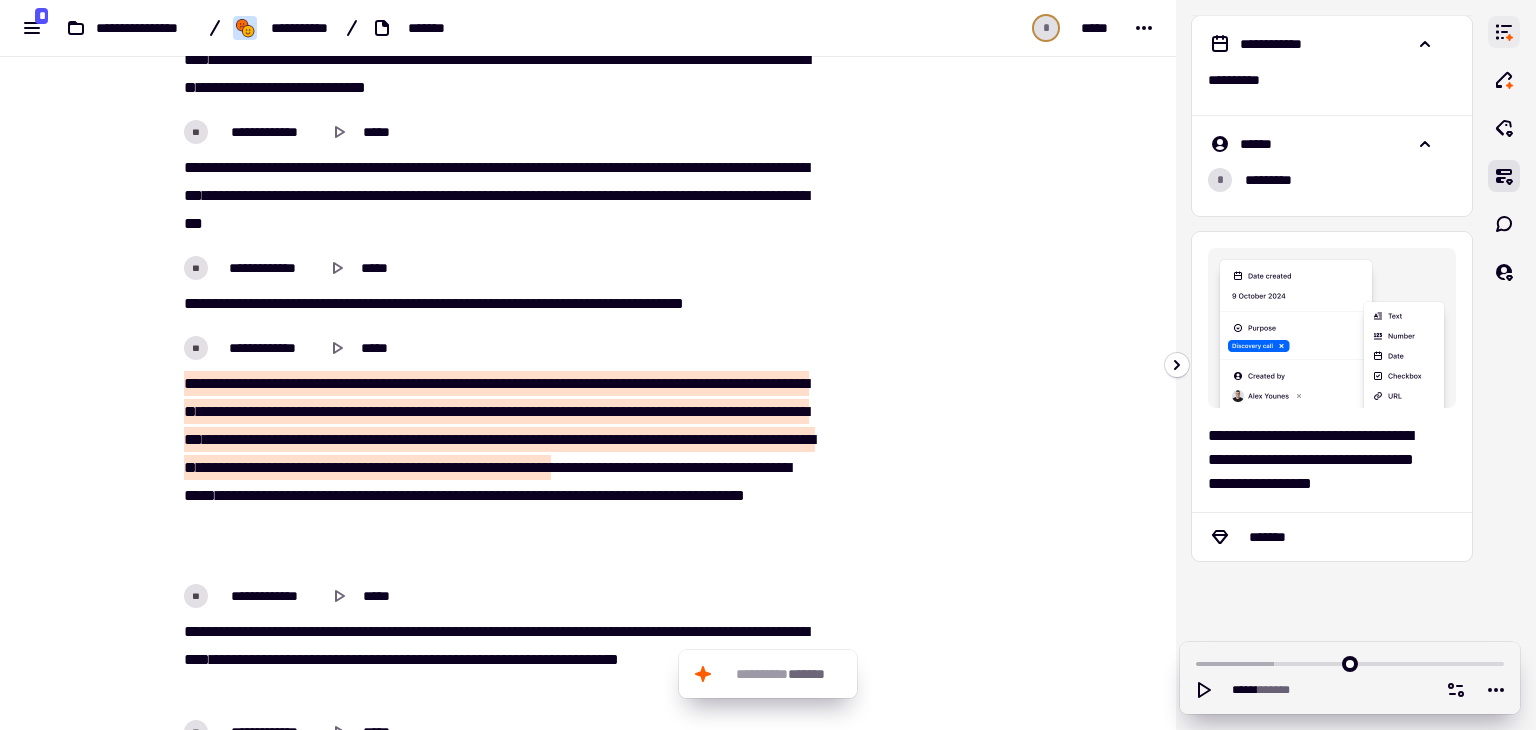 click 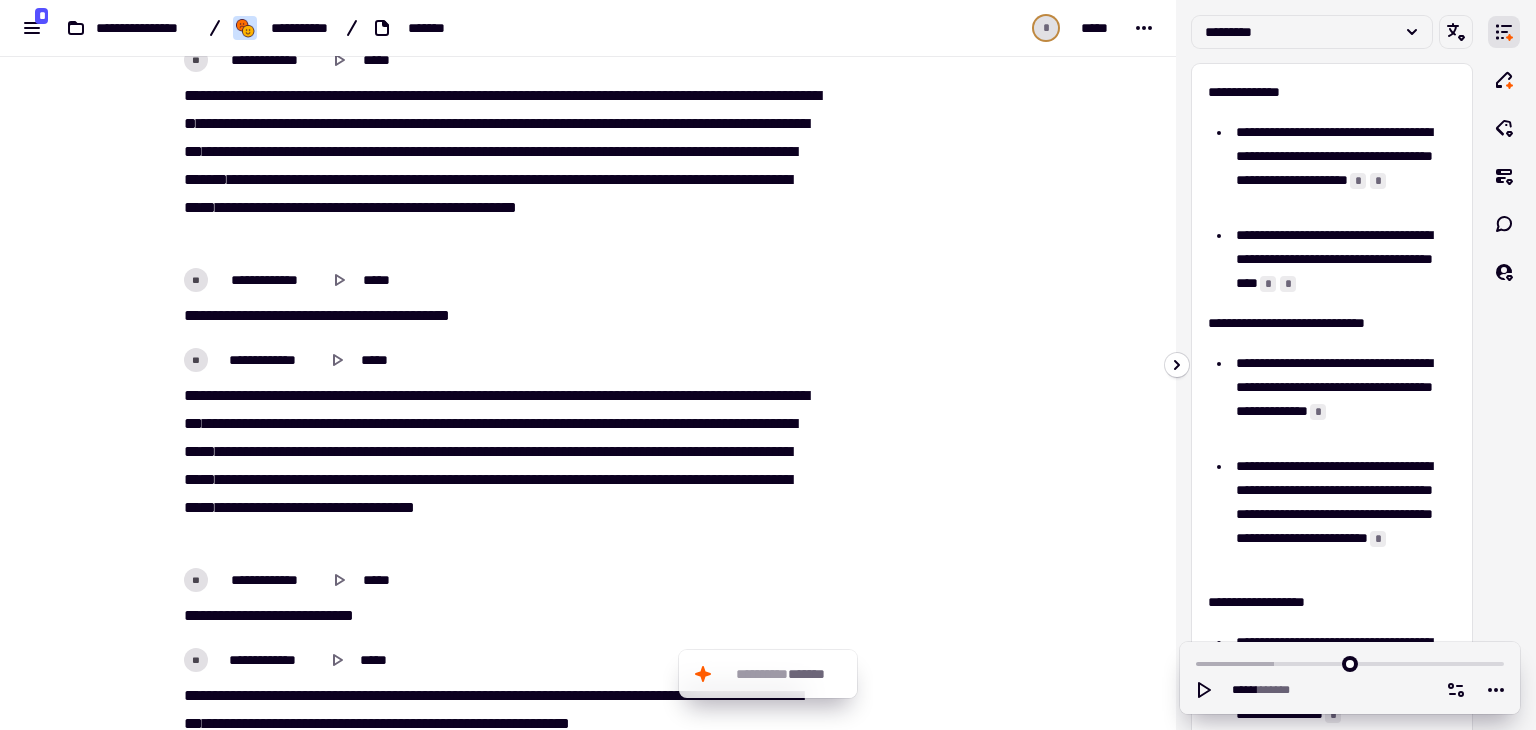 scroll, scrollTop: 6100, scrollLeft: 0, axis: vertical 